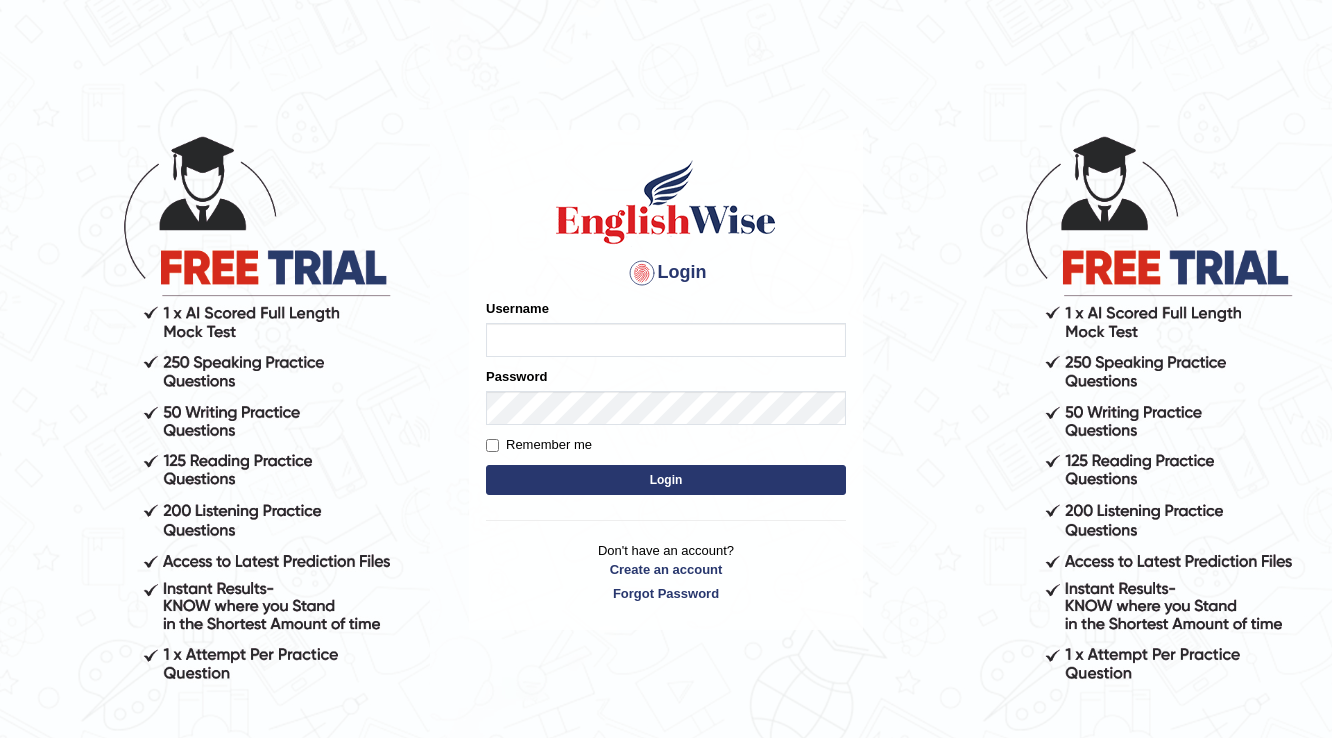 scroll, scrollTop: 0, scrollLeft: 0, axis: both 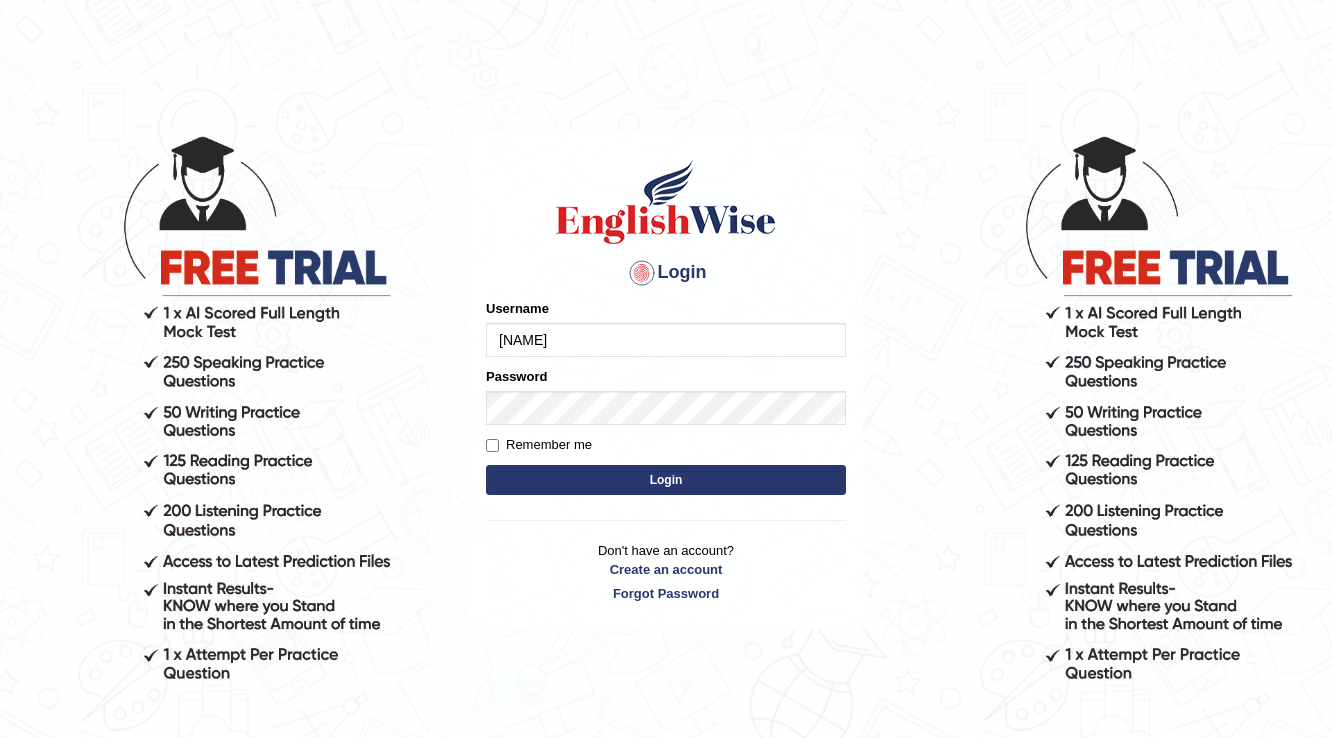 type on "priyanka94" 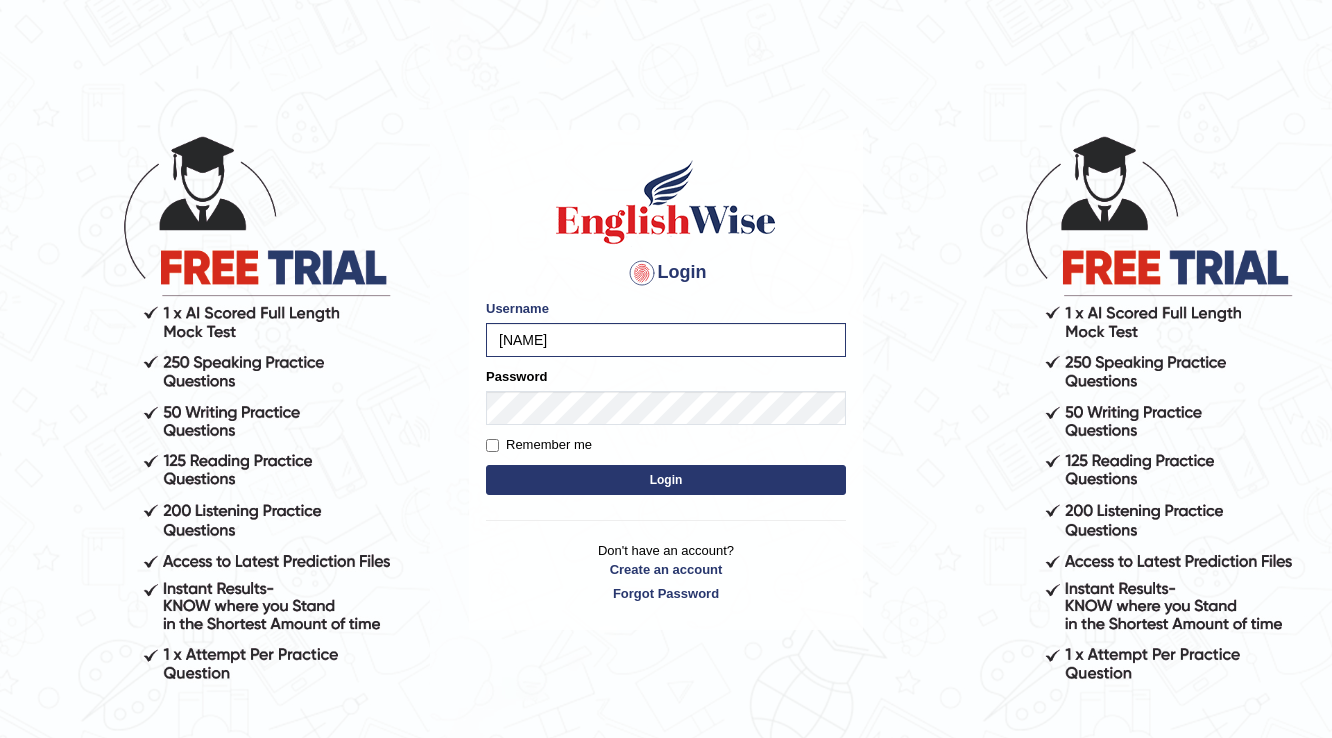 click on "Login" at bounding box center (666, 480) 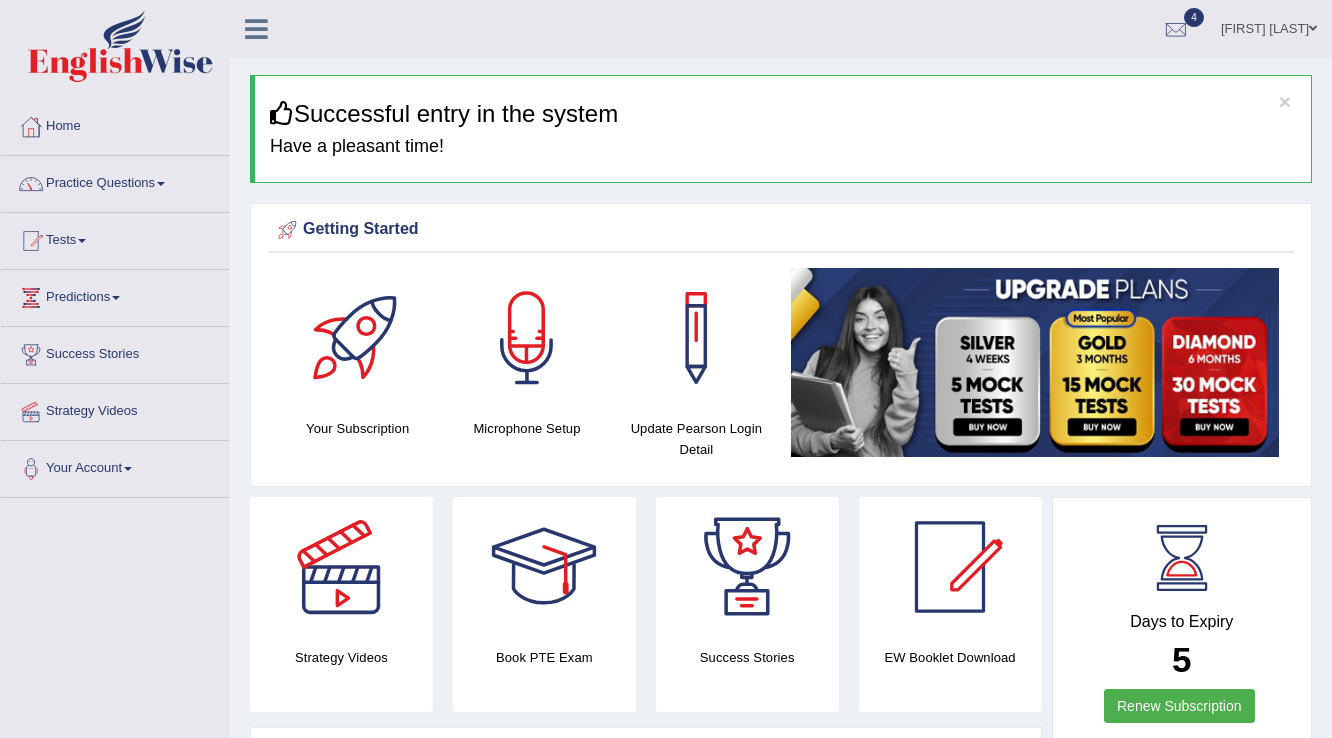 scroll, scrollTop: 0, scrollLeft: 0, axis: both 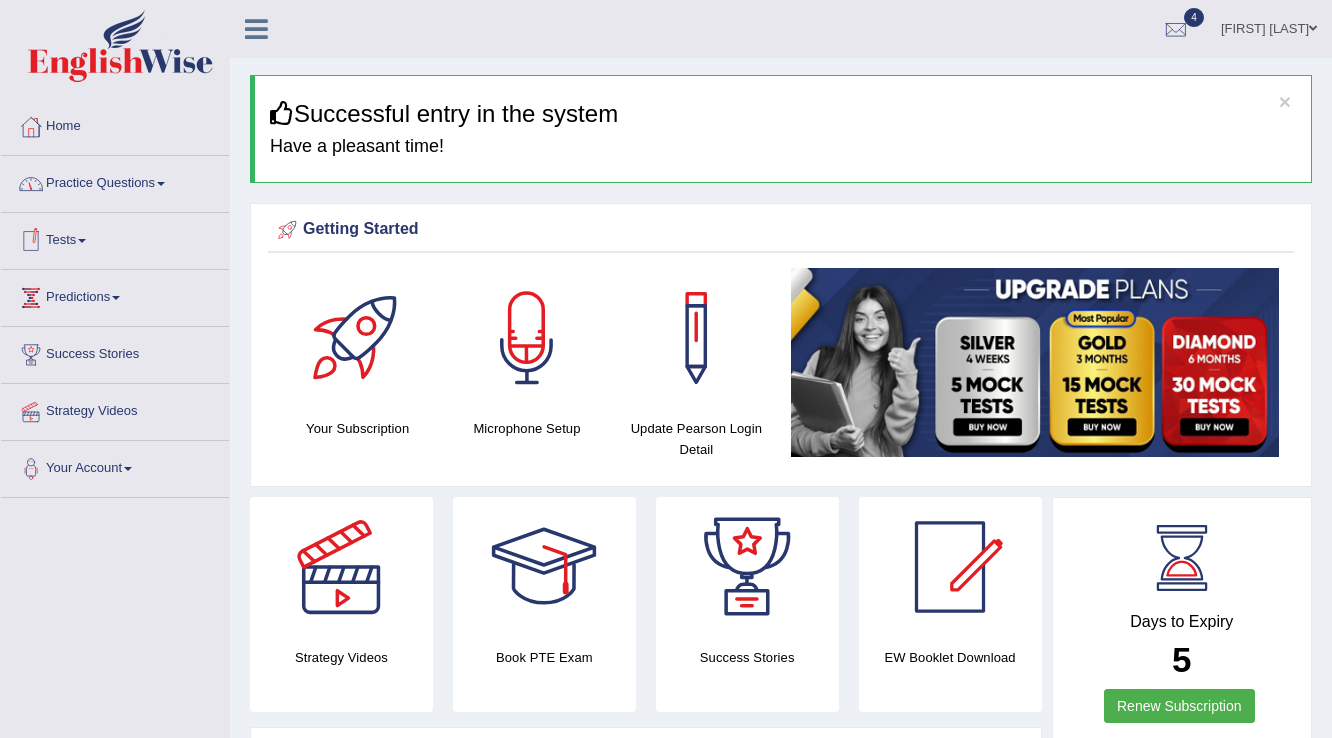click on "Practice Questions" at bounding box center [115, 181] 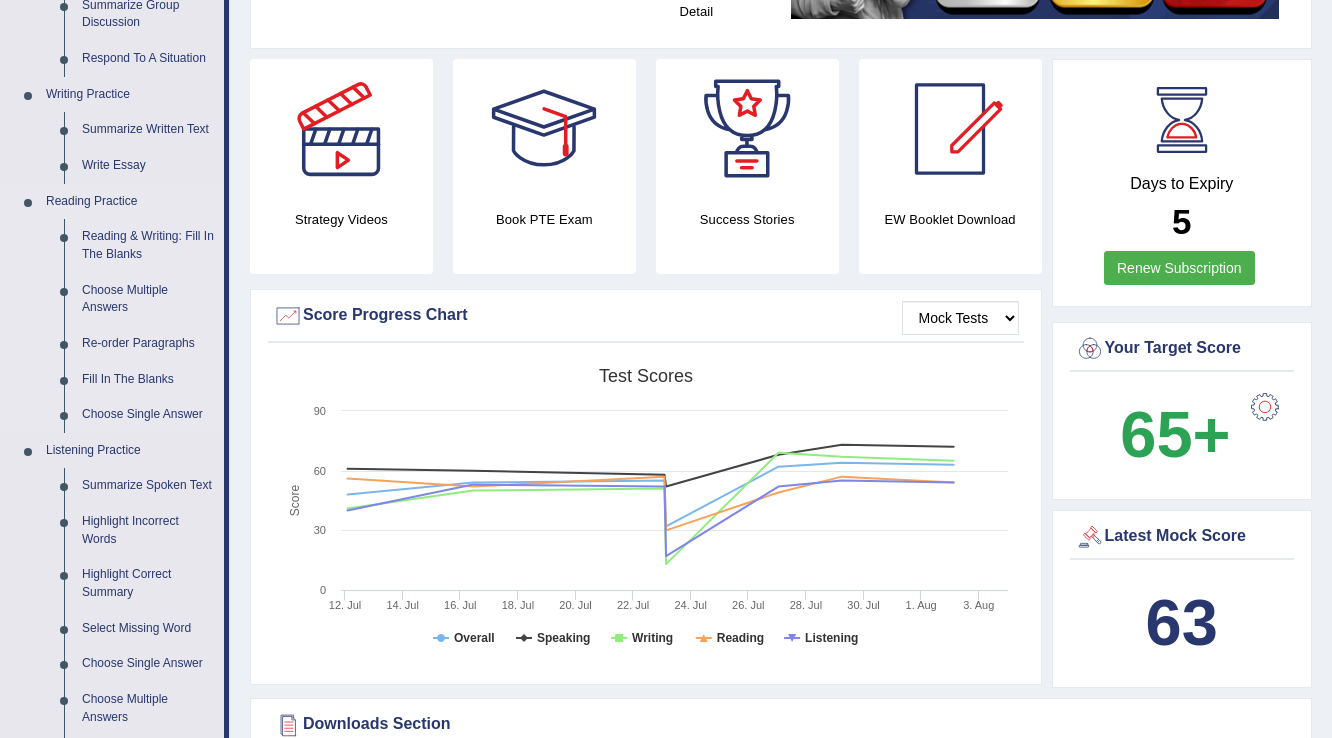 scroll, scrollTop: 320, scrollLeft: 0, axis: vertical 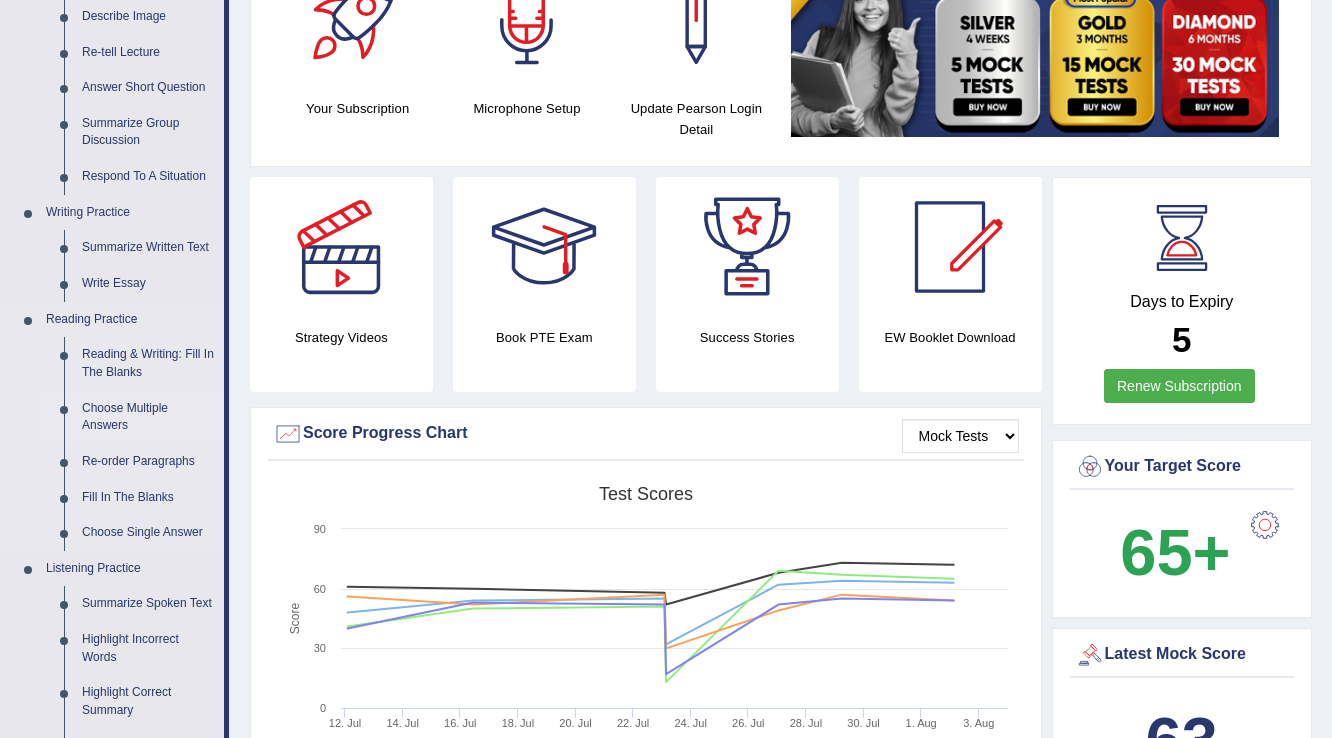 click on "Choose Multiple Answers" at bounding box center (148, 417) 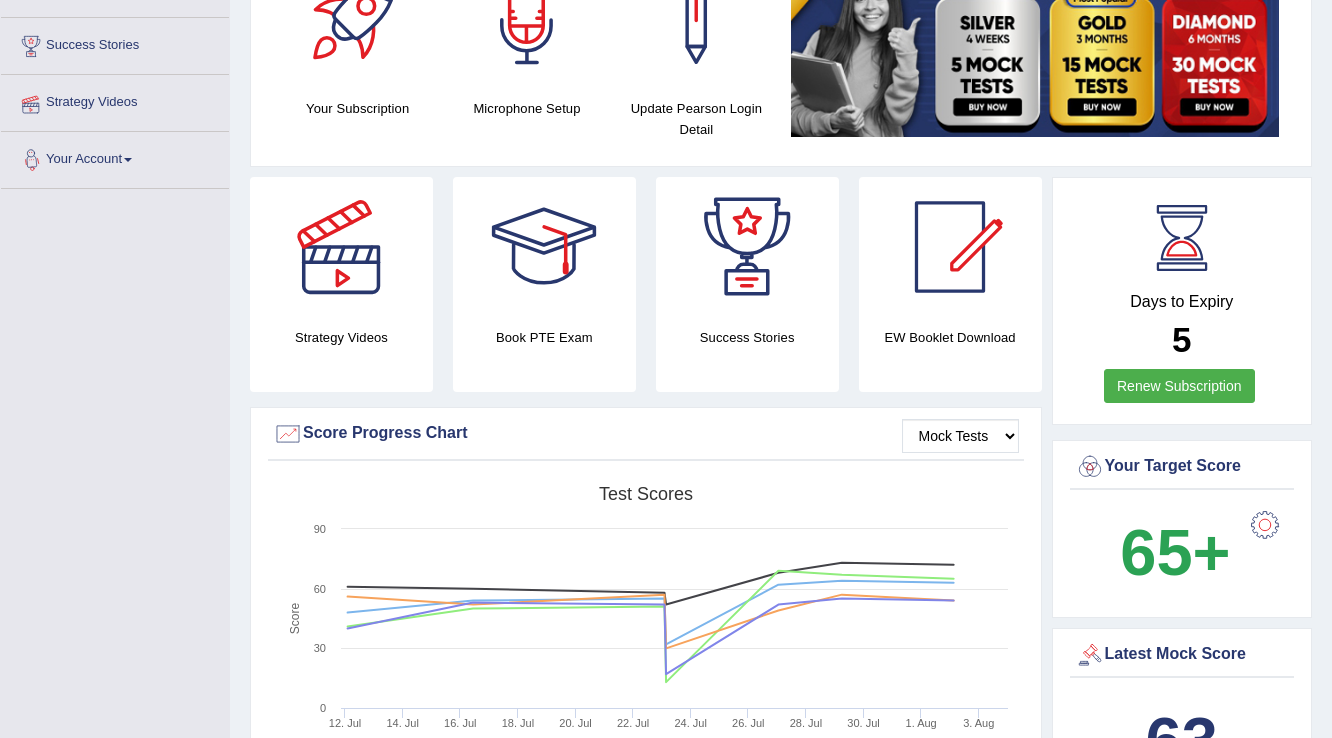 scroll, scrollTop: 540, scrollLeft: 0, axis: vertical 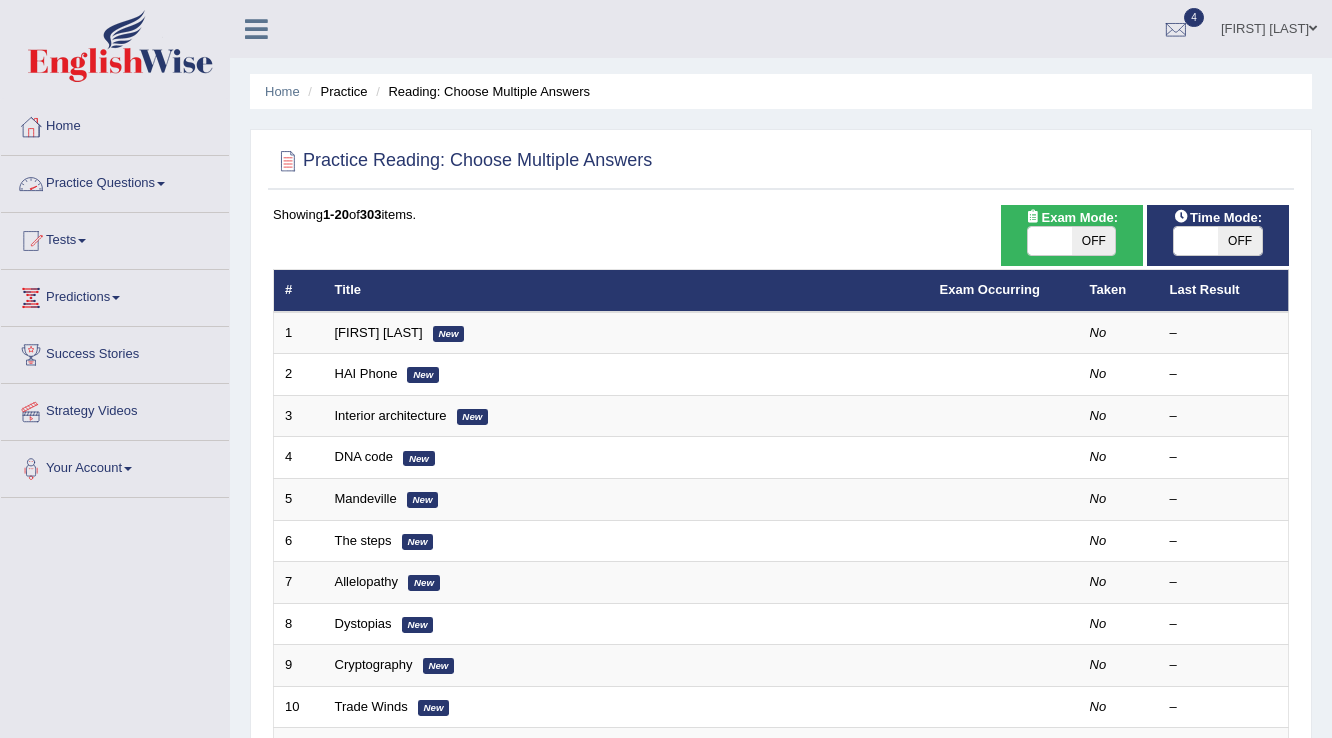 click on "Practice Questions" at bounding box center [115, 181] 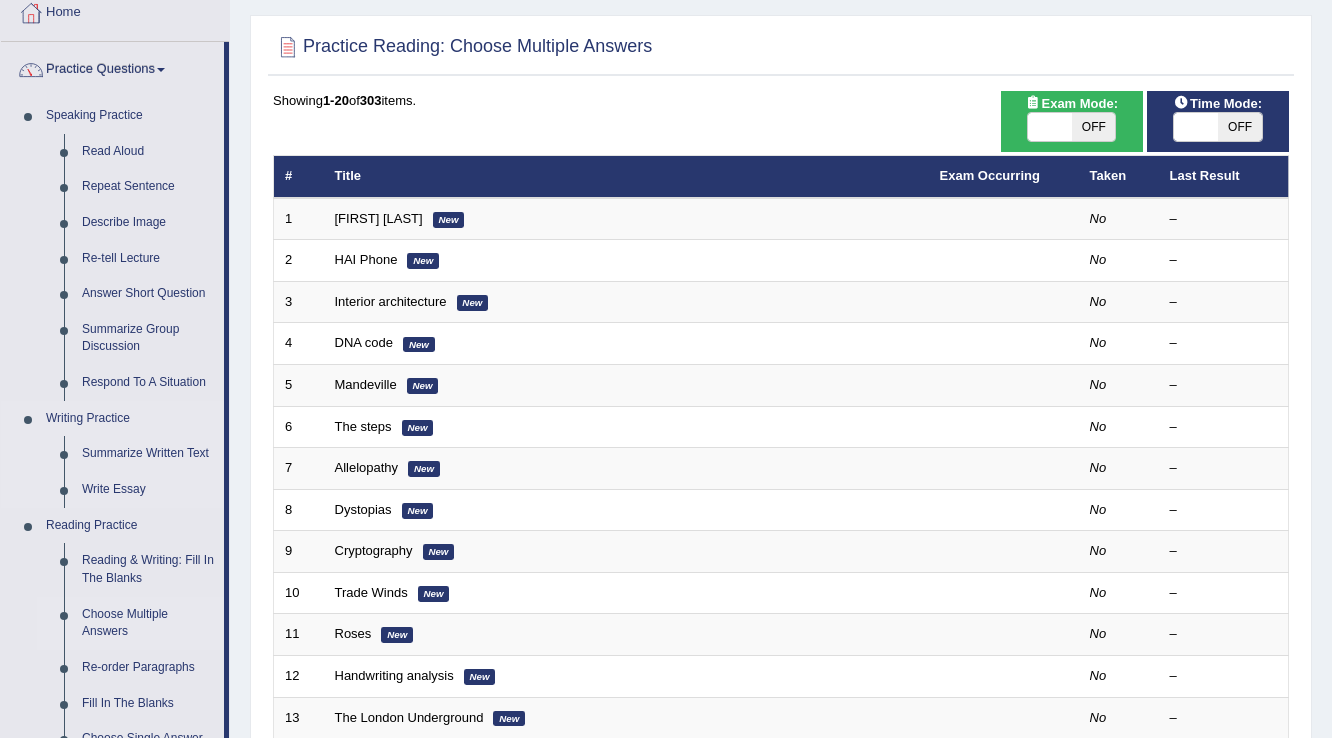 scroll, scrollTop: 240, scrollLeft: 0, axis: vertical 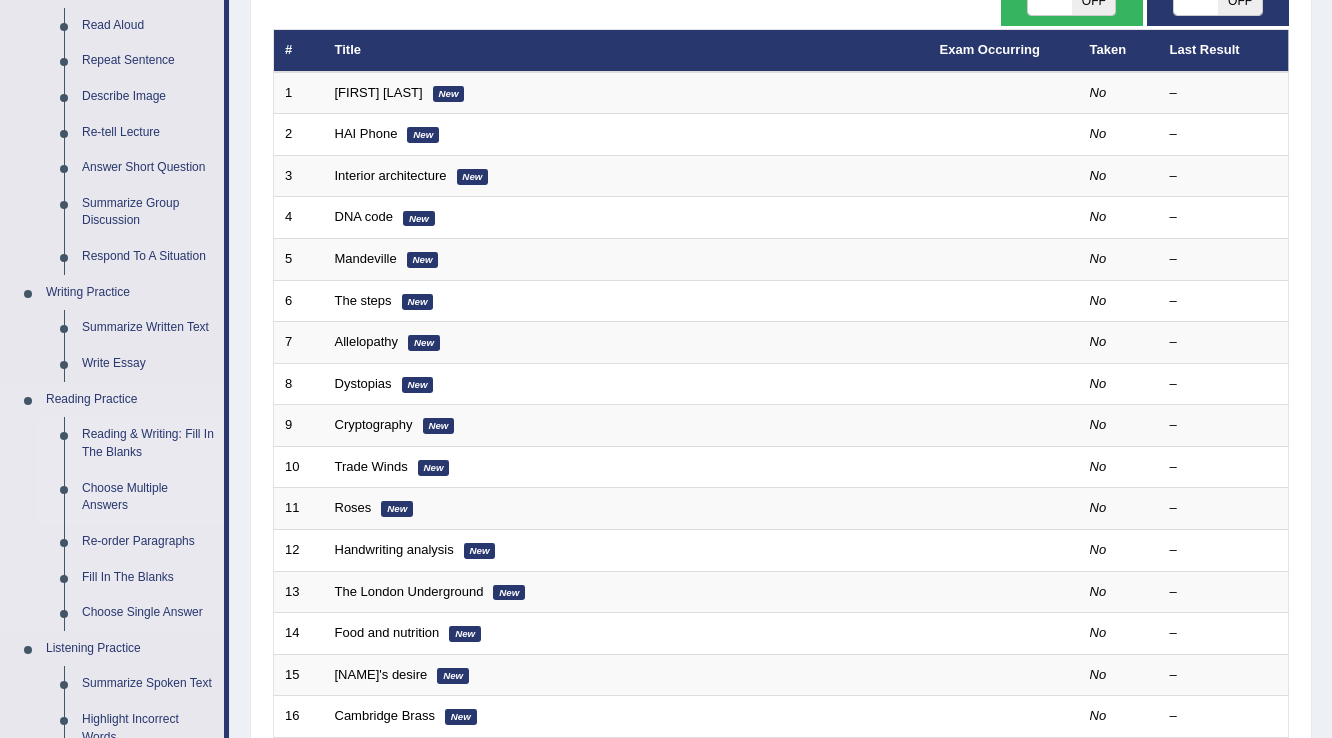 click on "Reading & Writing: Fill In The Blanks" at bounding box center [148, 443] 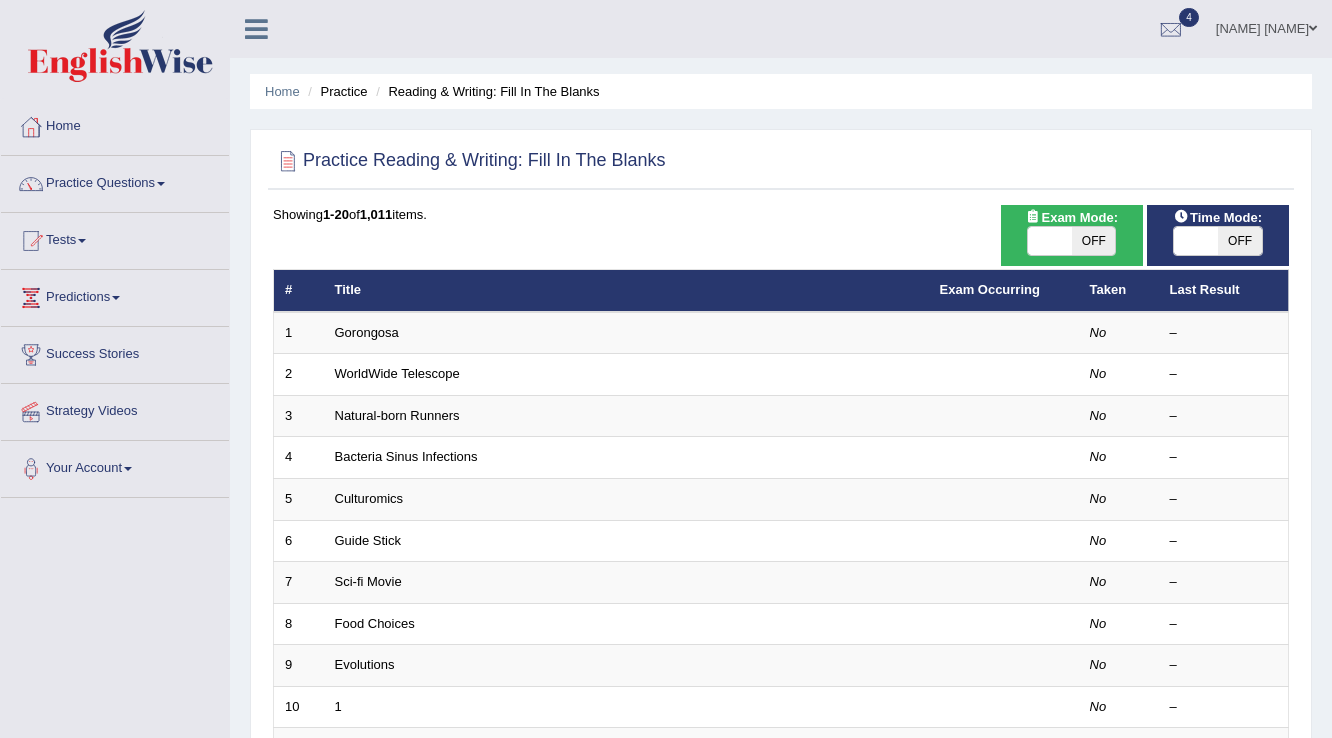 scroll, scrollTop: 0, scrollLeft: 0, axis: both 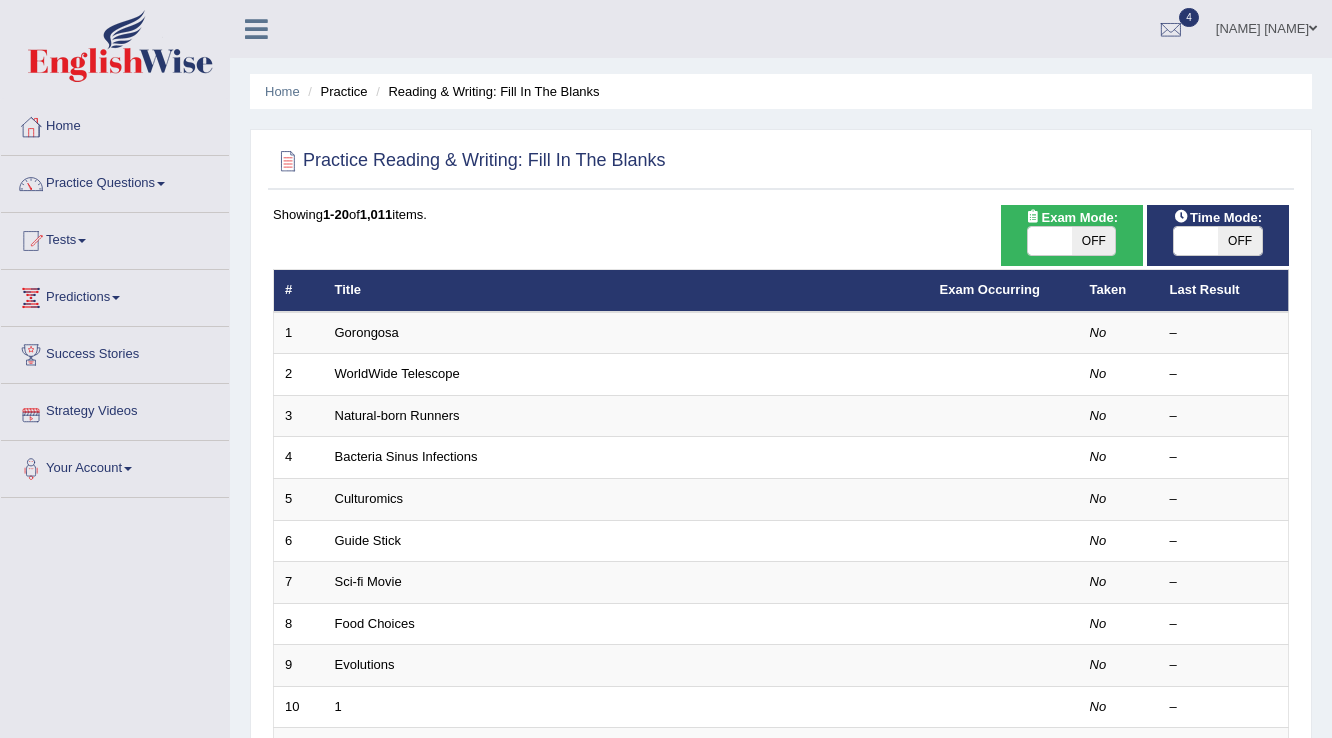 click on "OFF" at bounding box center [1094, 241] 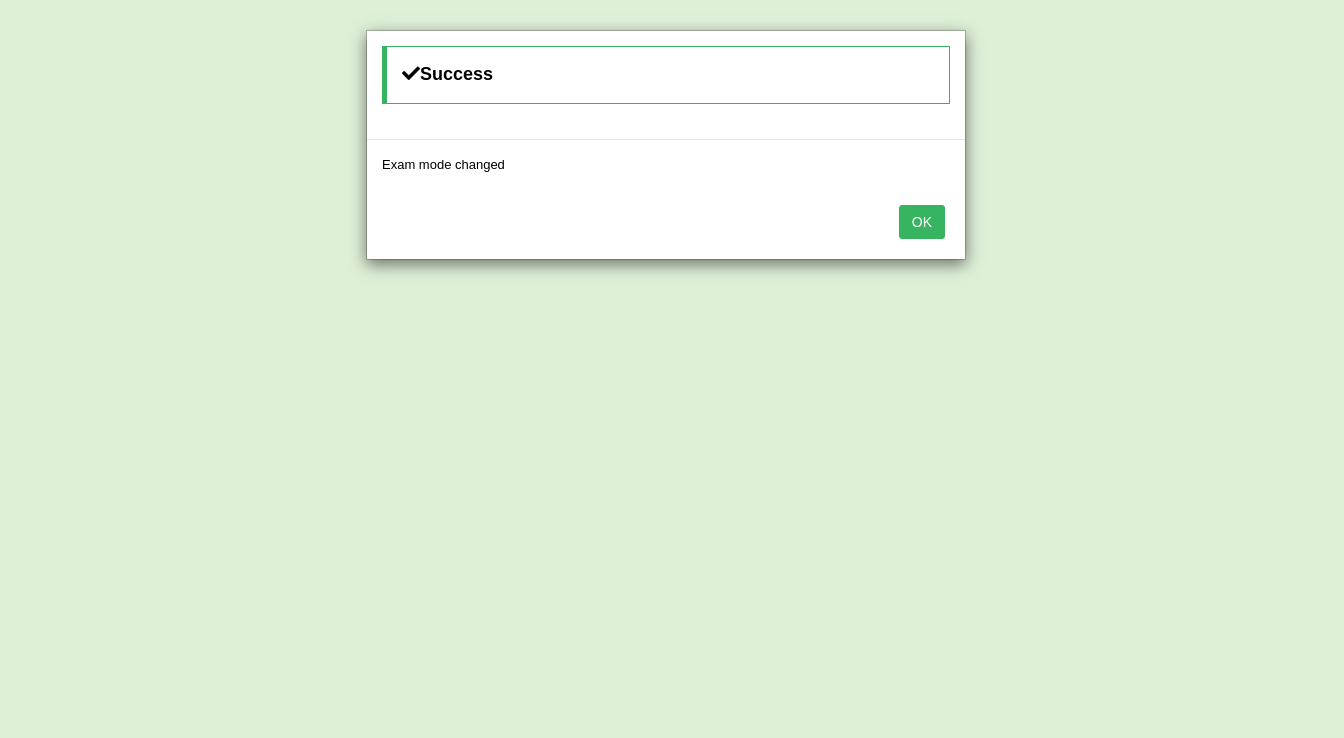 click on "OK" at bounding box center (922, 222) 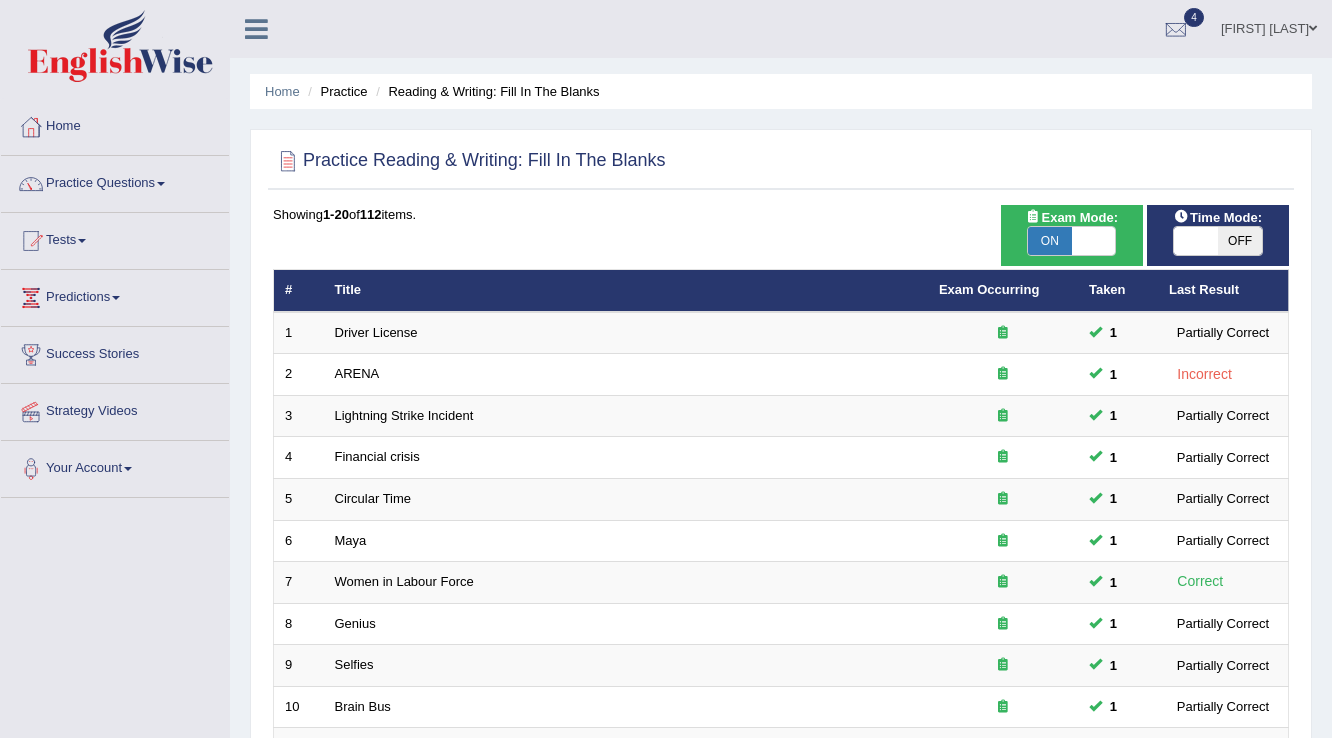 scroll, scrollTop: 177, scrollLeft: 0, axis: vertical 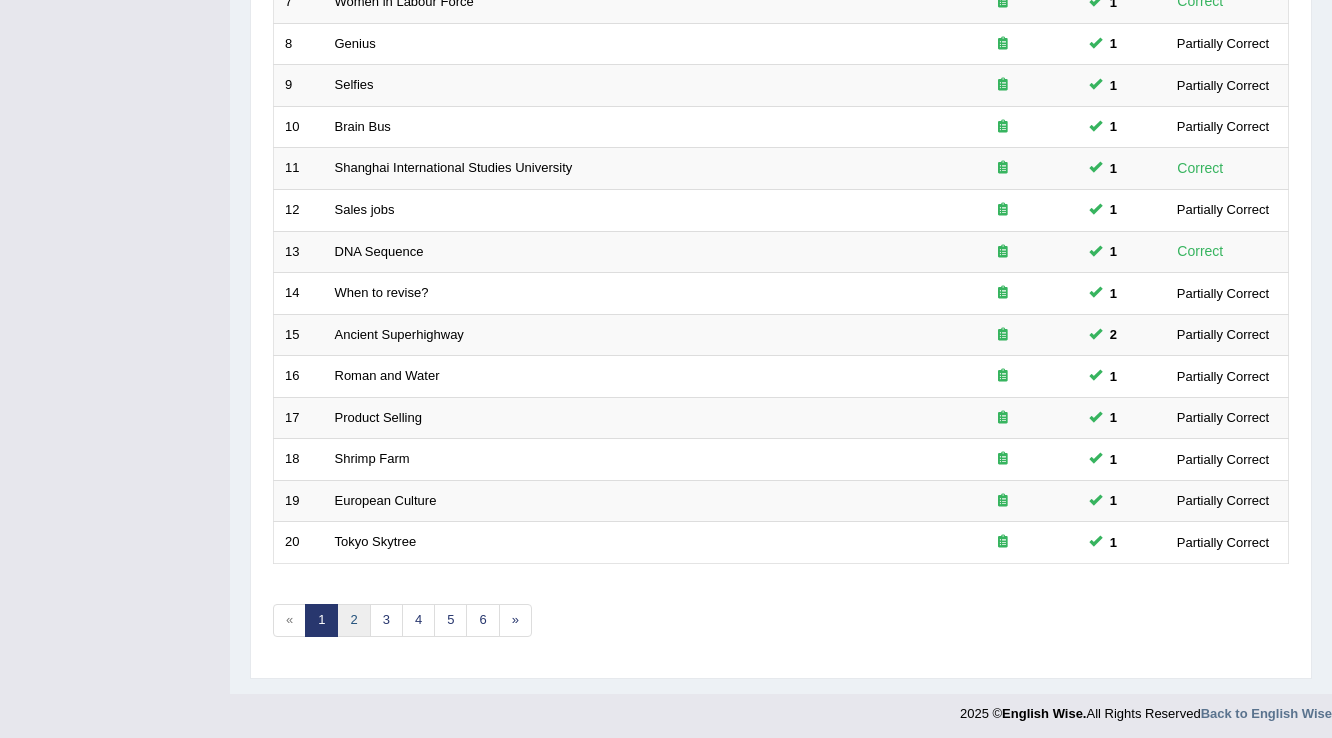 click on "2" at bounding box center [353, 620] 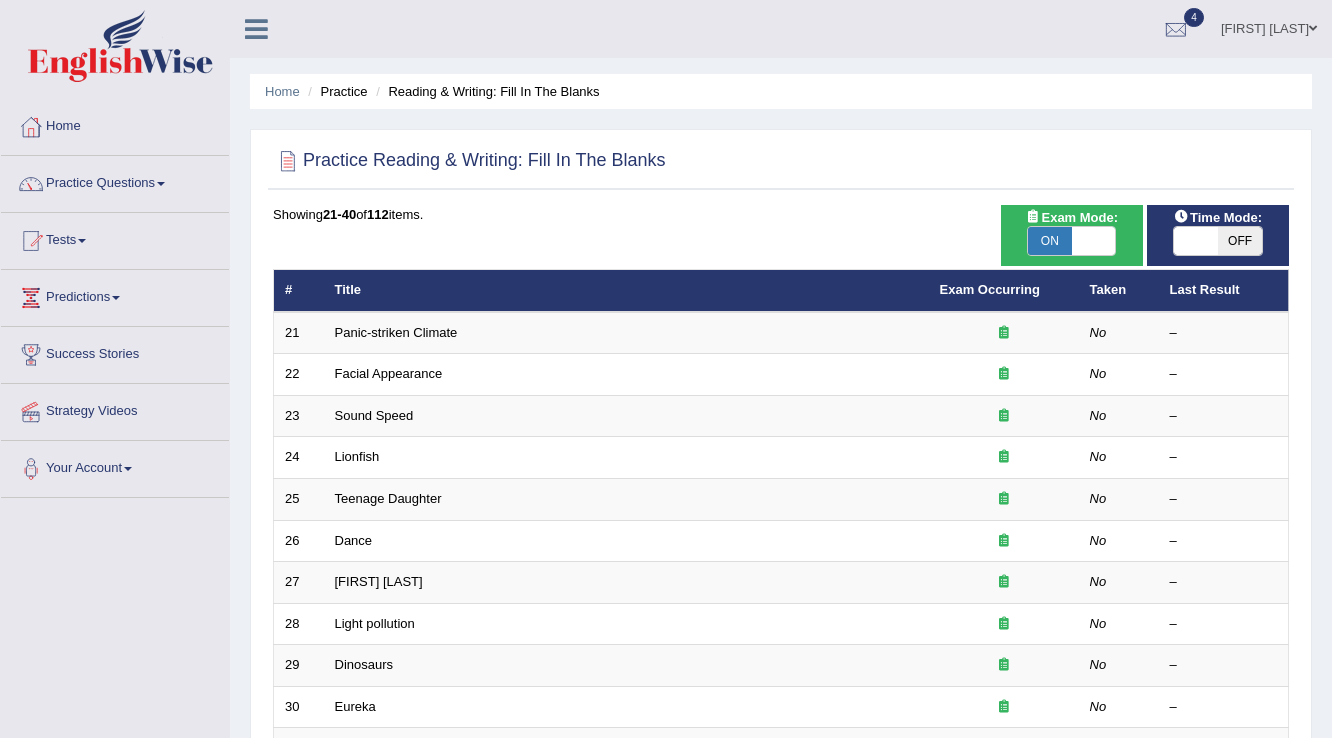 scroll, scrollTop: 0, scrollLeft: 0, axis: both 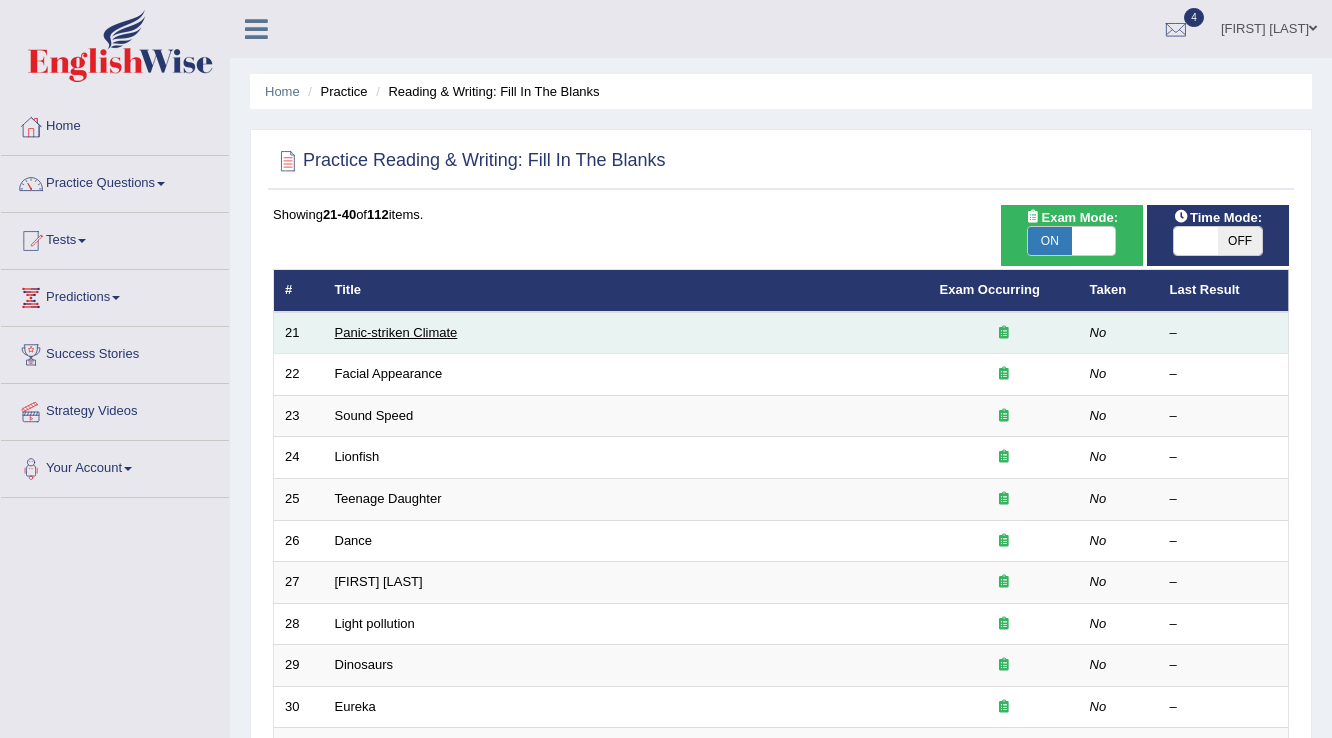 click on "Panic-striken Climate" at bounding box center [396, 332] 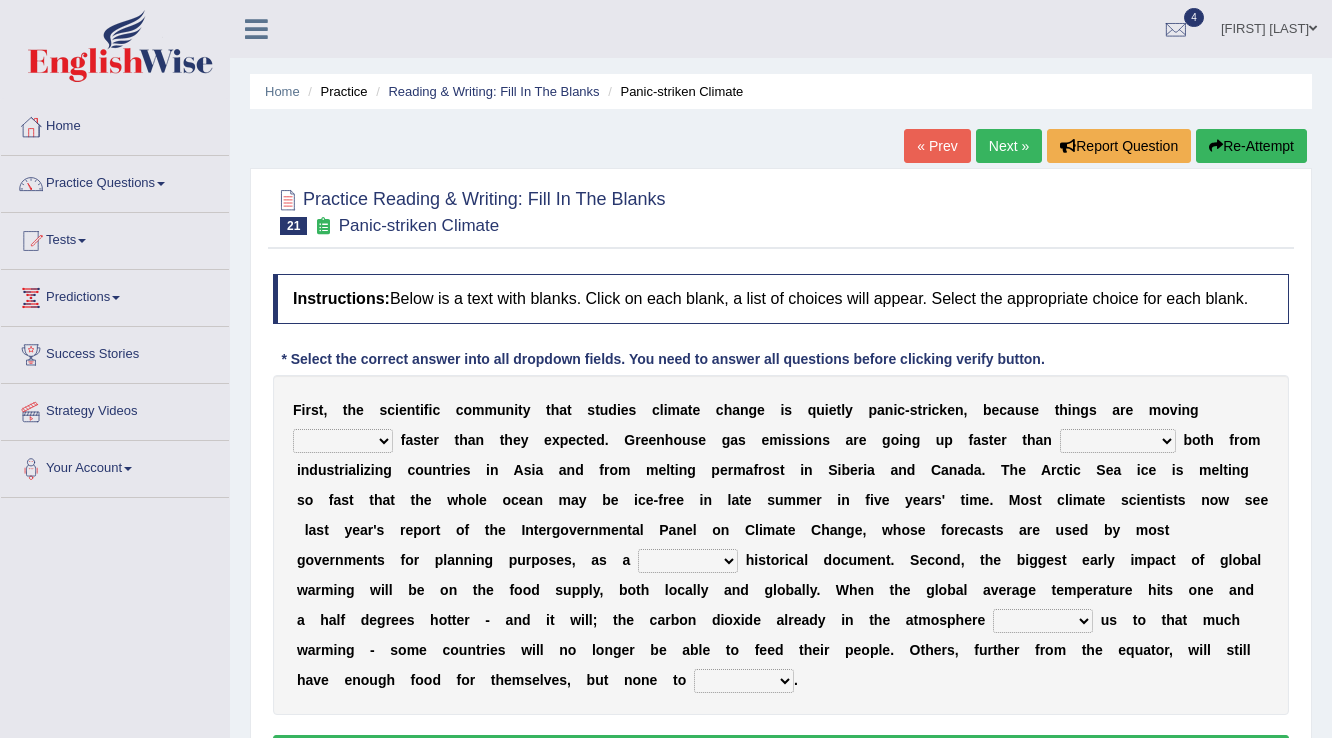 scroll, scrollTop: 0, scrollLeft: 0, axis: both 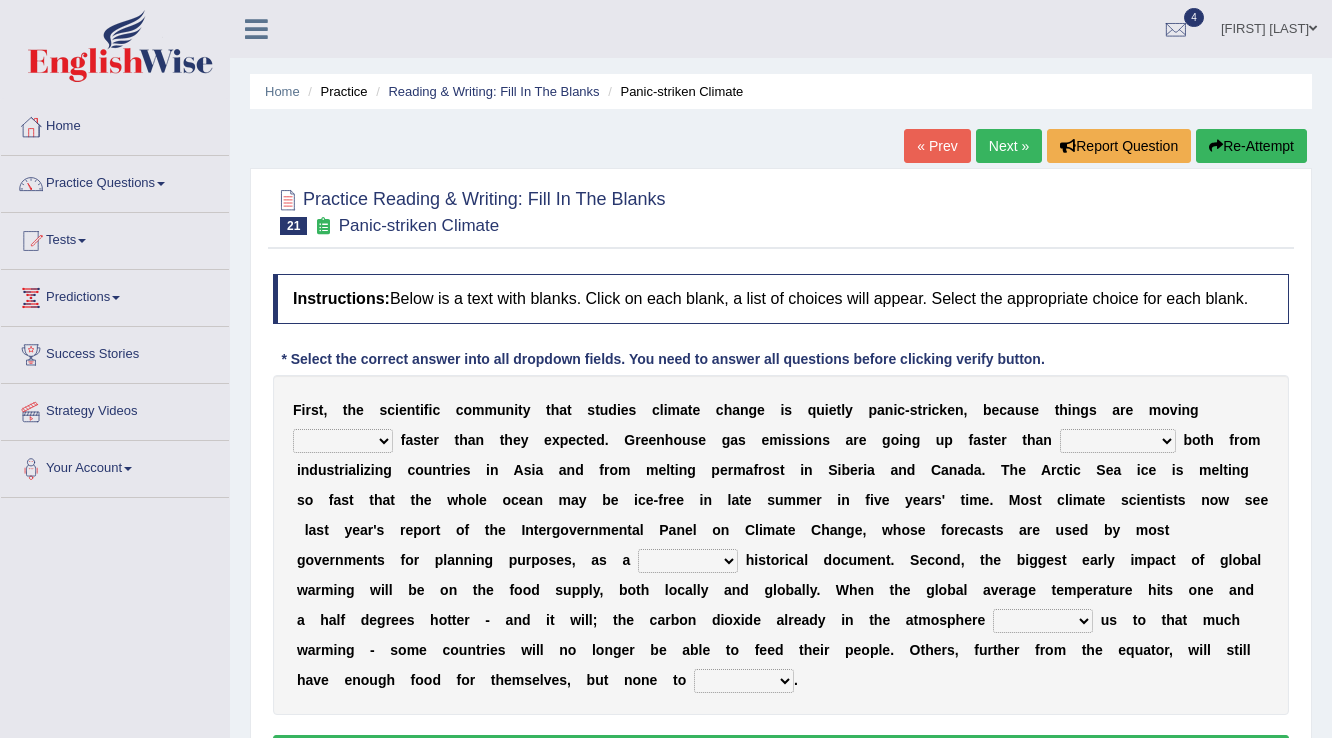 click on "few same musch most" at bounding box center [343, 441] 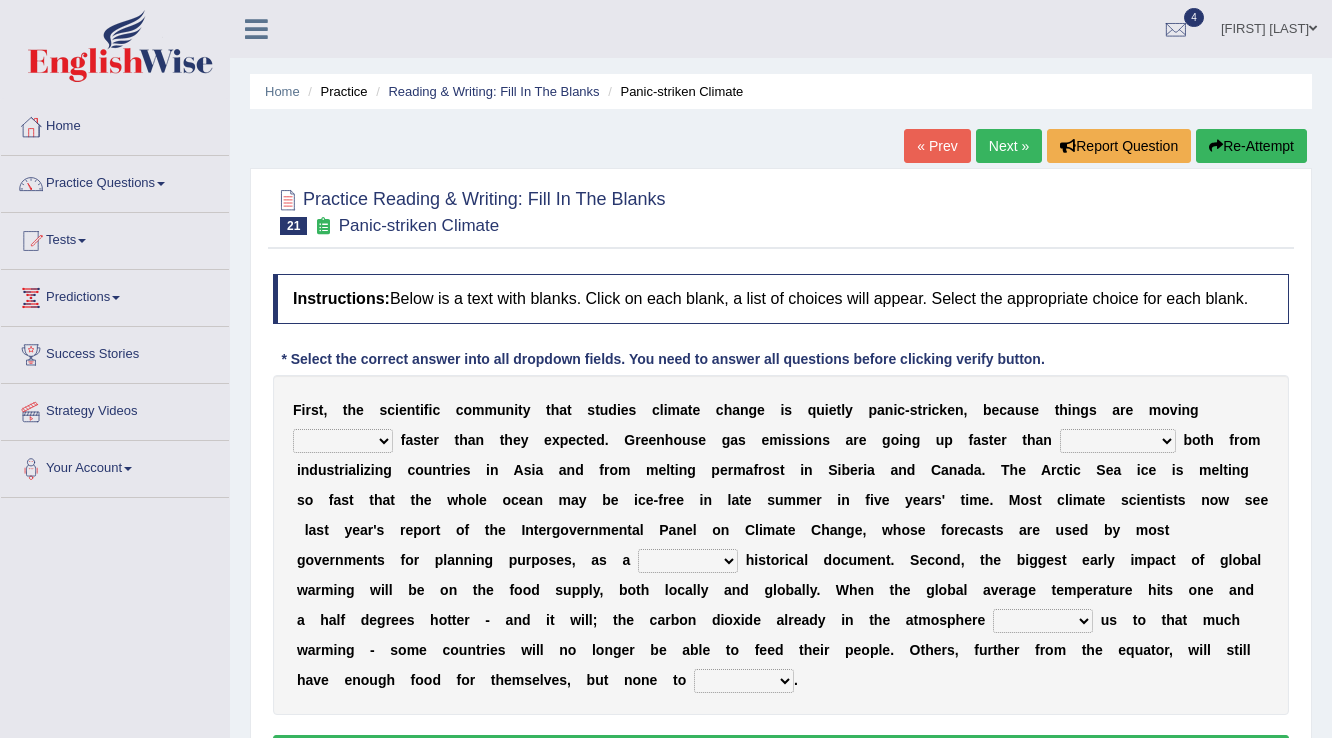 select on "musch" 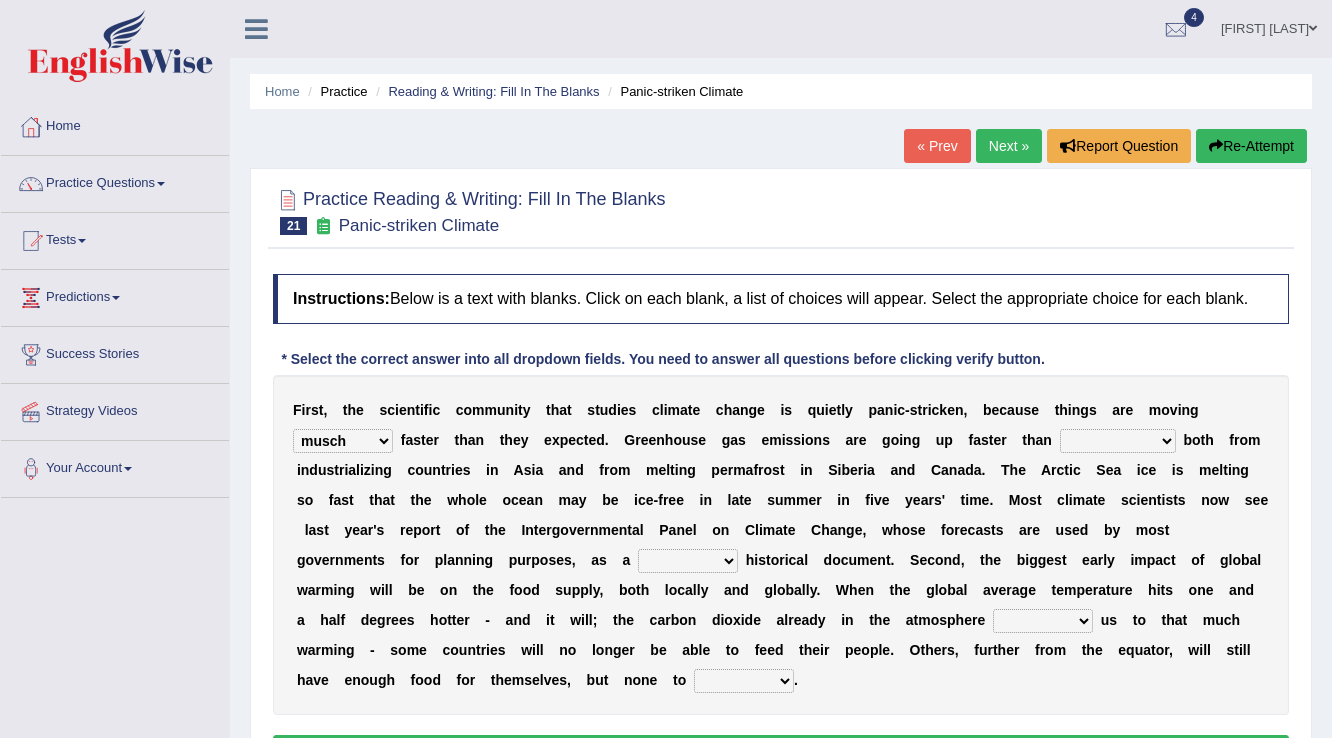 click on "few same musch most" at bounding box center [343, 441] 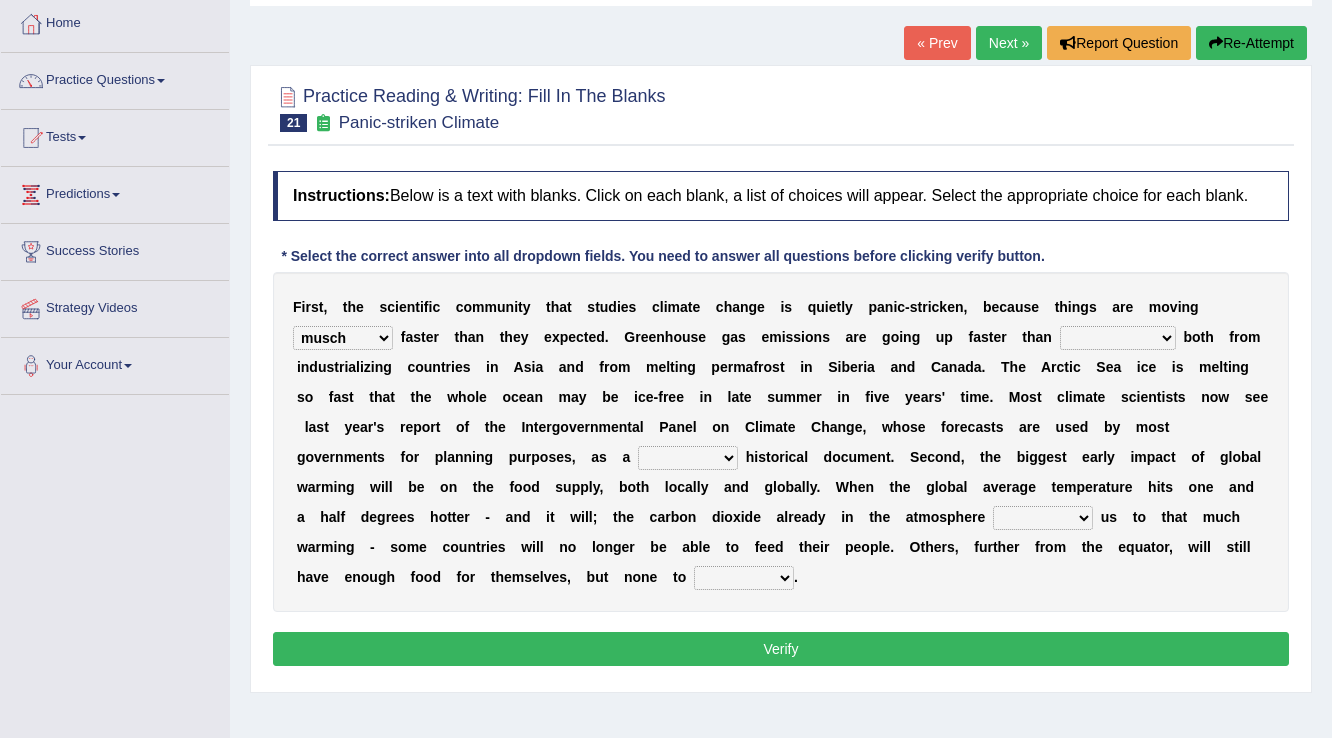 scroll, scrollTop: 80, scrollLeft: 0, axis: vertical 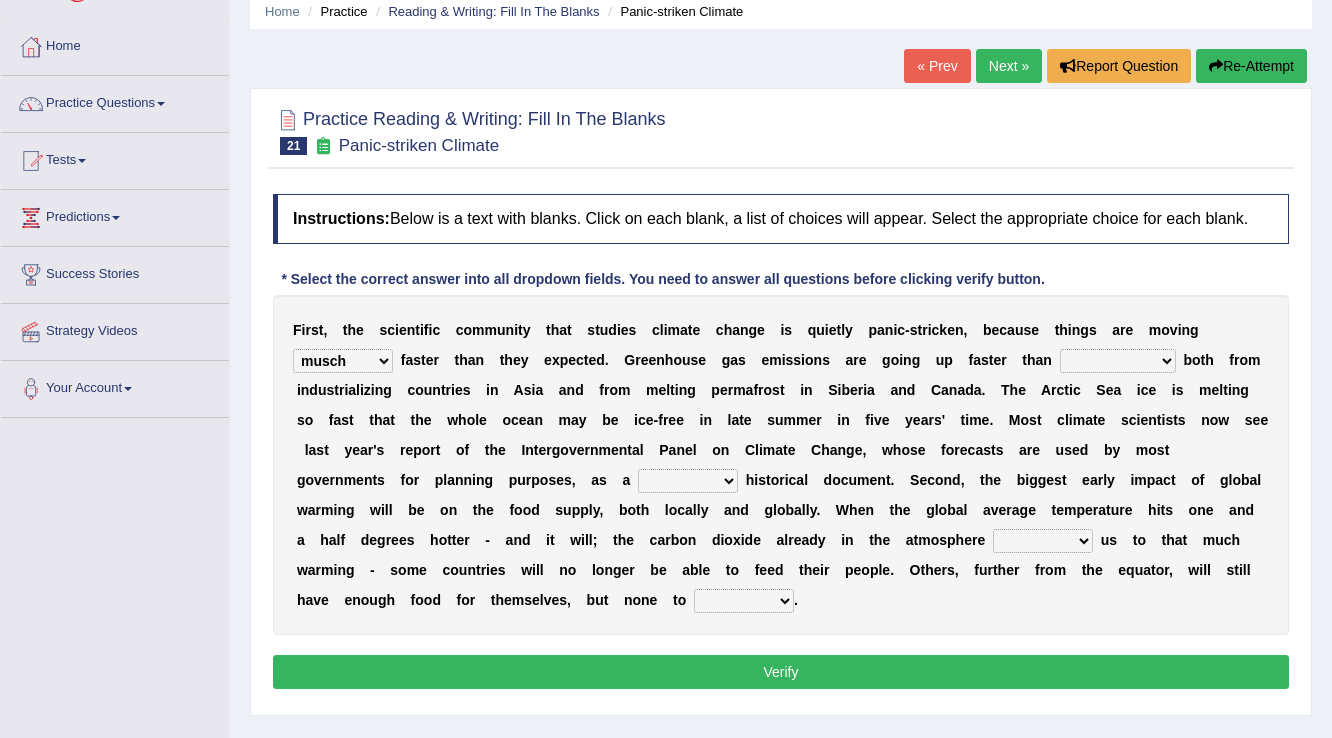 click on "anticipation predictability ptredicts predicted" at bounding box center (1118, 361) 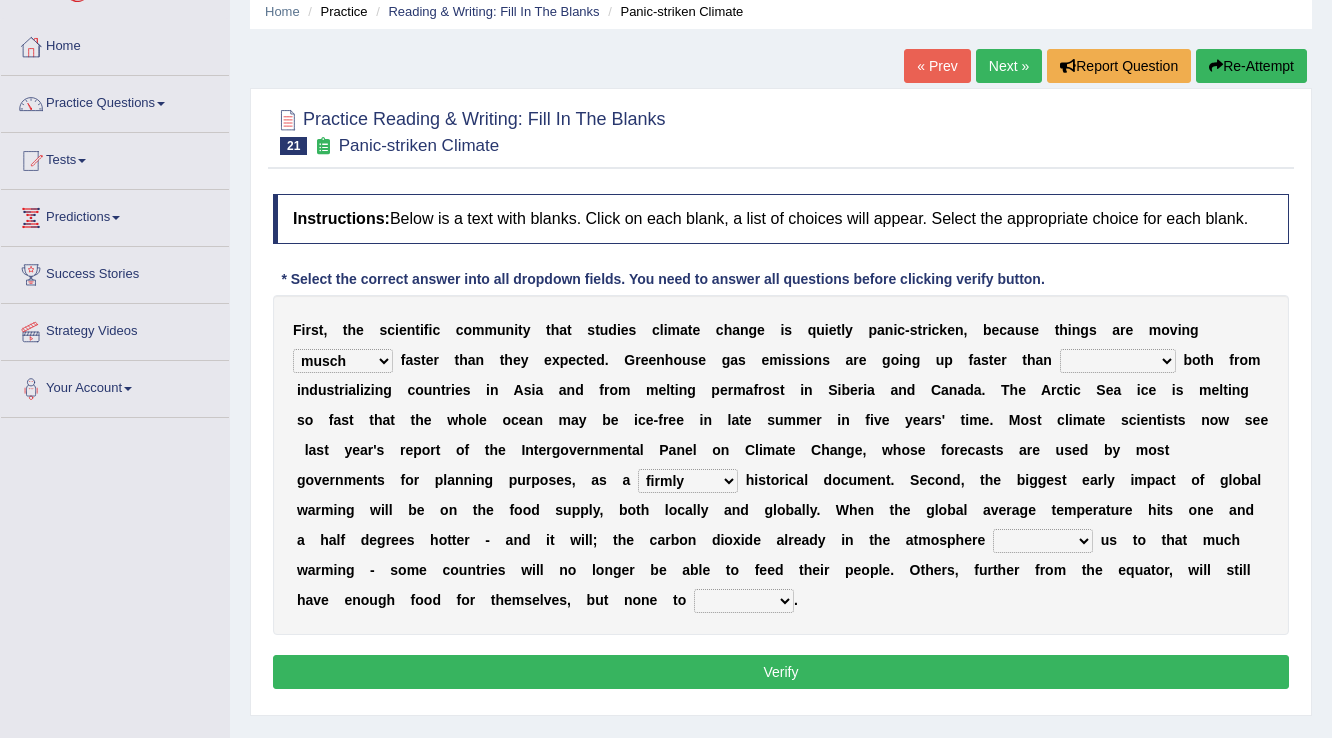 click on "commits directs allows addresses" at bounding box center [1043, 541] 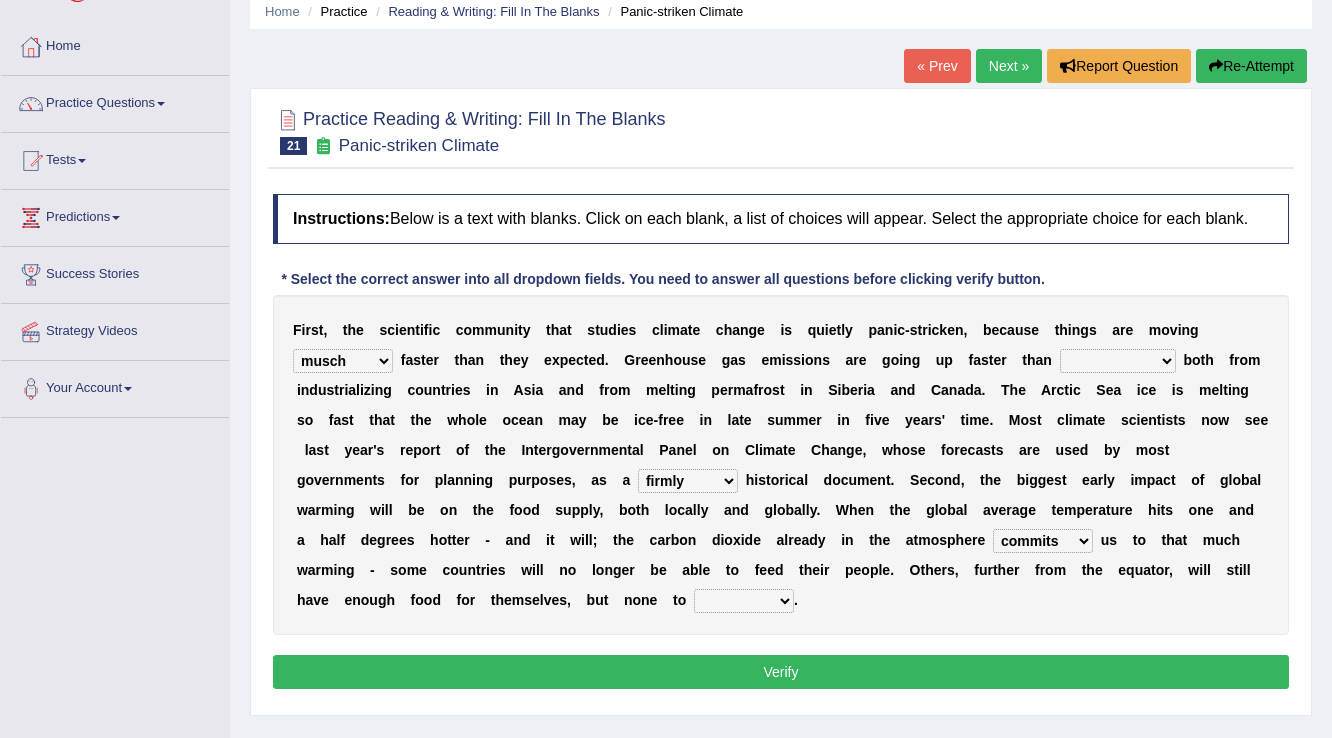 drag, startPoint x: 780, startPoint y: 592, endPoint x: 784, endPoint y: 580, distance: 12.649111 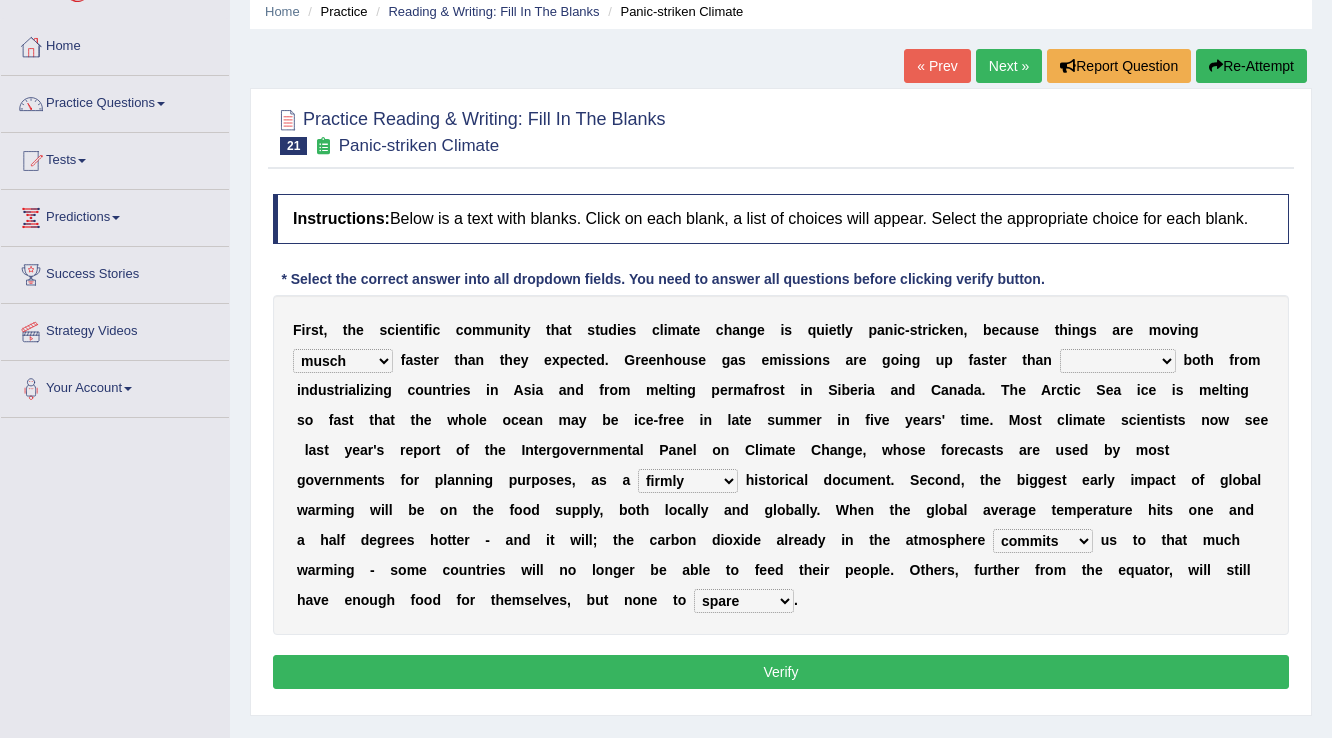 click on "spare apply dispense consume" at bounding box center (744, 601) 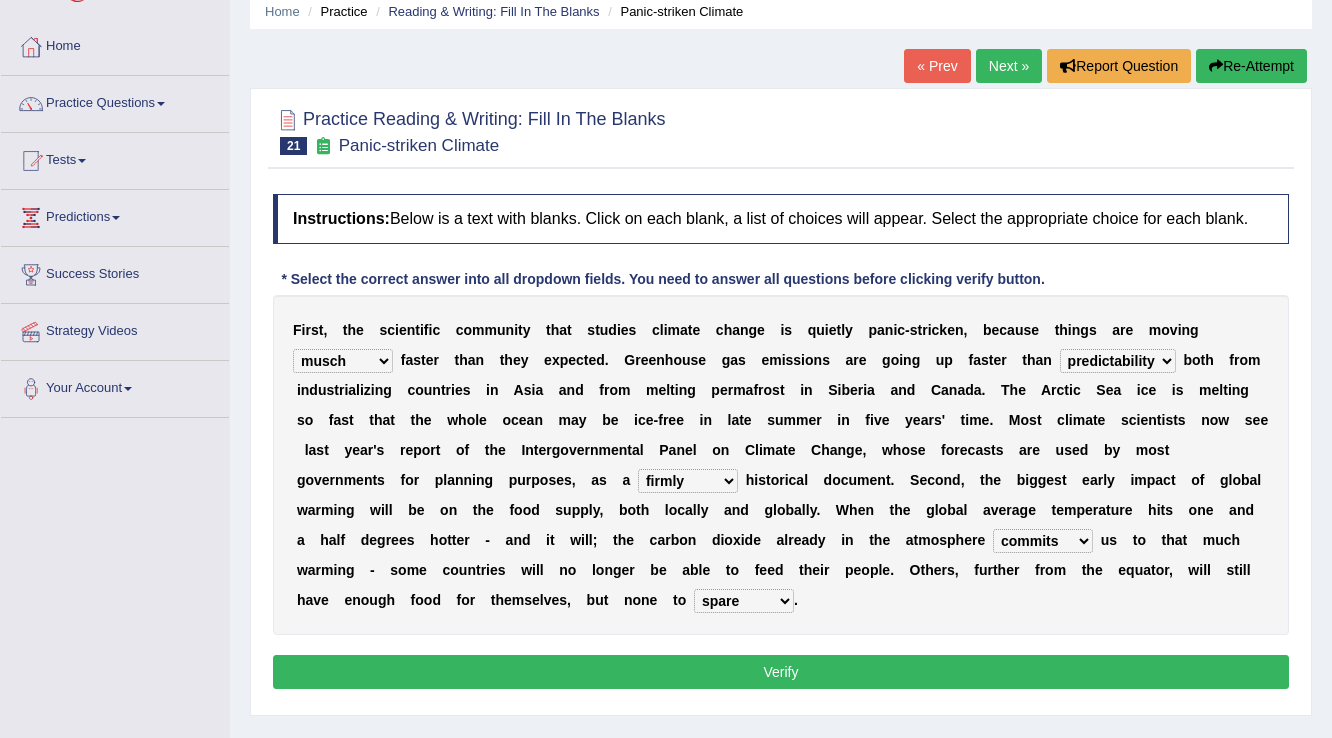 click on "anticipation predictability ptredicts predicted" at bounding box center (1118, 361) 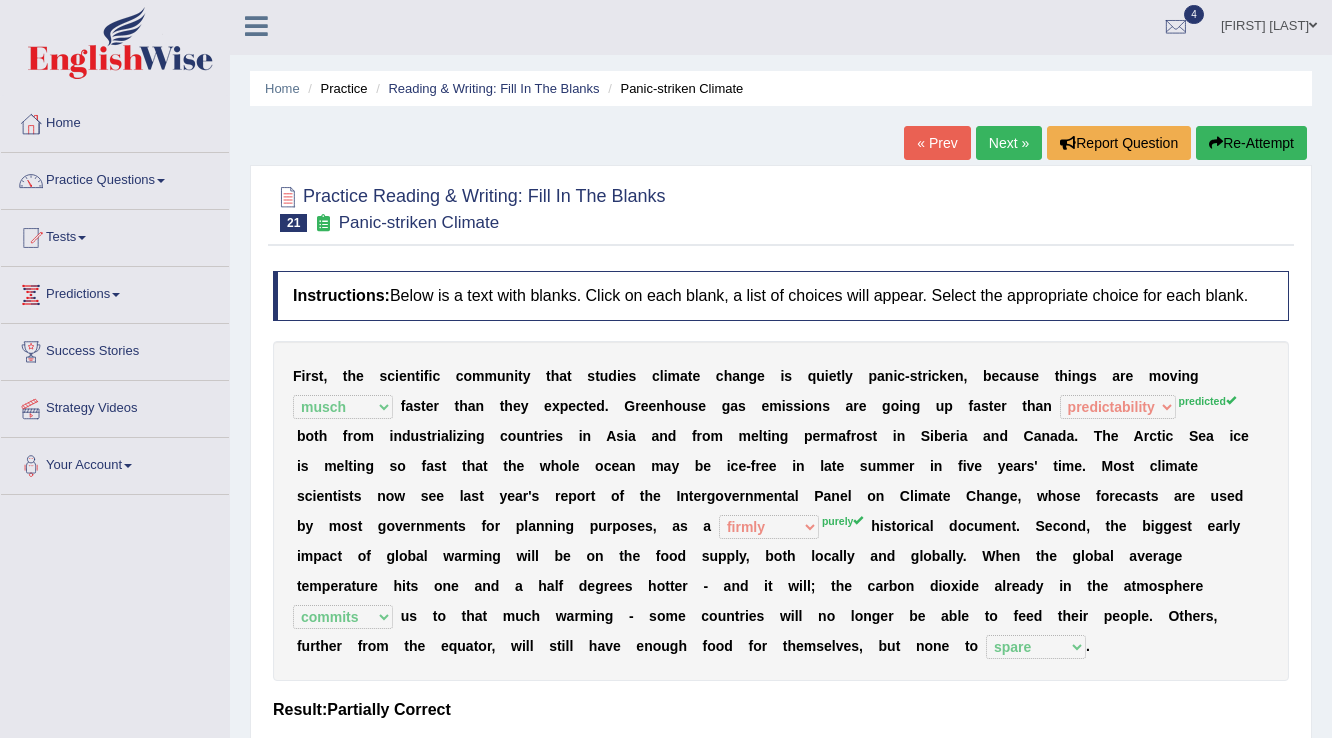 scroll, scrollTop: 0, scrollLeft: 0, axis: both 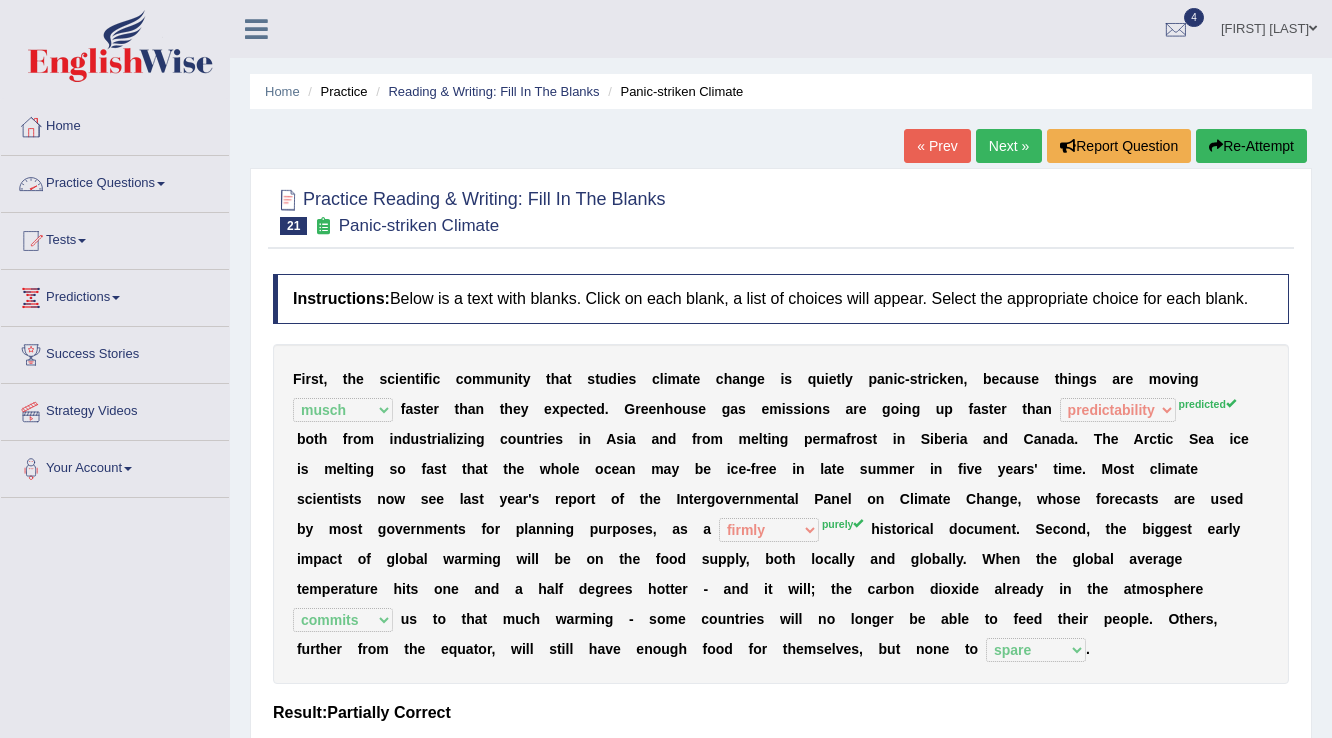 click on "Practice Questions" at bounding box center (115, 181) 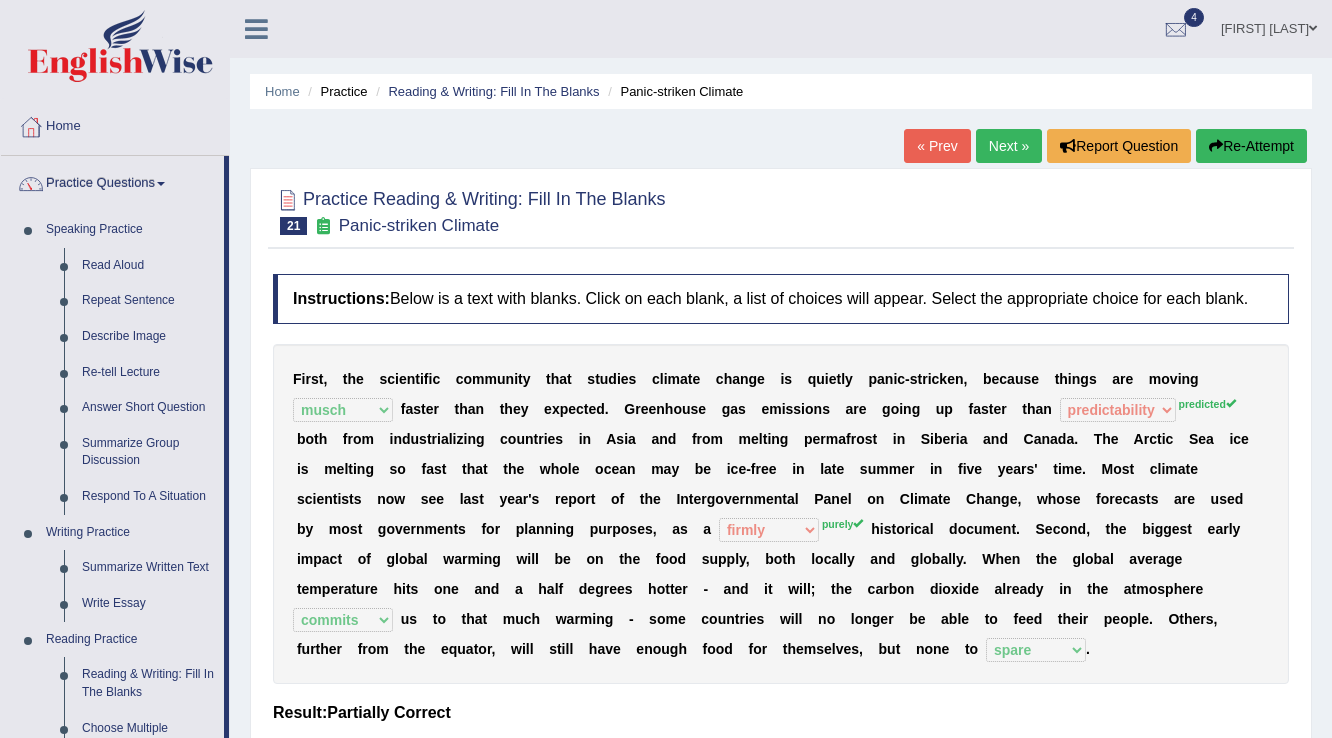 scroll, scrollTop: 0, scrollLeft: 0, axis: both 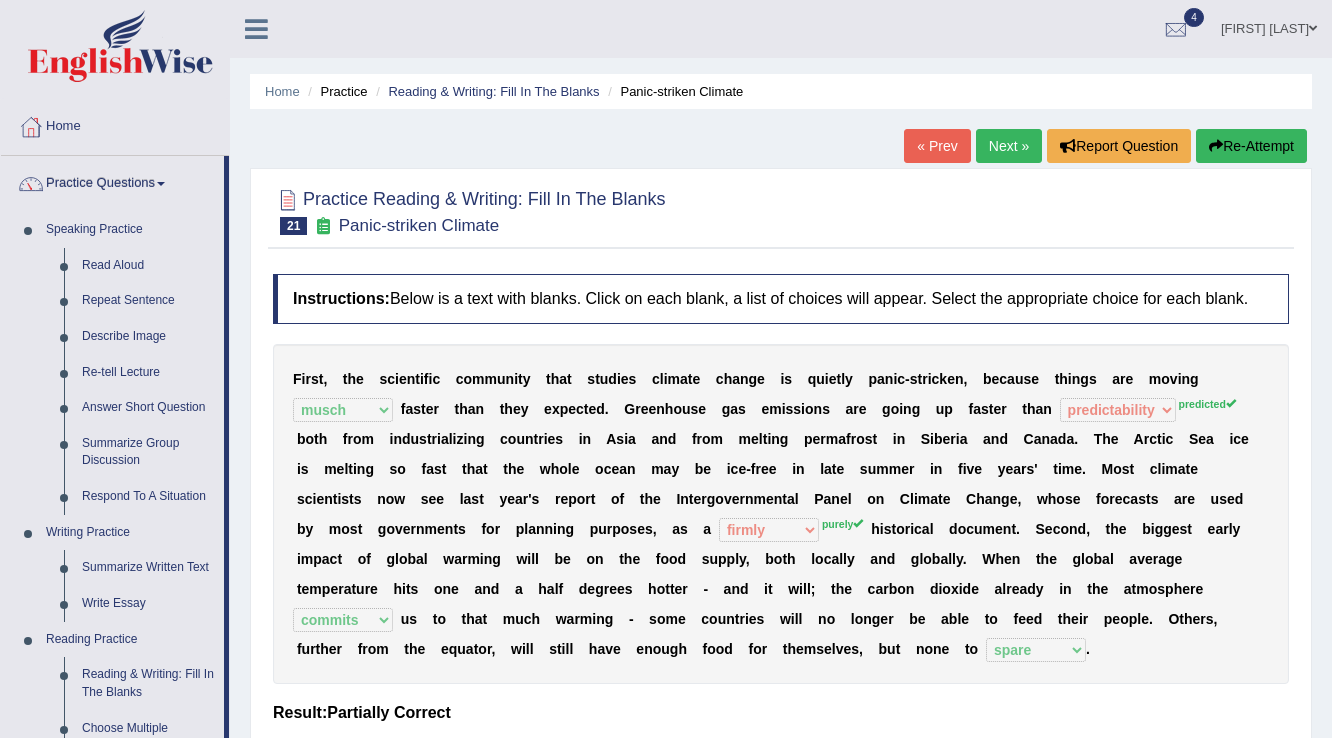 click on "Next »" at bounding box center (1009, 146) 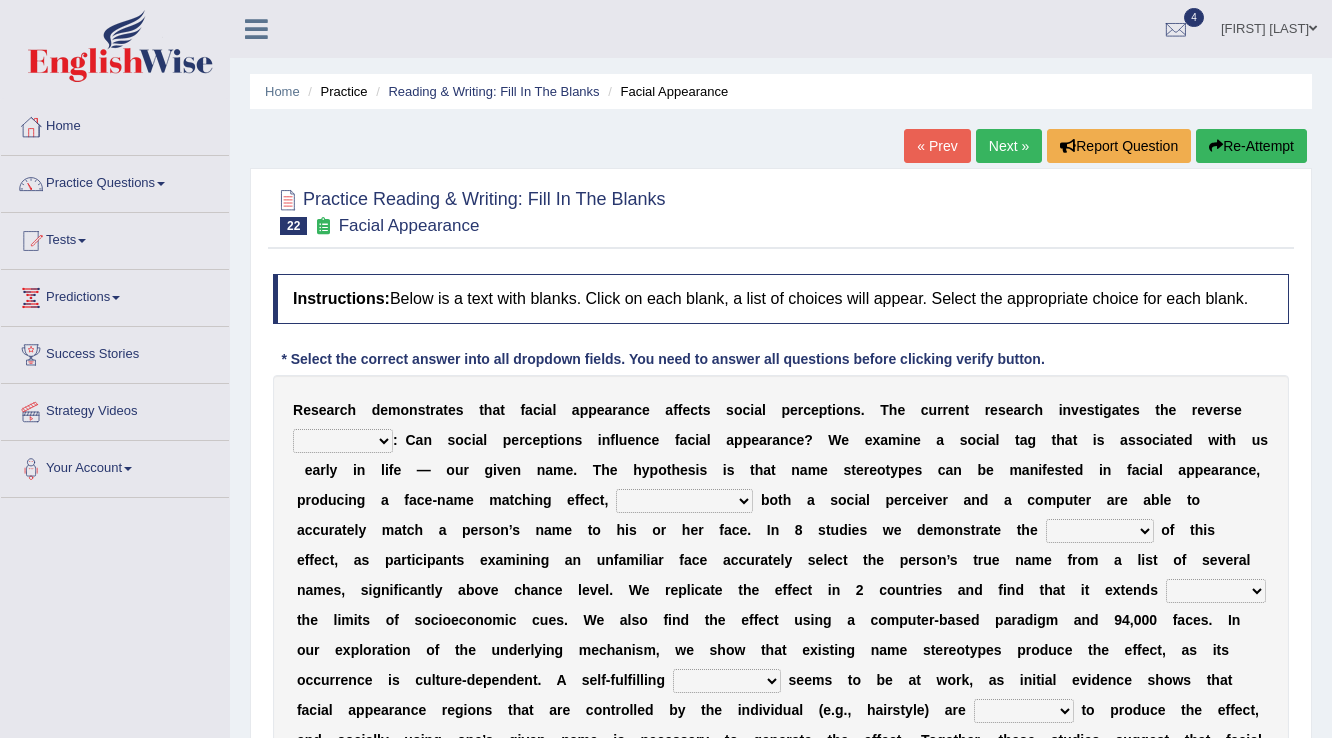 scroll, scrollTop: 0, scrollLeft: 0, axis: both 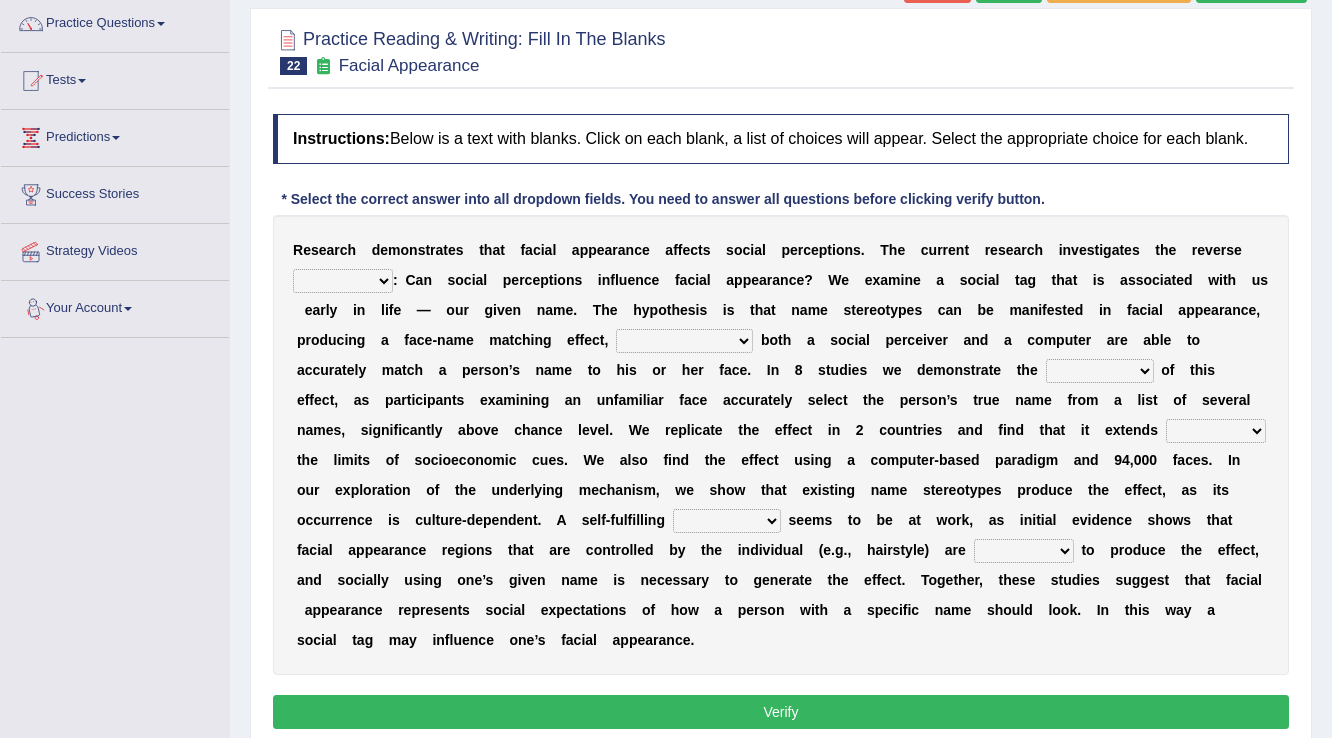click on "link possiblity oddness polarity" at bounding box center (343, 281) 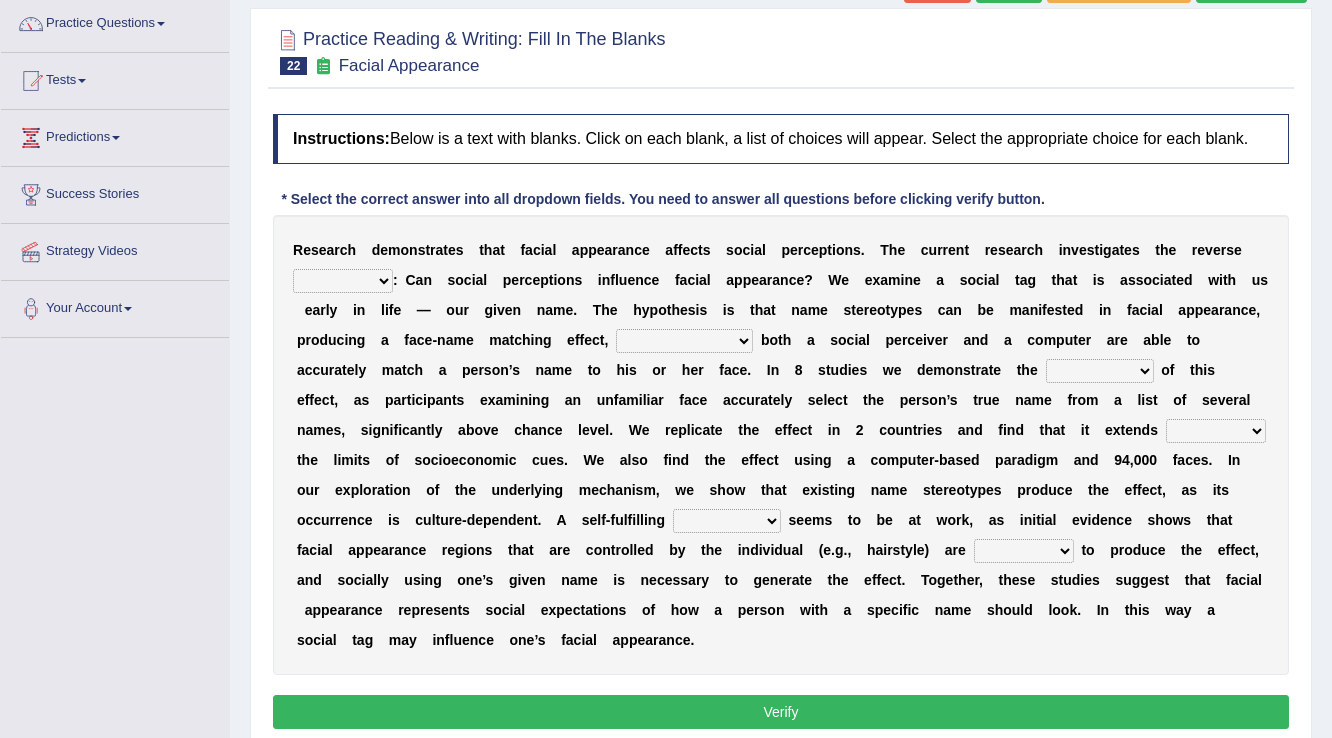 select on "link" 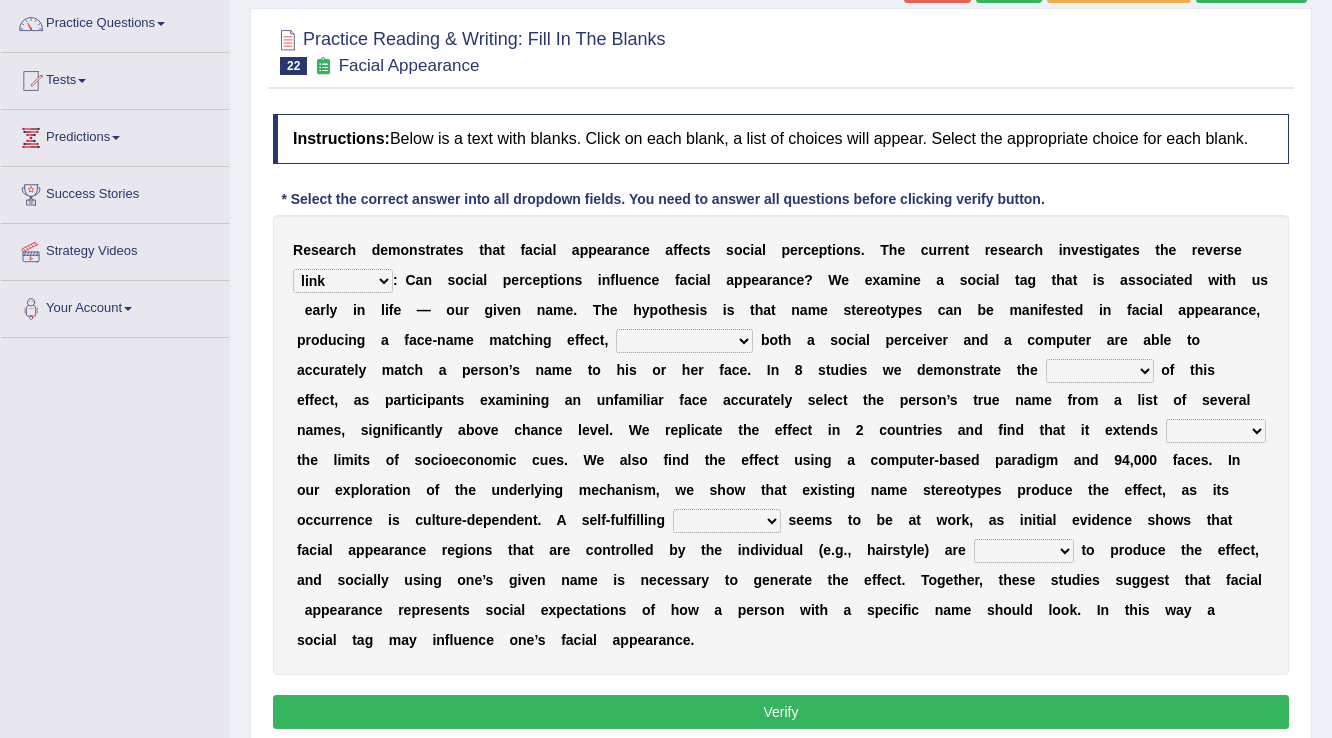click on "link possiblity oddness polarity" at bounding box center (343, 281) 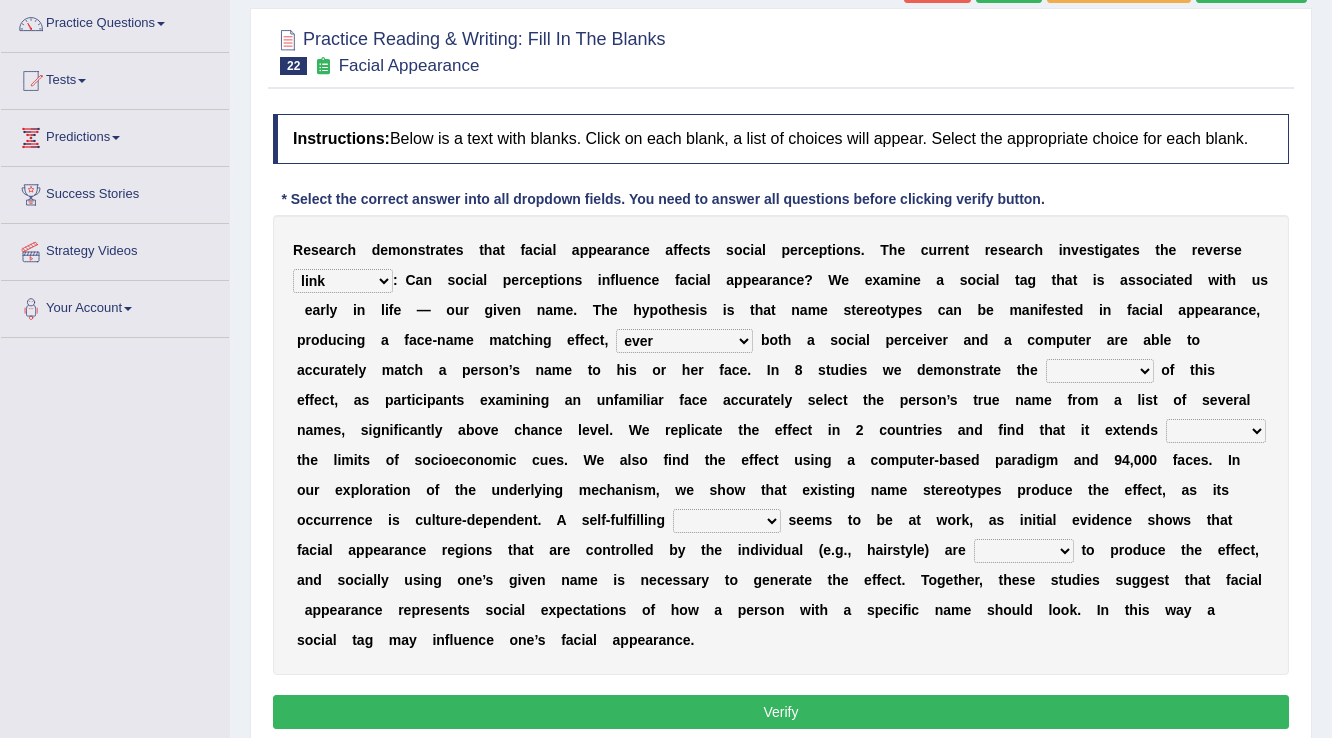 click on "indolence evanescene existence transact" at bounding box center [1100, 371] 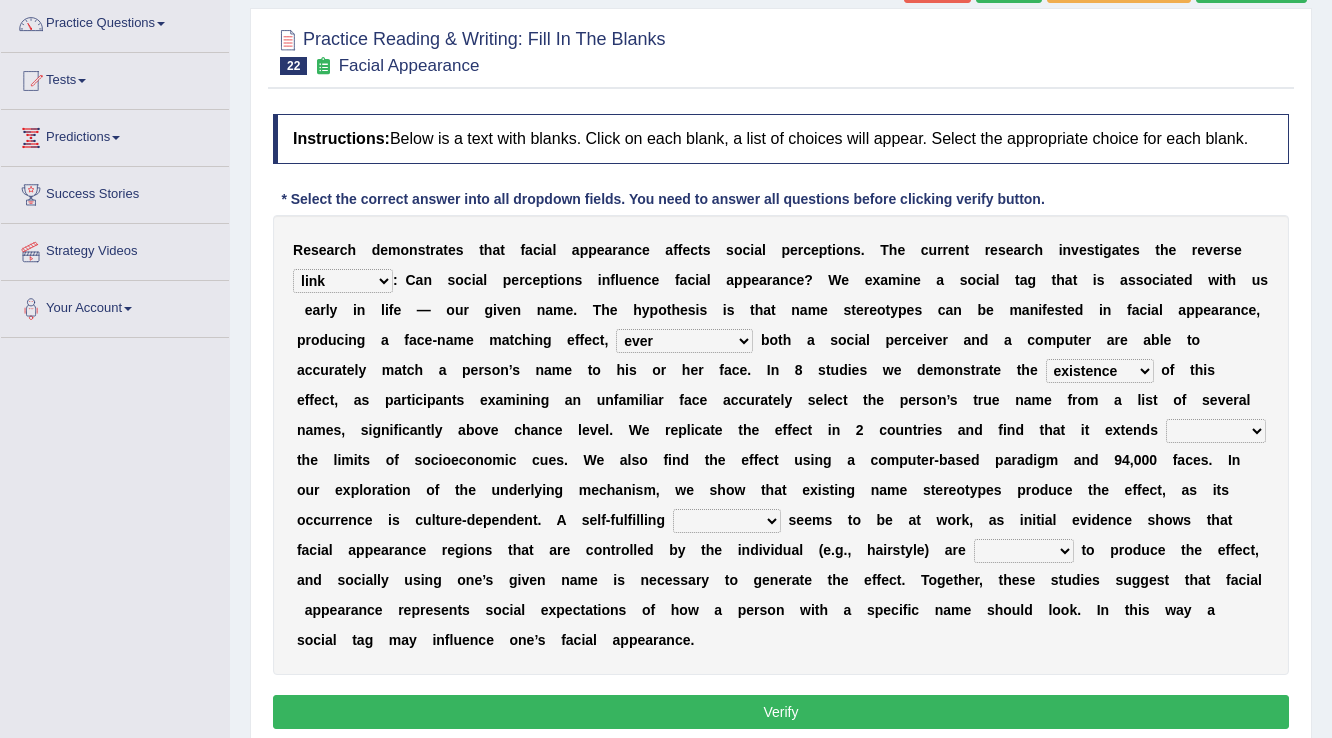 click on "within into beyond by" at bounding box center (1216, 431) 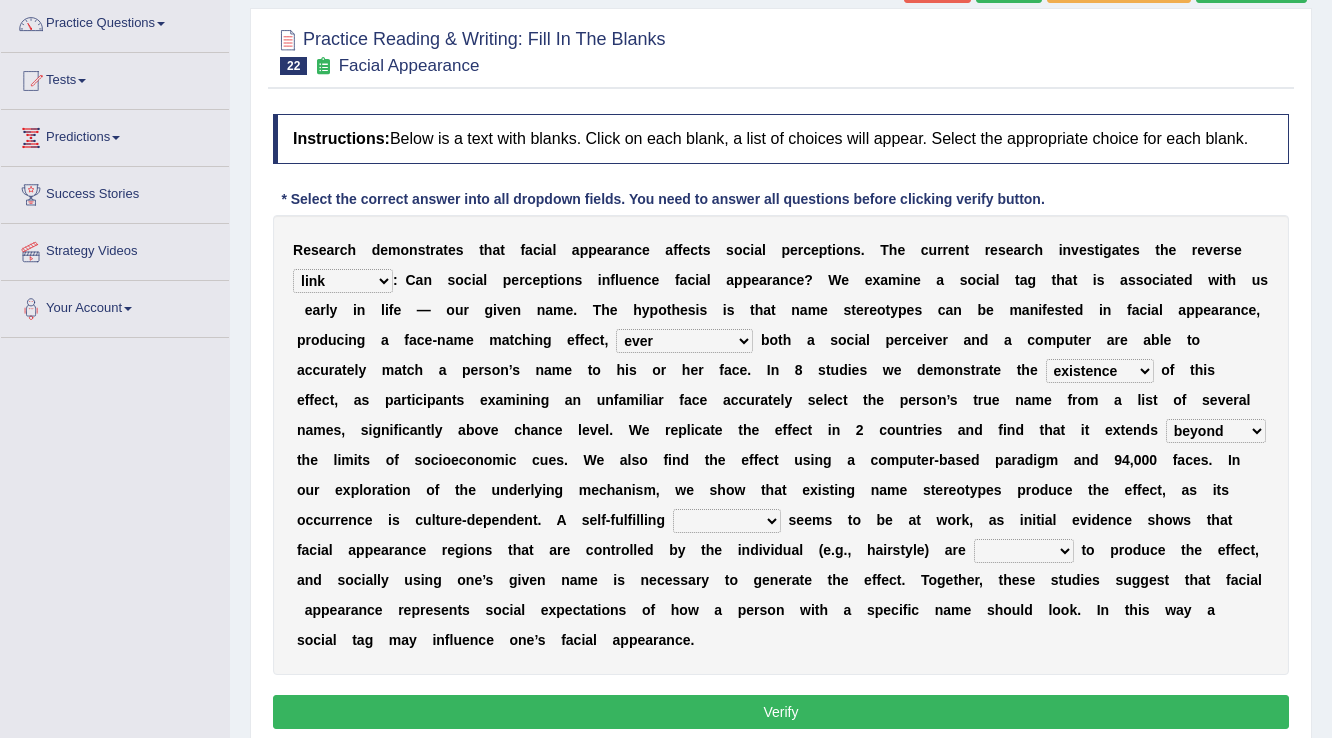 click on "within into beyond by" at bounding box center [1216, 431] 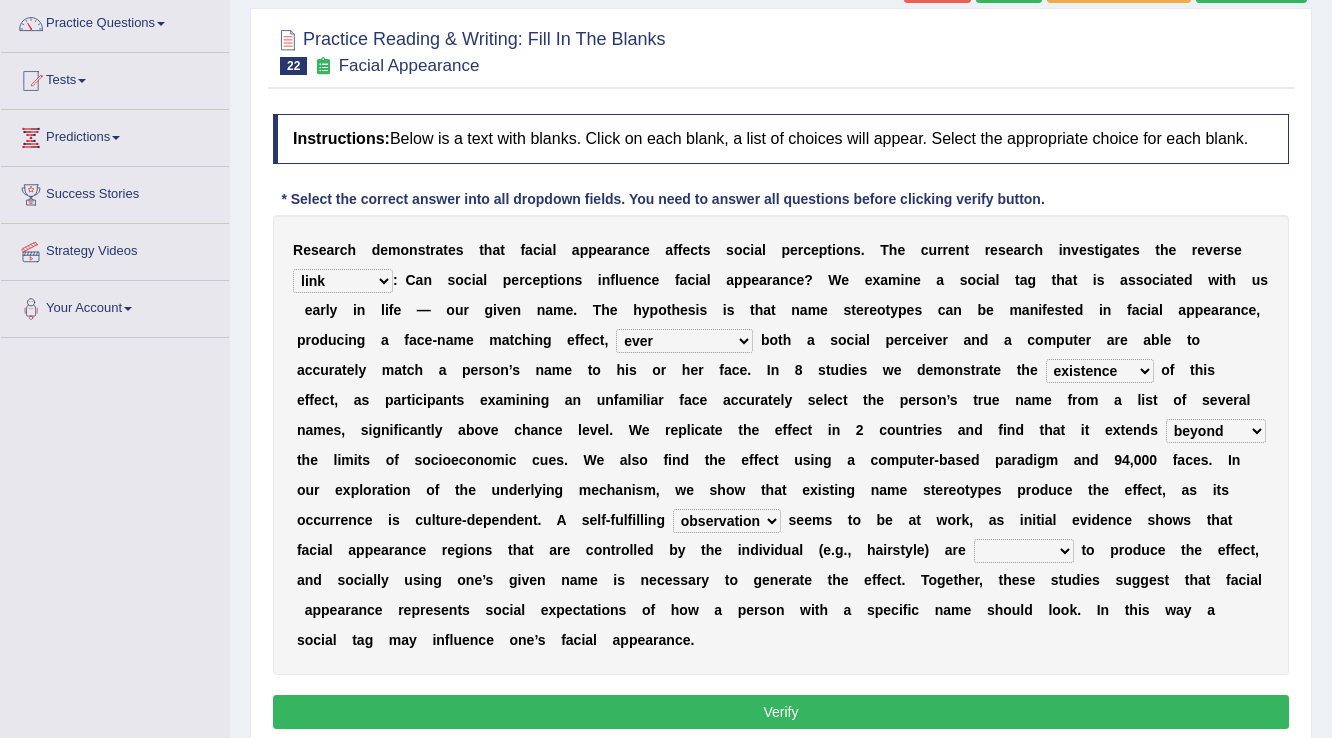 click on "prophecy observation preference stipulation" at bounding box center (727, 521) 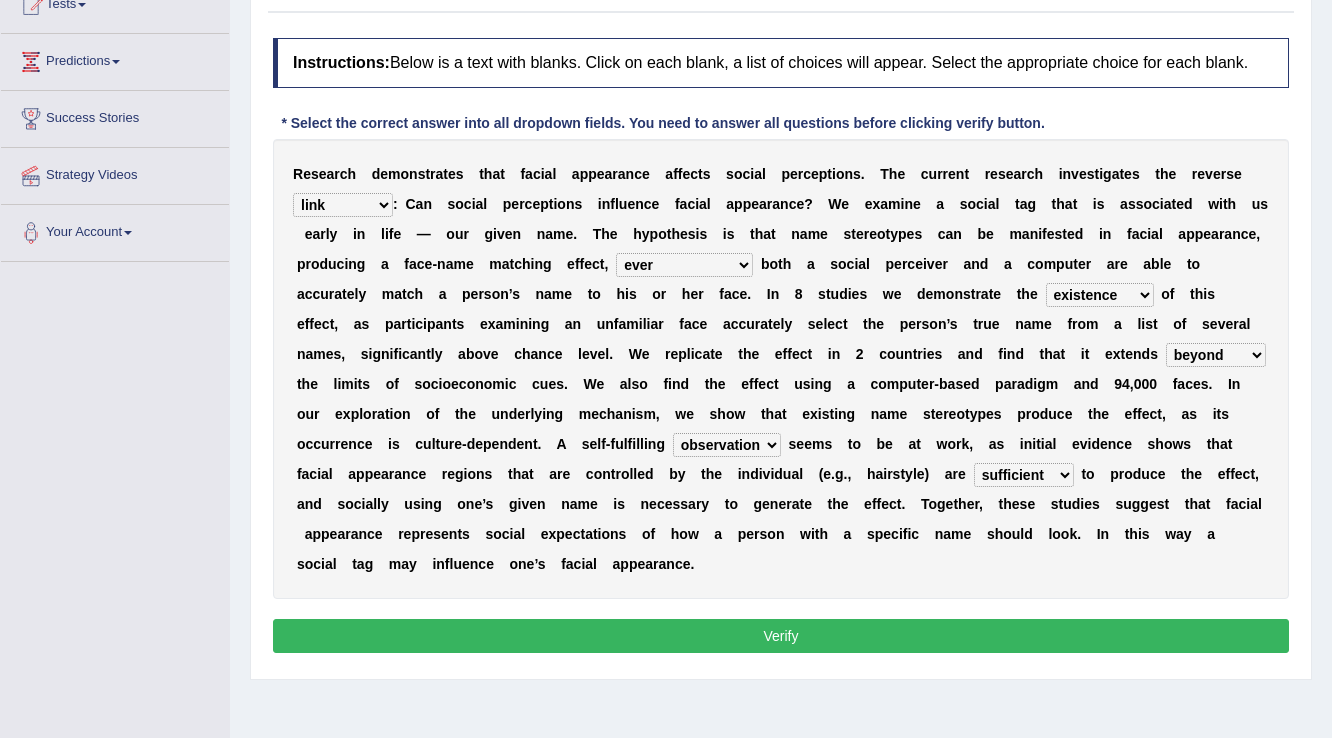 scroll, scrollTop: 312, scrollLeft: 0, axis: vertical 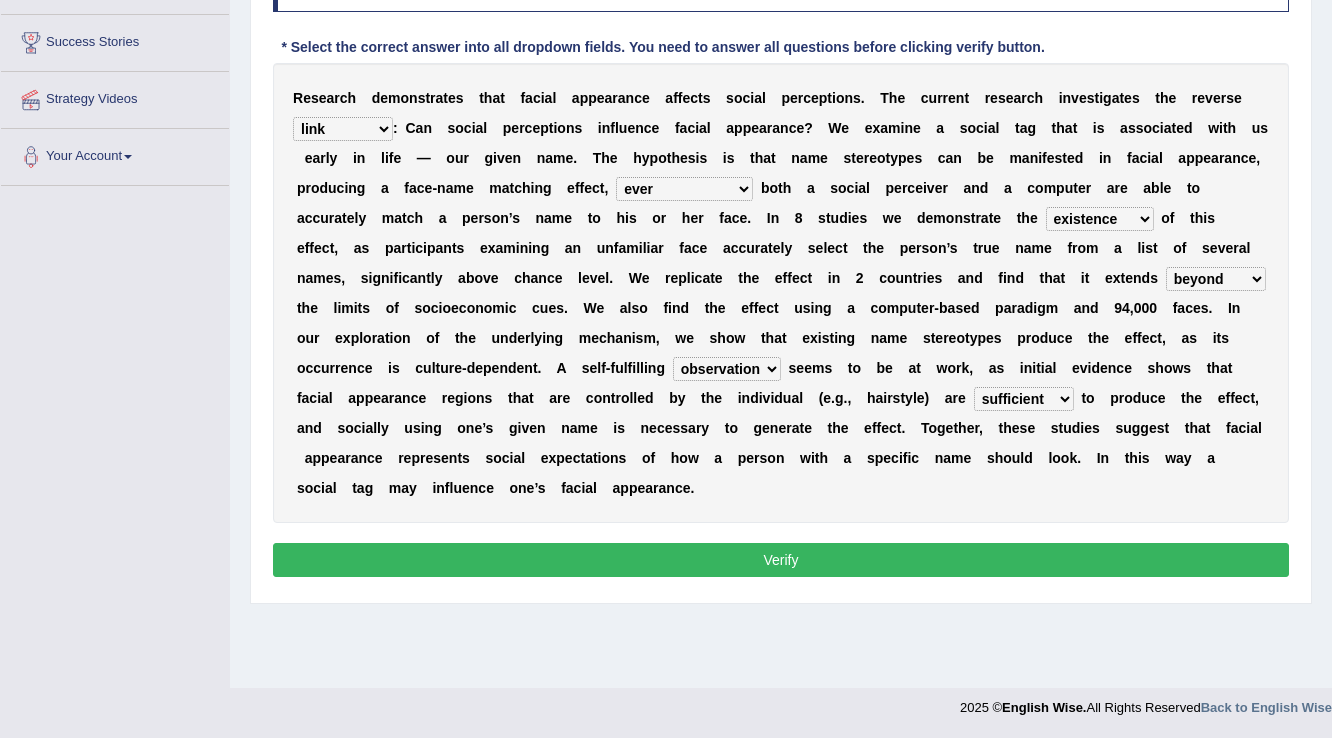 drag, startPoint x: 559, startPoint y: 566, endPoint x: 568, endPoint y: 580, distance: 16.643316 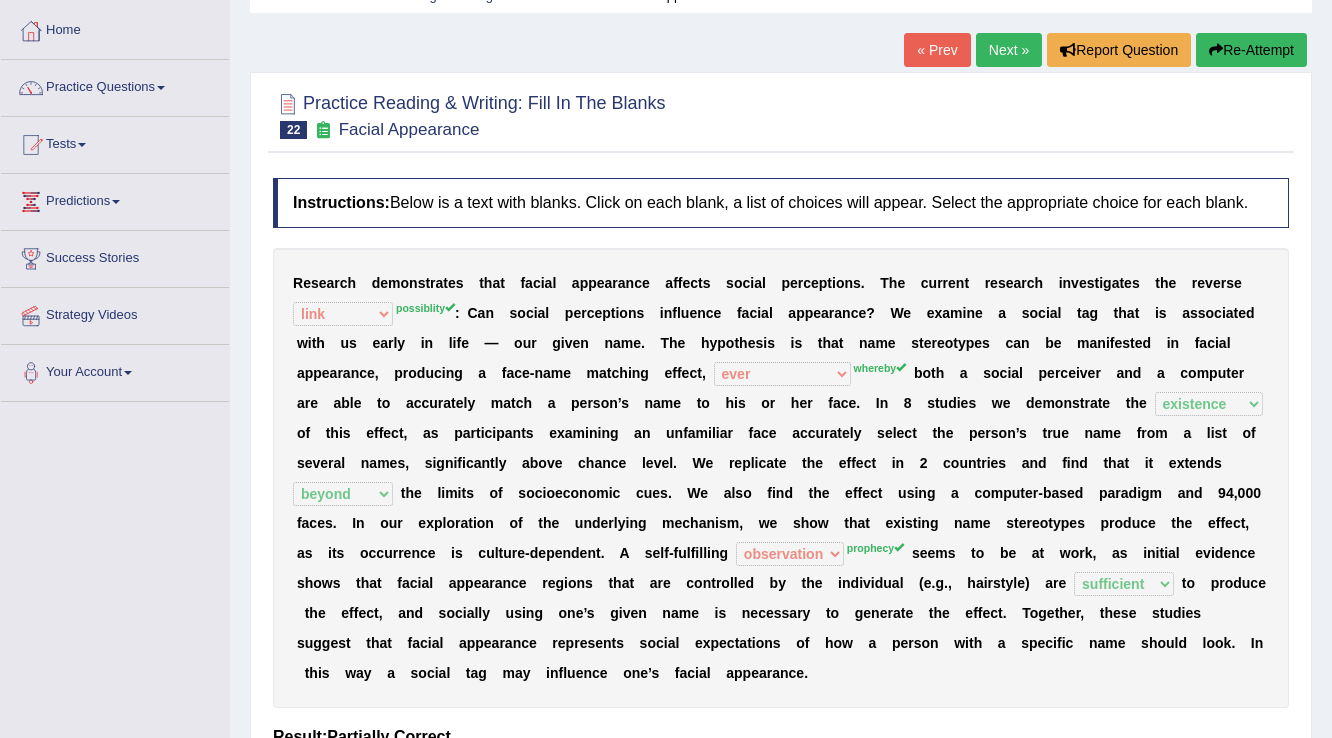 scroll, scrollTop: 0, scrollLeft: 0, axis: both 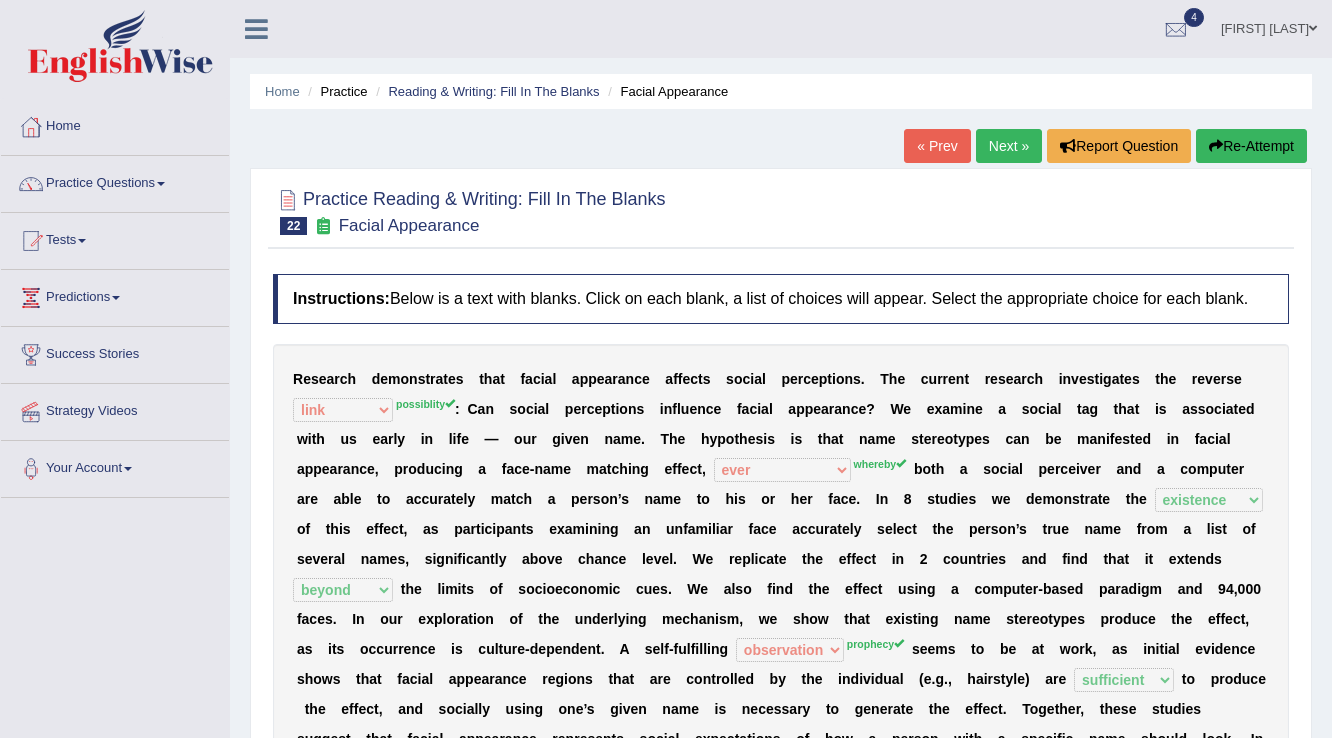 click on "Re-Attempt" at bounding box center [1251, 146] 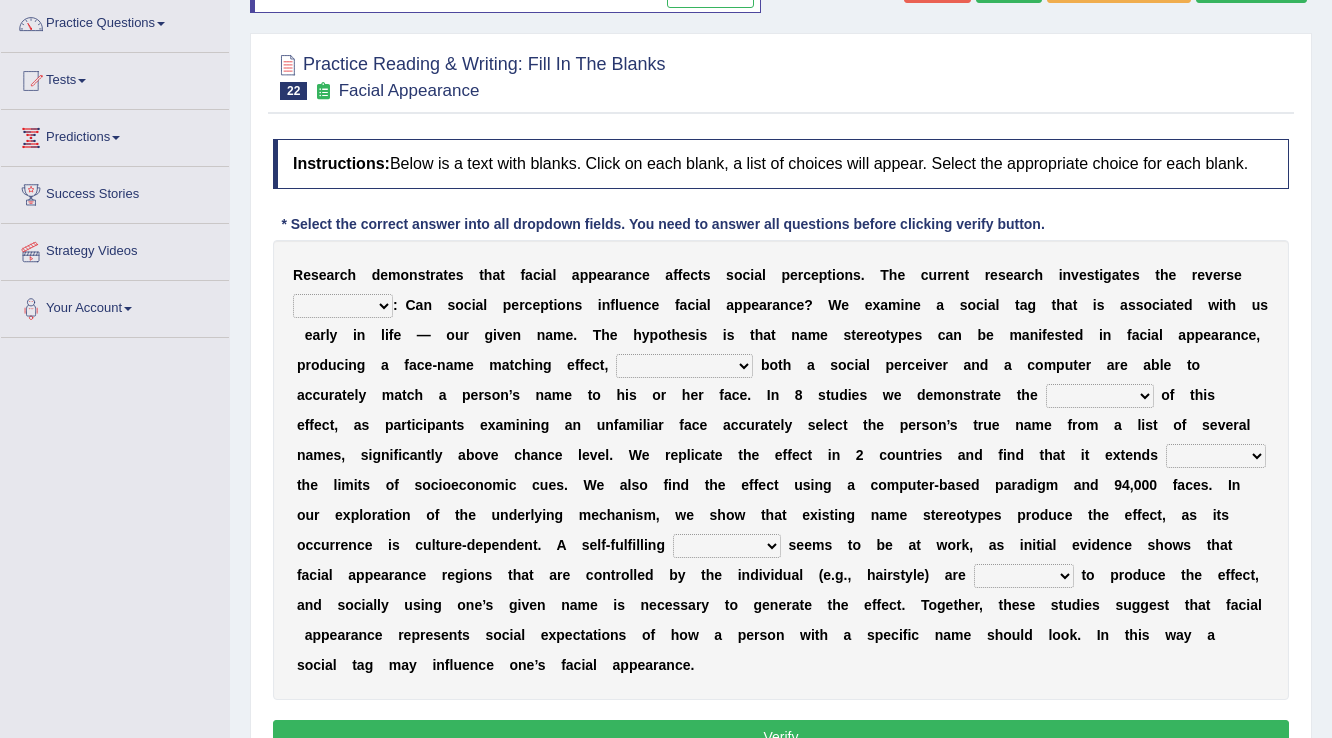 scroll, scrollTop: 160, scrollLeft: 0, axis: vertical 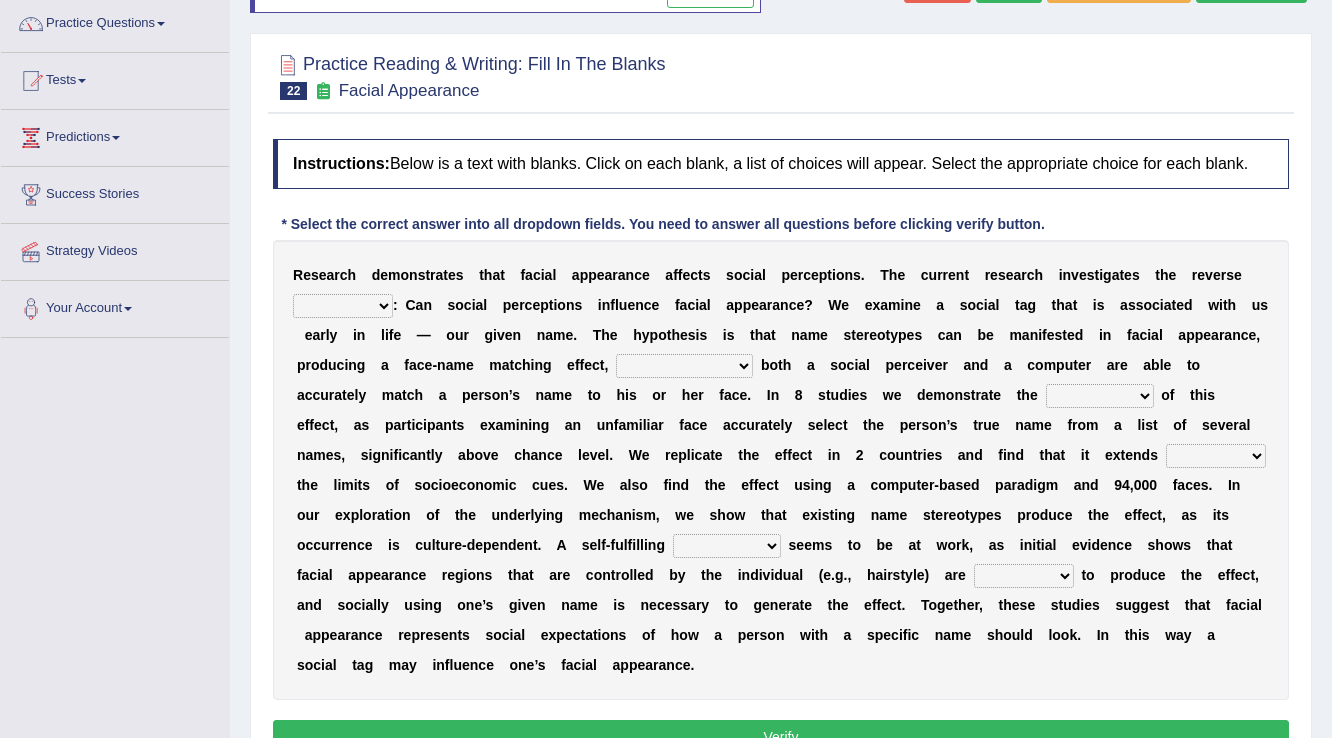 click on "notwithstanding ever whereby despite" at bounding box center [684, 366] 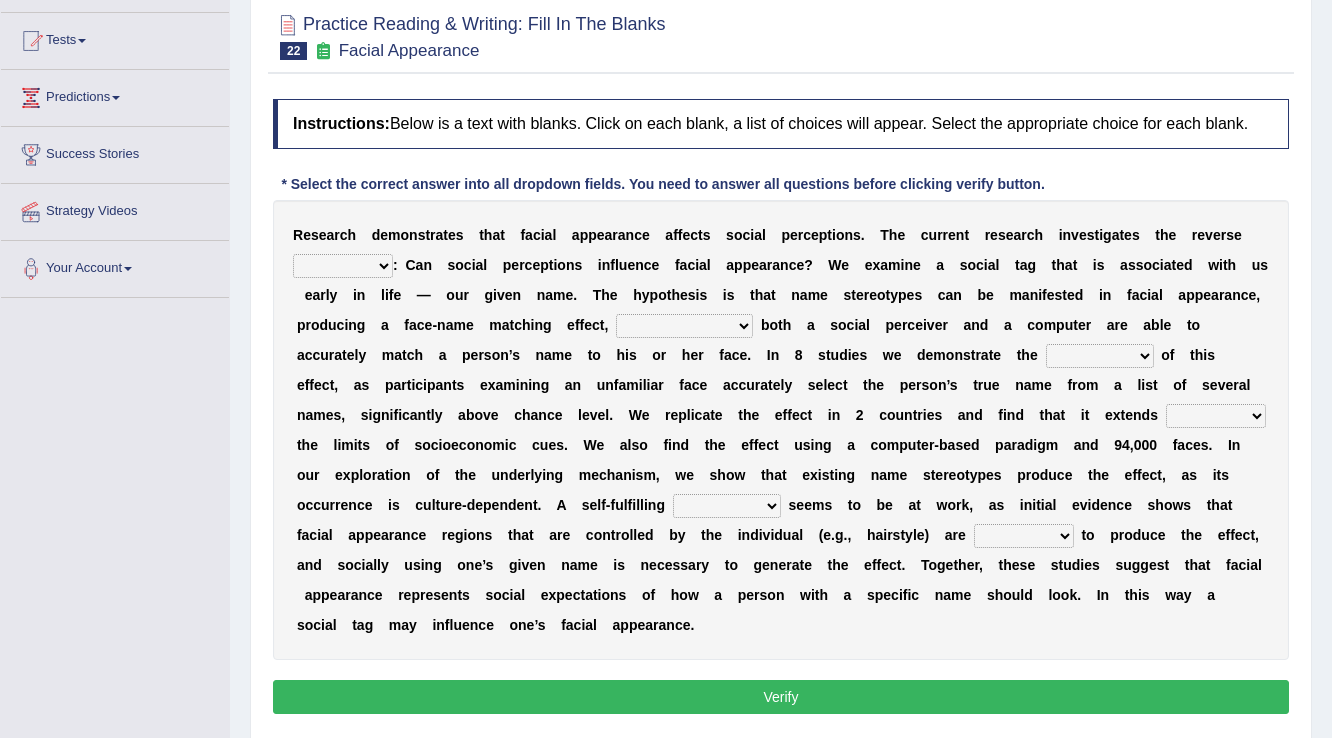 scroll, scrollTop: 240, scrollLeft: 0, axis: vertical 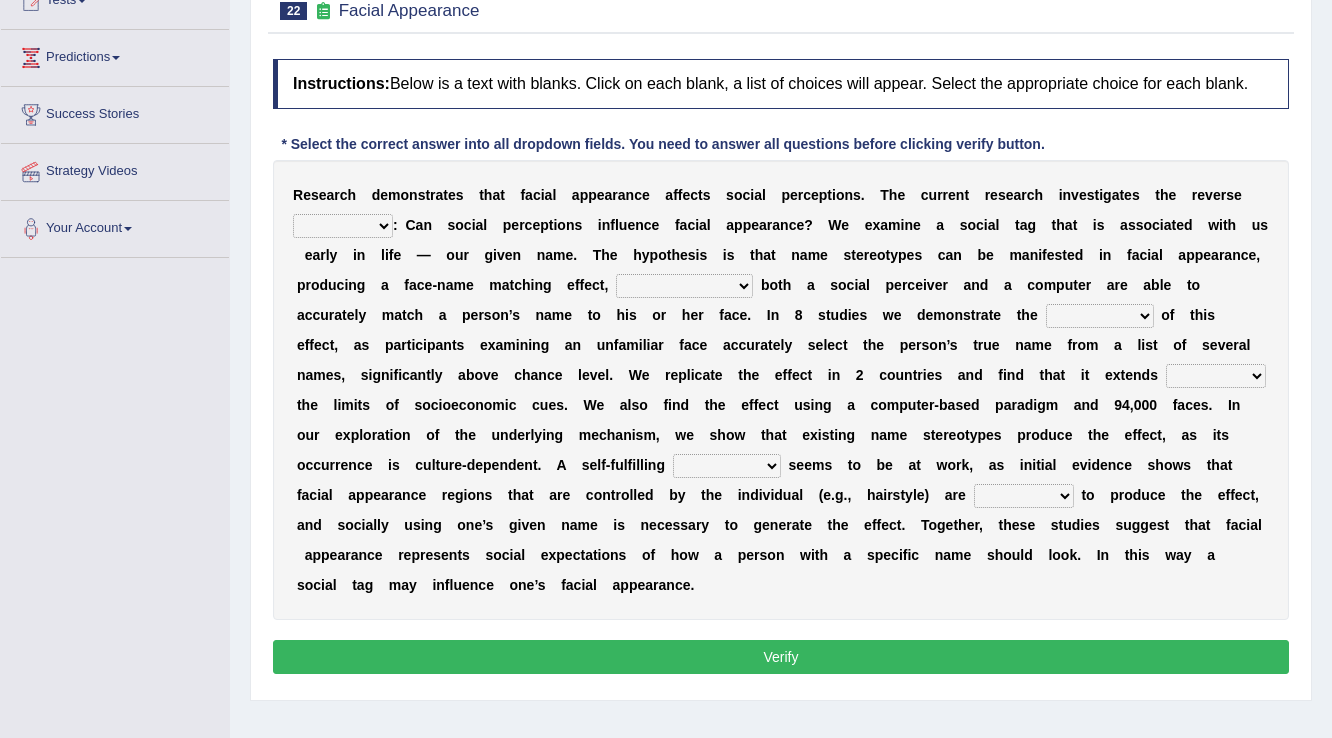 click on "prophecy observation preference stipulation" at bounding box center (727, 466) 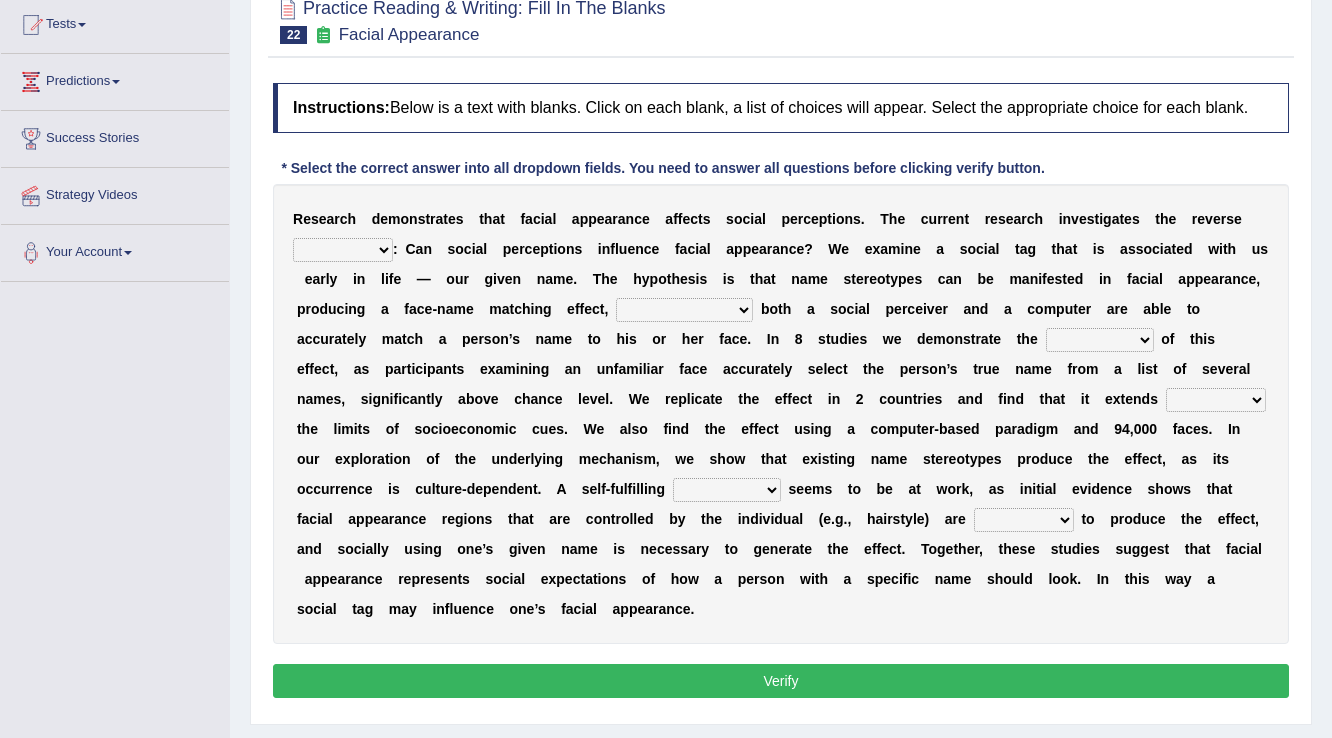 scroll, scrollTop: 0, scrollLeft: 0, axis: both 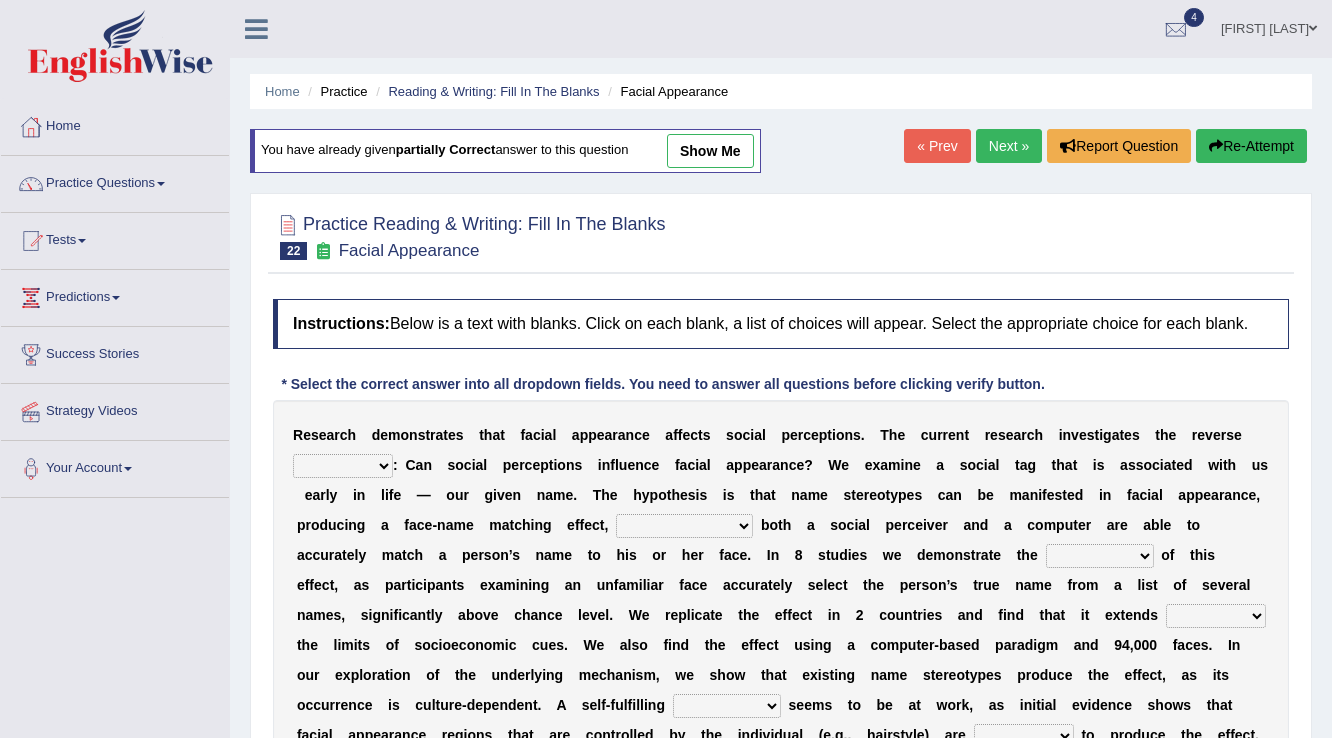 click on "show me" at bounding box center [710, 151] 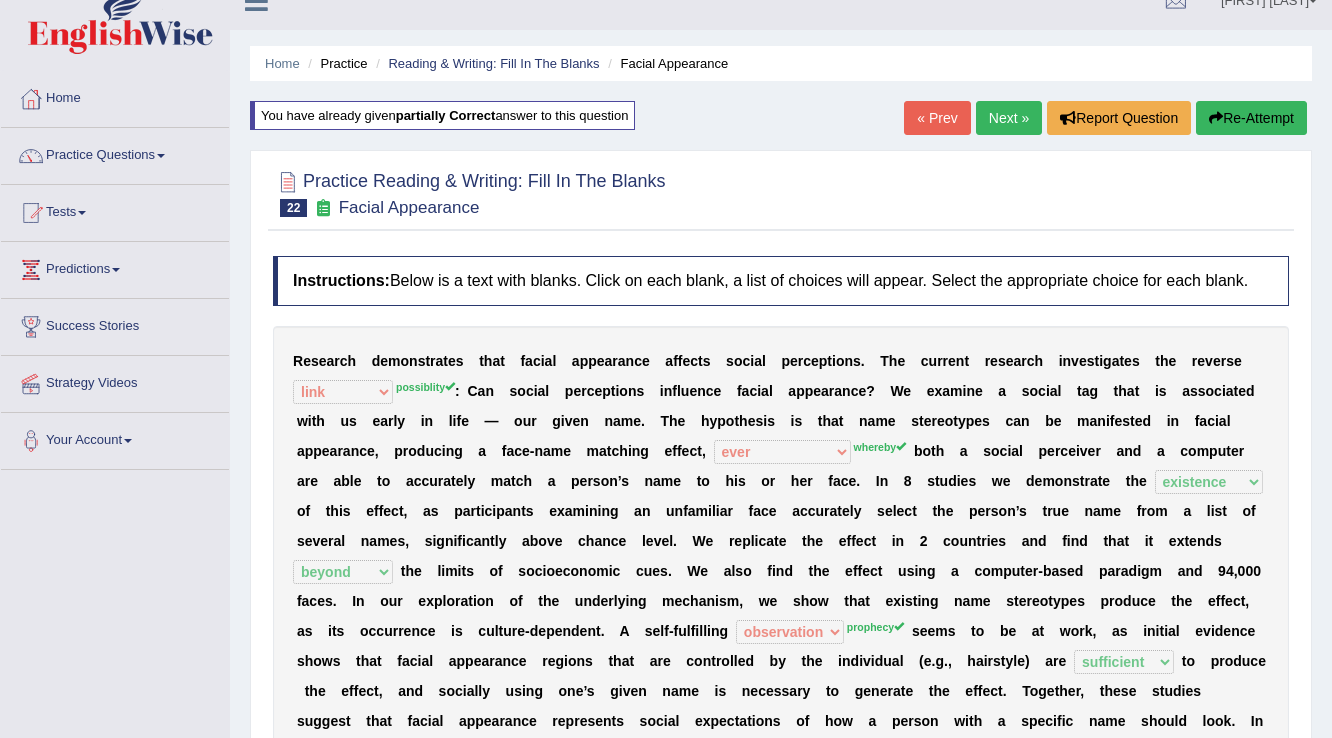 scroll, scrollTop: 0, scrollLeft: 0, axis: both 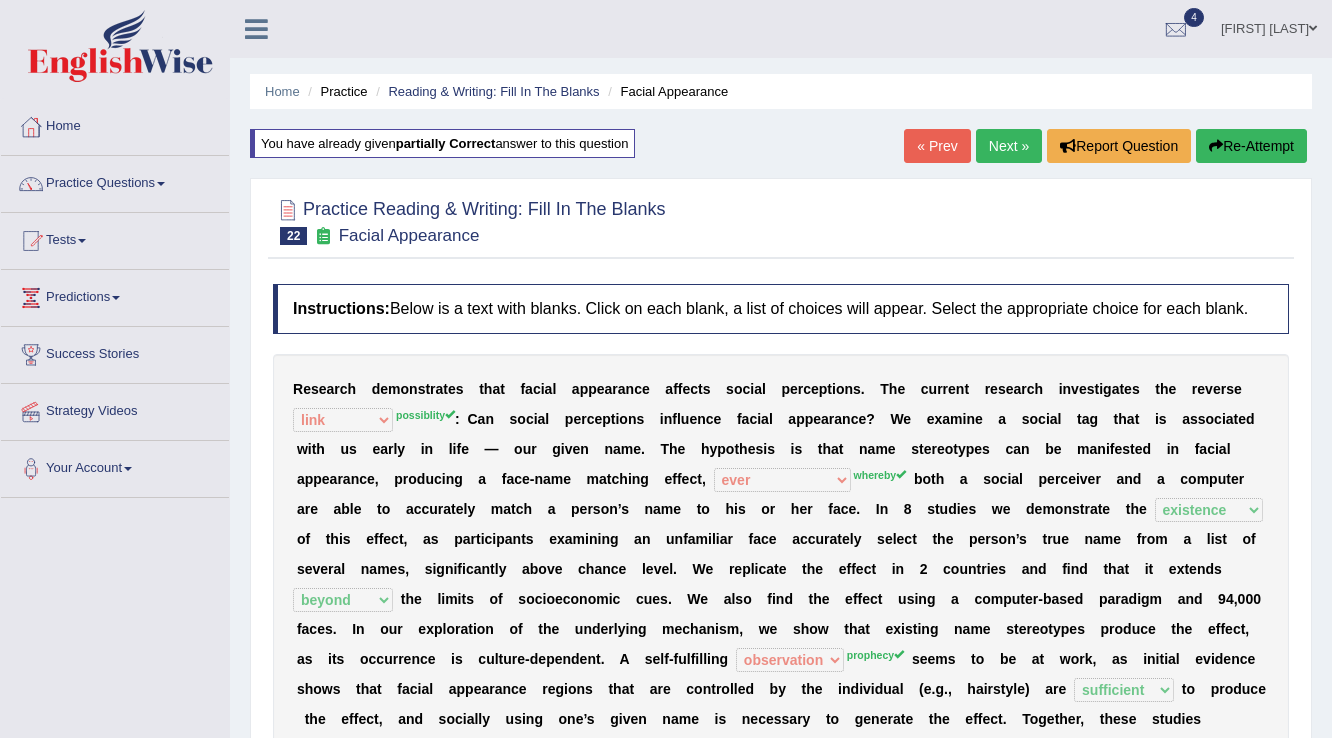 click on "Next »" at bounding box center (1009, 146) 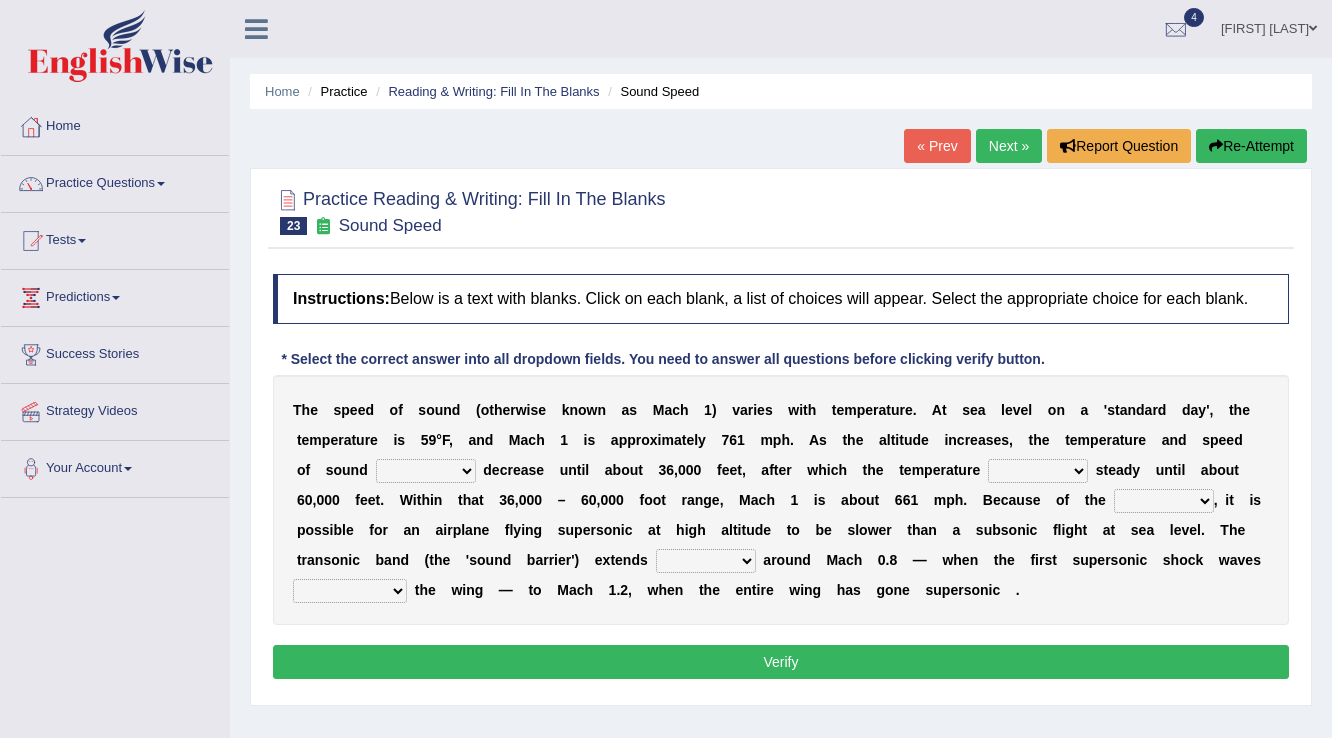scroll, scrollTop: 0, scrollLeft: 0, axis: both 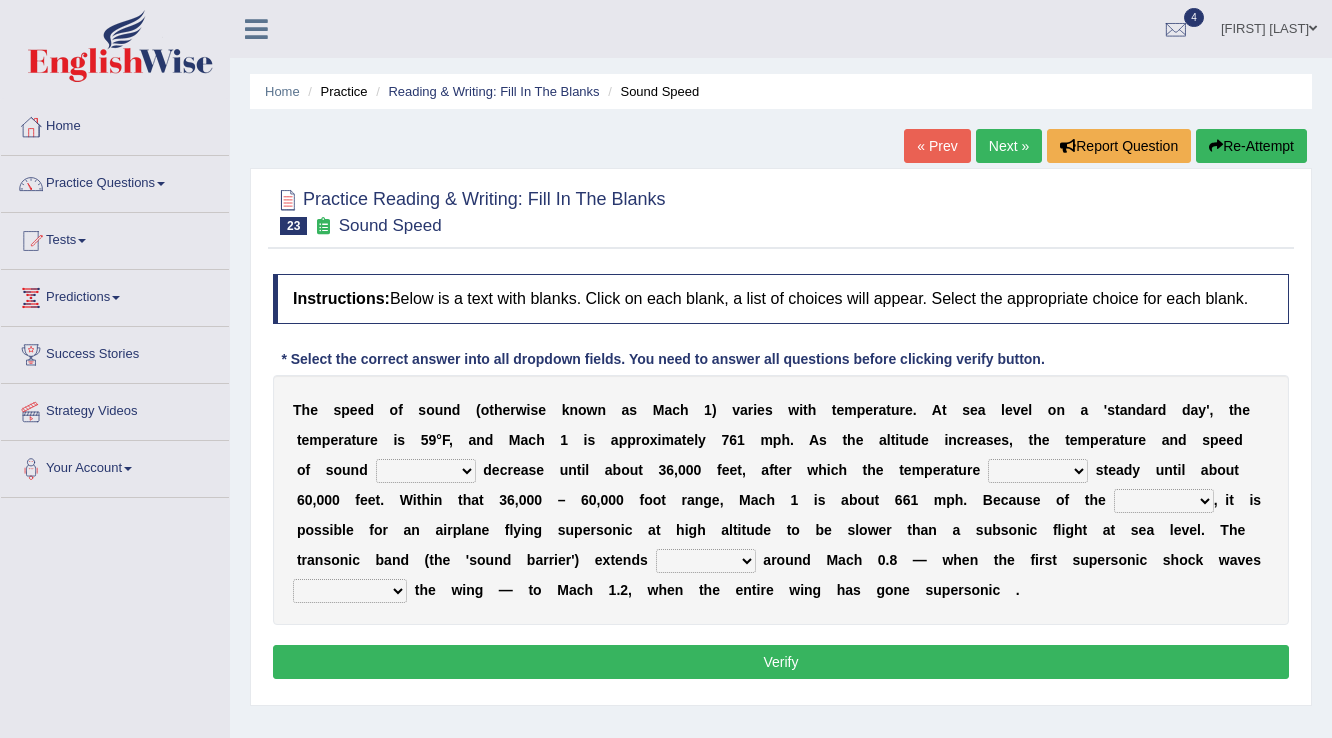click on "not yet none both" at bounding box center (426, 471) 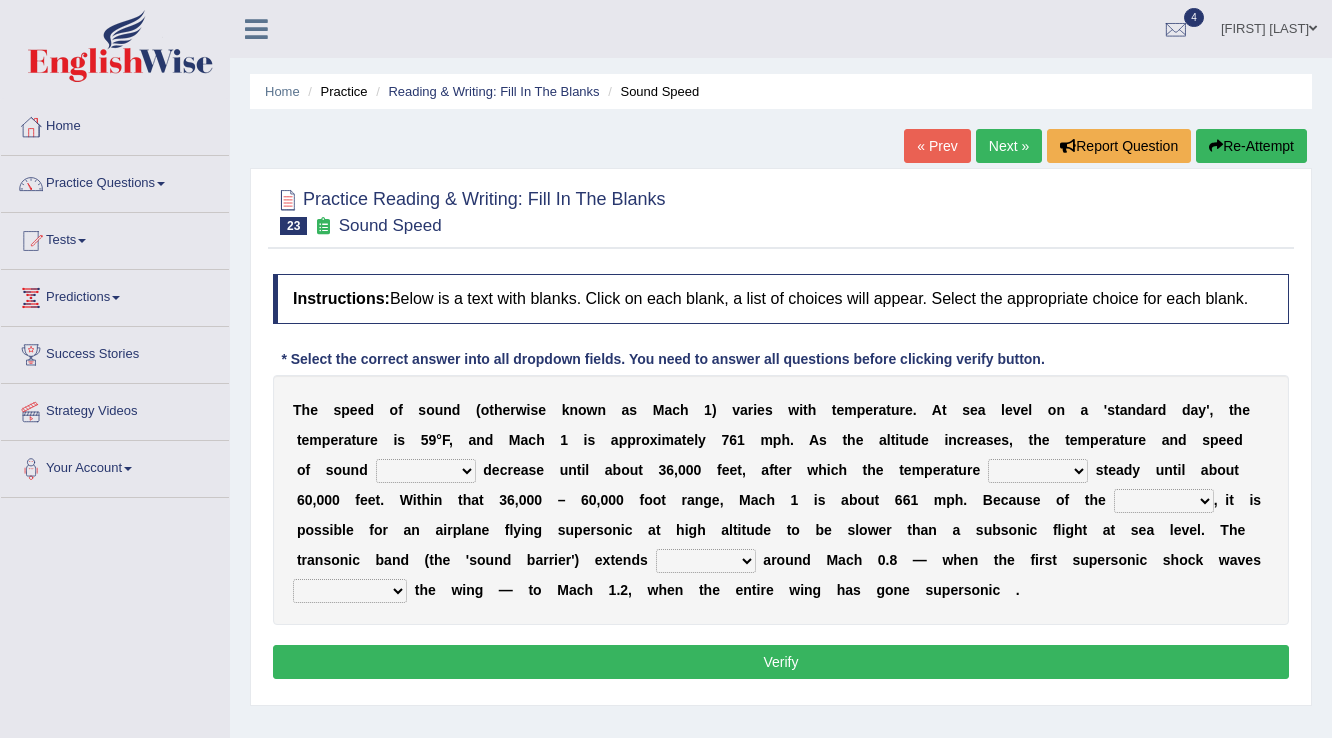 click on "T h e       s p e e d       o f       s o u n d       ( o t h e r w i s e       k n o w n       a s       M a c h       1 )       v a r i e s       w i t h       t e m p e r a t u r e .       A t       s e a       l e v e l       o n       a       ' s t a n d a r d       d a y ' ,       t h e       t e m p e r a t u r e       i s       5 9 ° F ,       a n d       M a c h       1       i s       a p p r o x i m a t e l y       7 6 1       m p h .       A s       t h e       a l t i t u d e       i n c r e a s e s ,       t h e       t e m p e r a t u r e       a n d       s p e e d       o f       s o u n d    d e c r e a s e       u n t i l       a b o u t       3 6 , 0 0 0       f e e t ,       a f t e r       w h i c h       t h e       t e m p e r a t u r e    s t e a d y       u n t i l       a b o u t       6 0 , 0 0 0       f e e t .       W i" at bounding box center (781, 500) 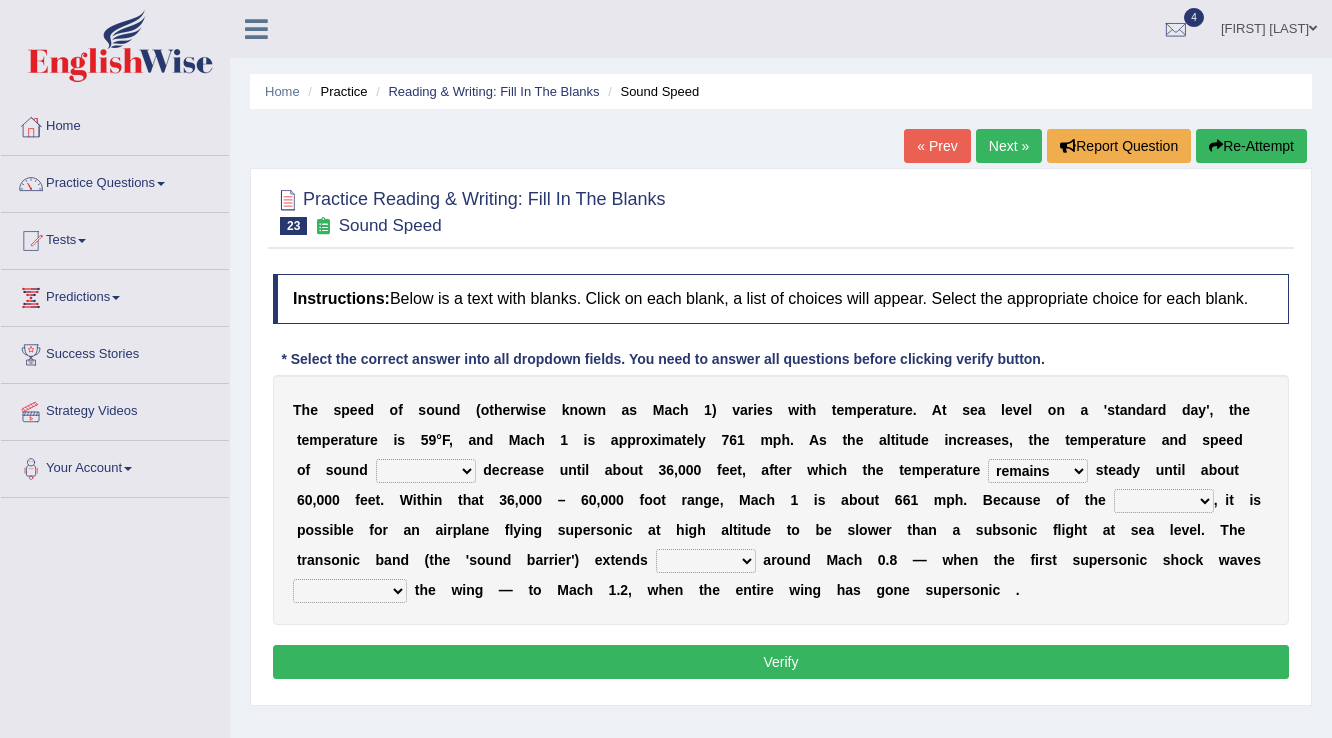 click on "opposes remains plots mutates" at bounding box center (1038, 471) 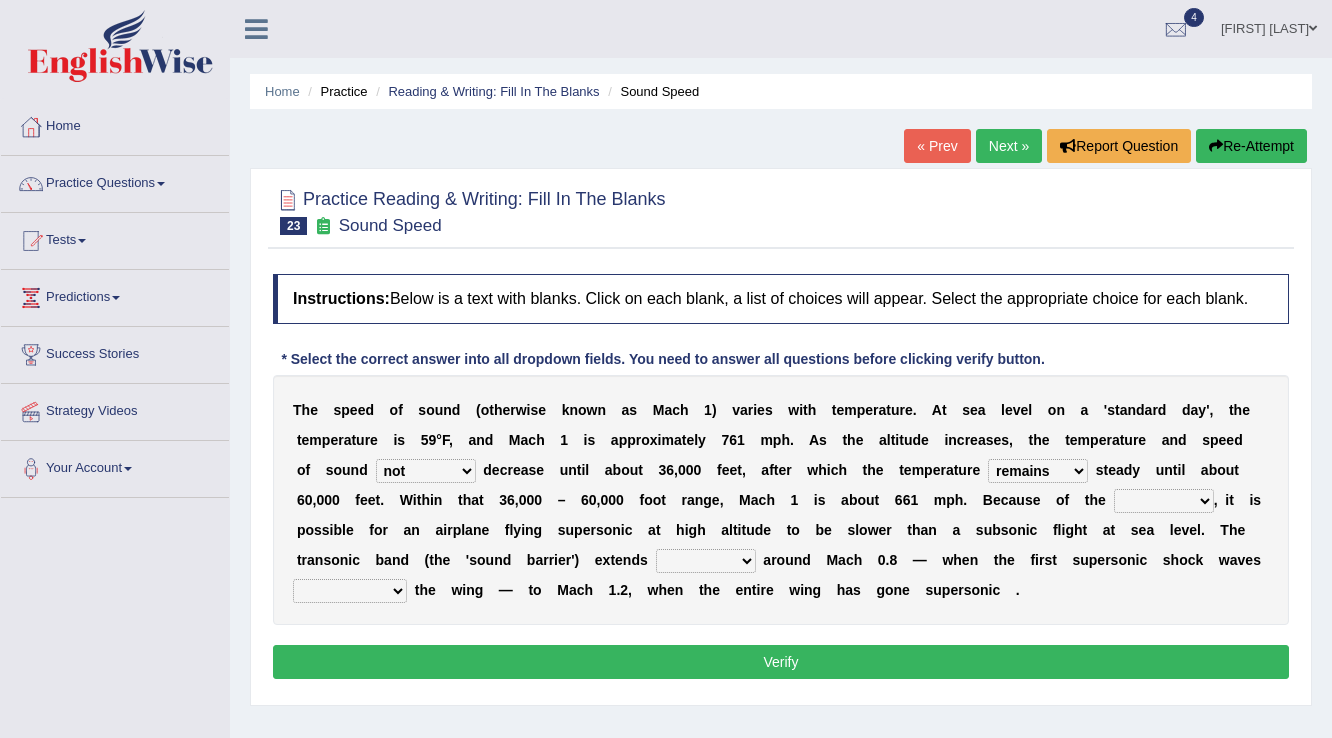 click on "not yet none both" at bounding box center (426, 471) 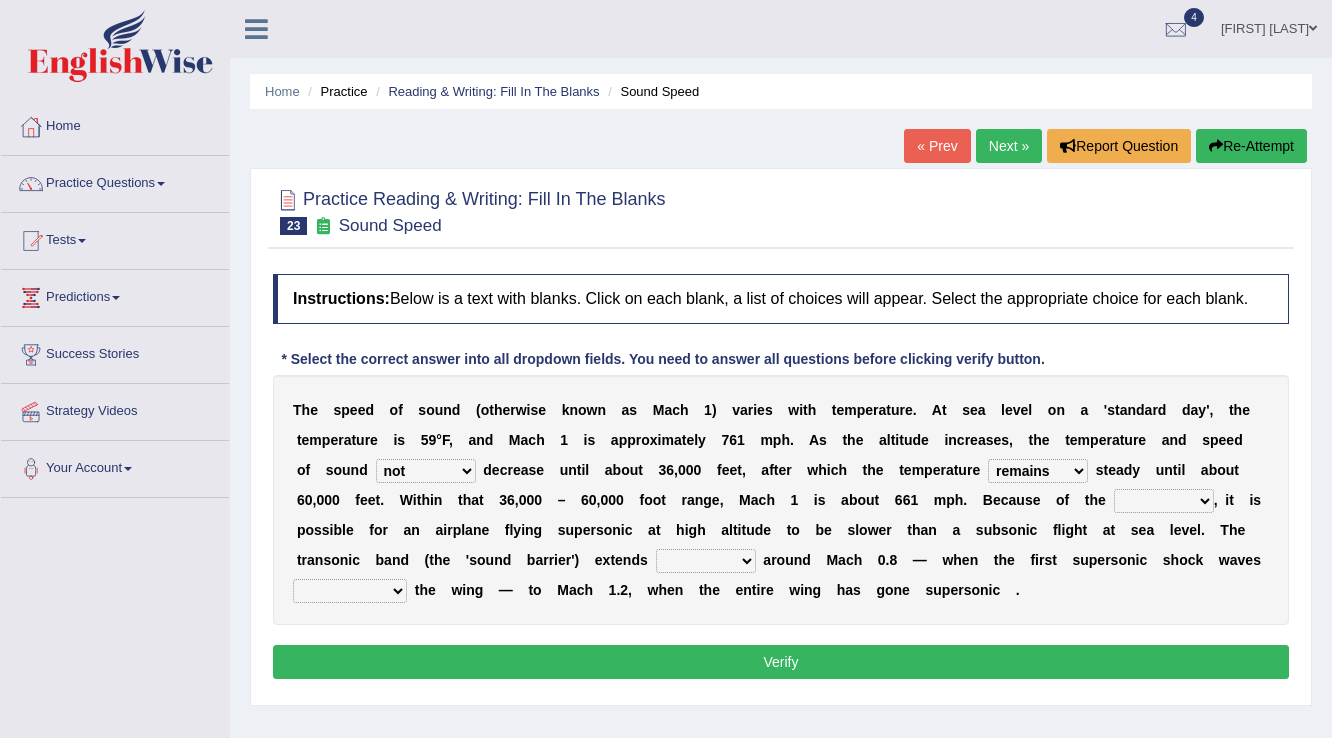 click on "n" at bounding box center [529, 530] 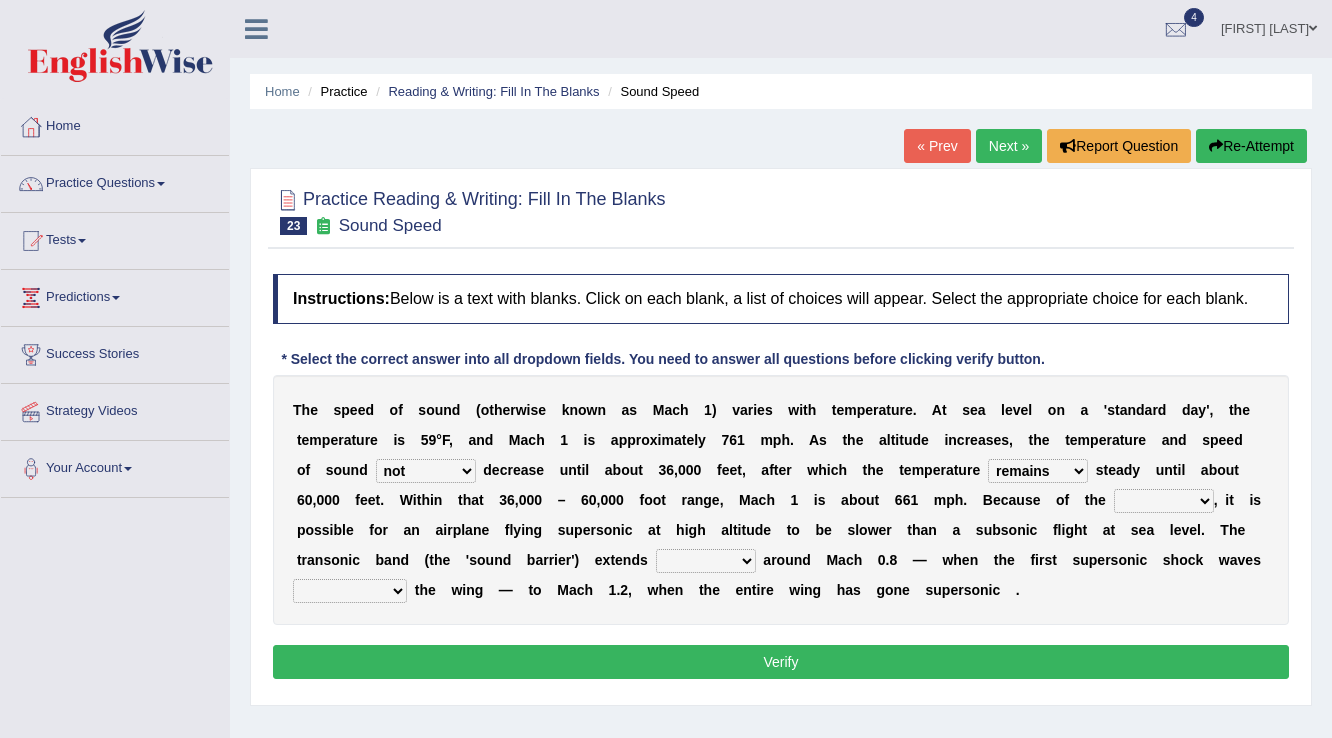 click on "veriety variation ventilation similarity" at bounding box center [1164, 501] 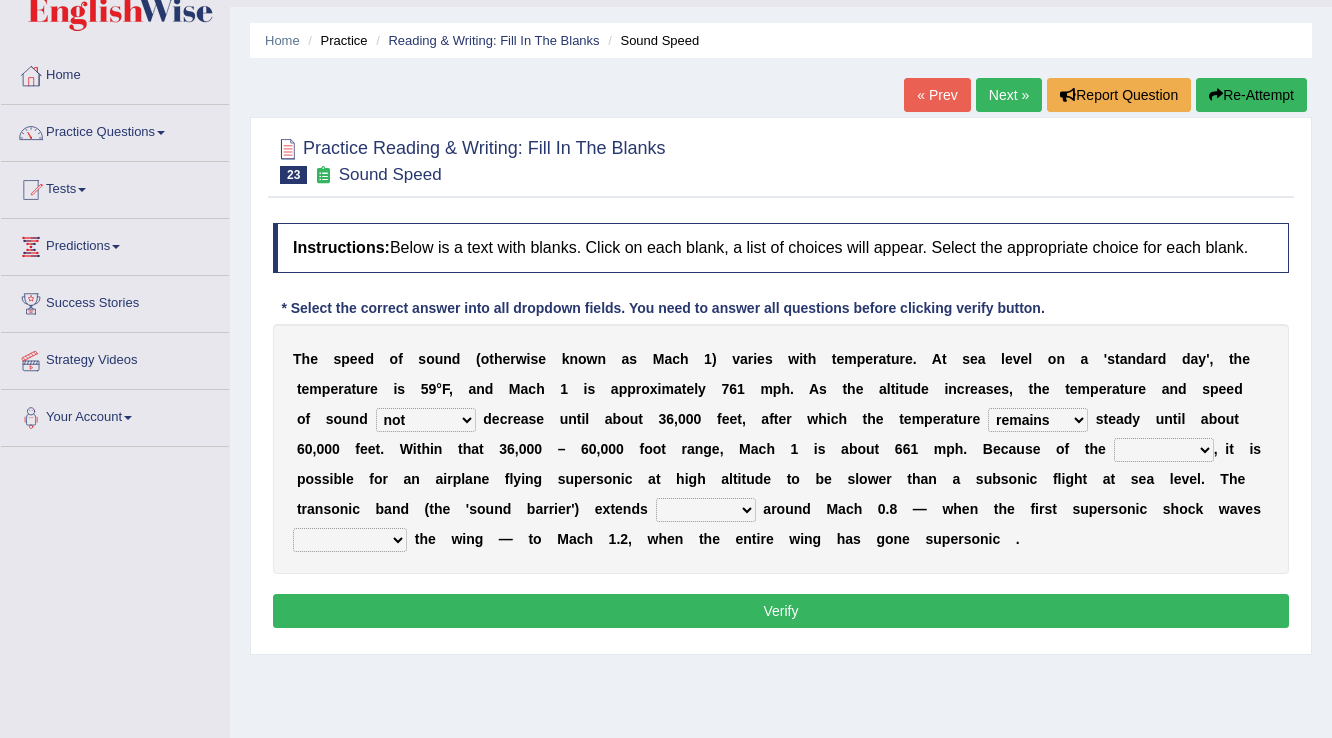 scroll, scrollTop: 80, scrollLeft: 0, axis: vertical 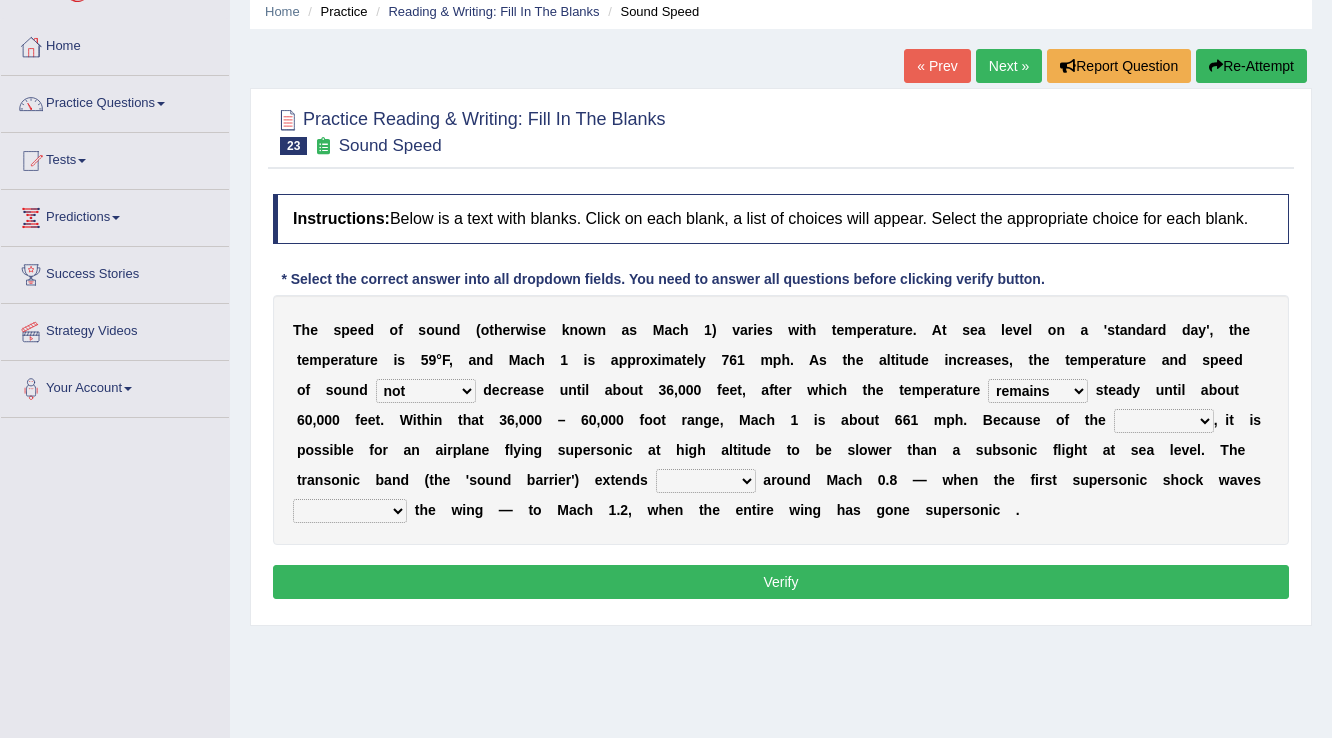 click on "veriety variation ventilation similarity" at bounding box center (1164, 421) 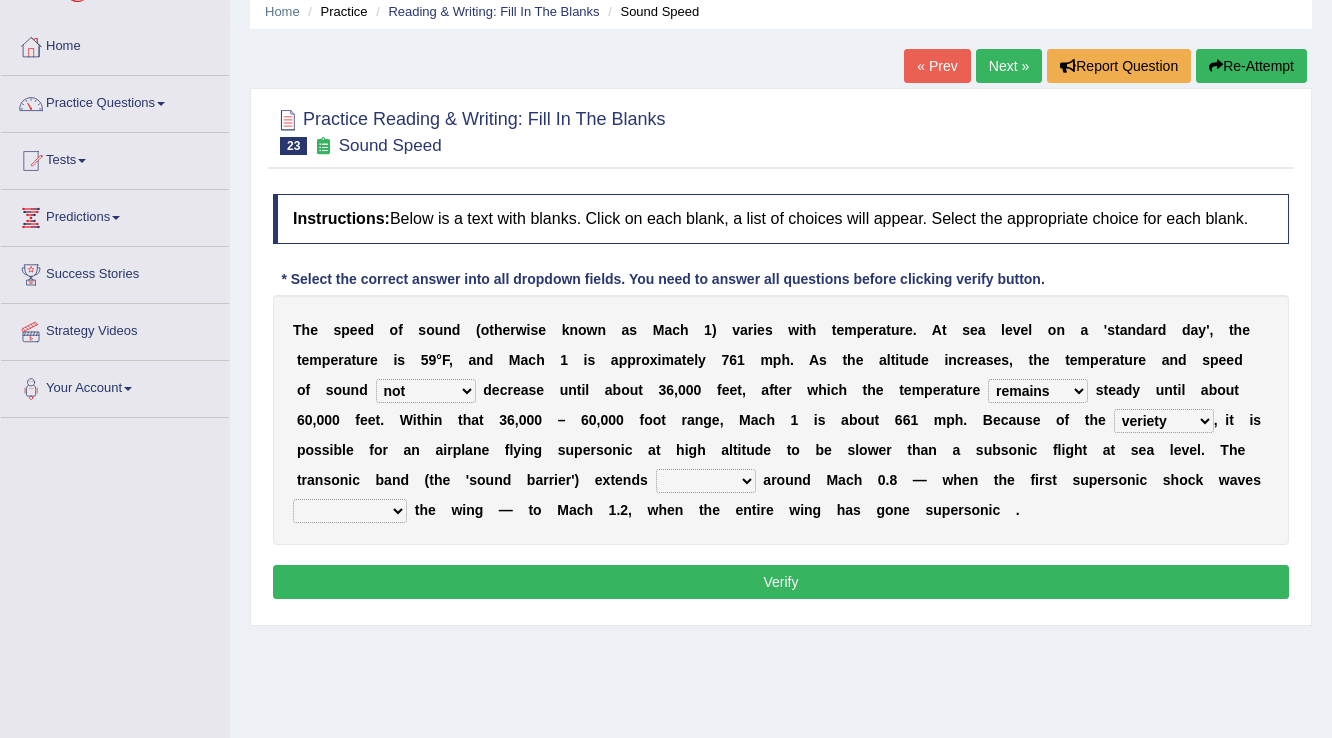 click on "near from with in" at bounding box center [706, 481] 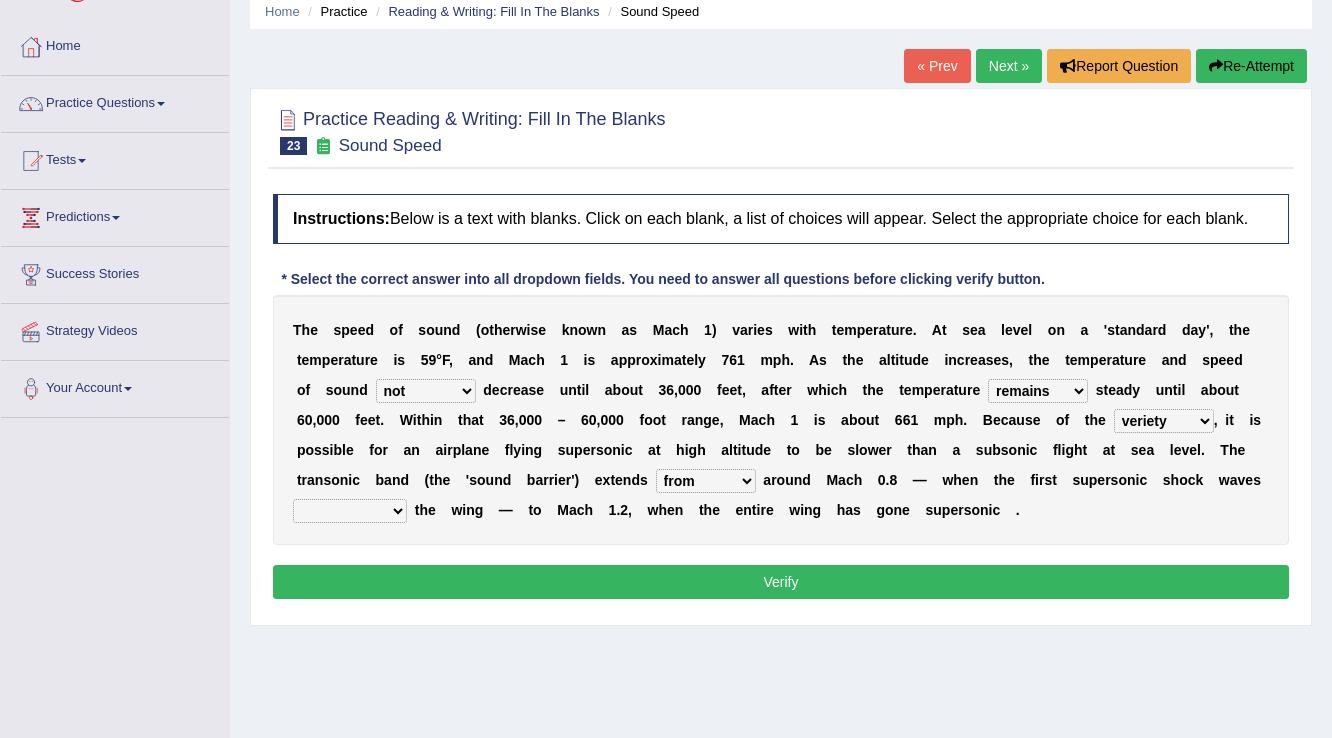 click on "near from with in" at bounding box center [706, 481] 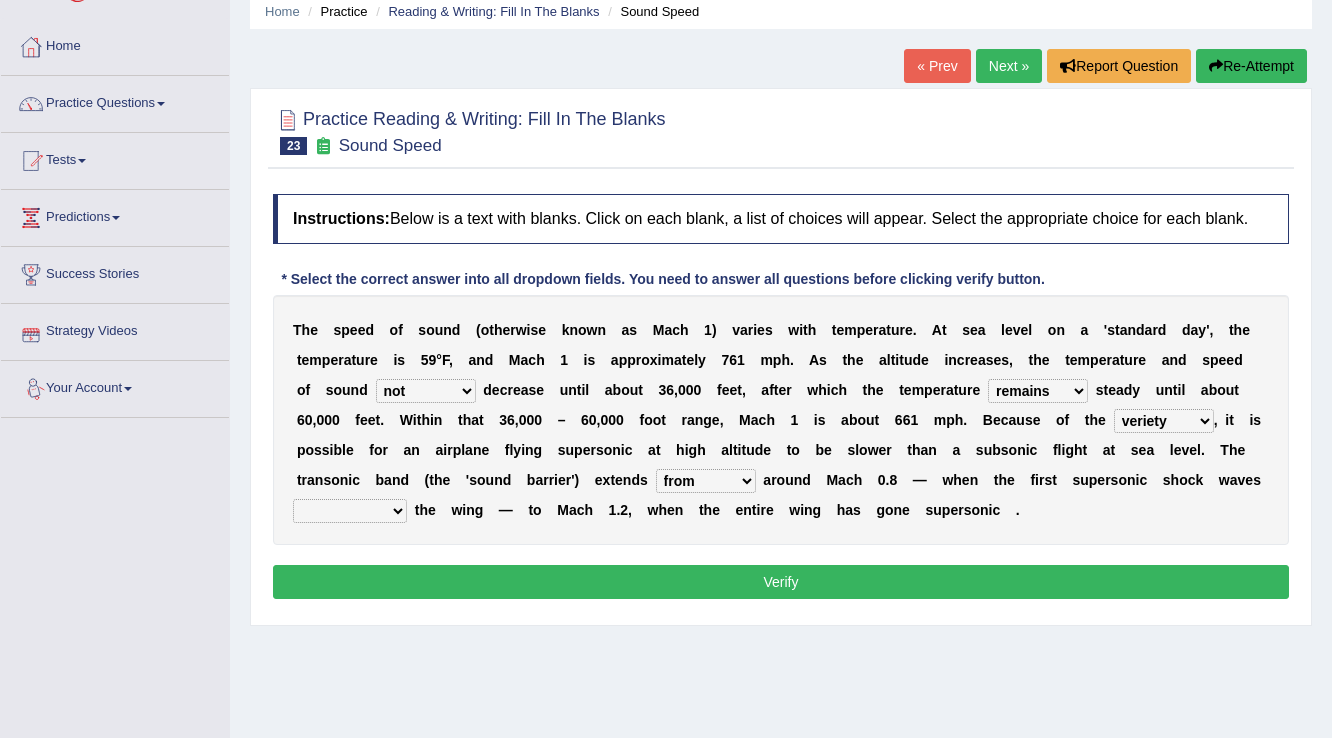 select on "form on" 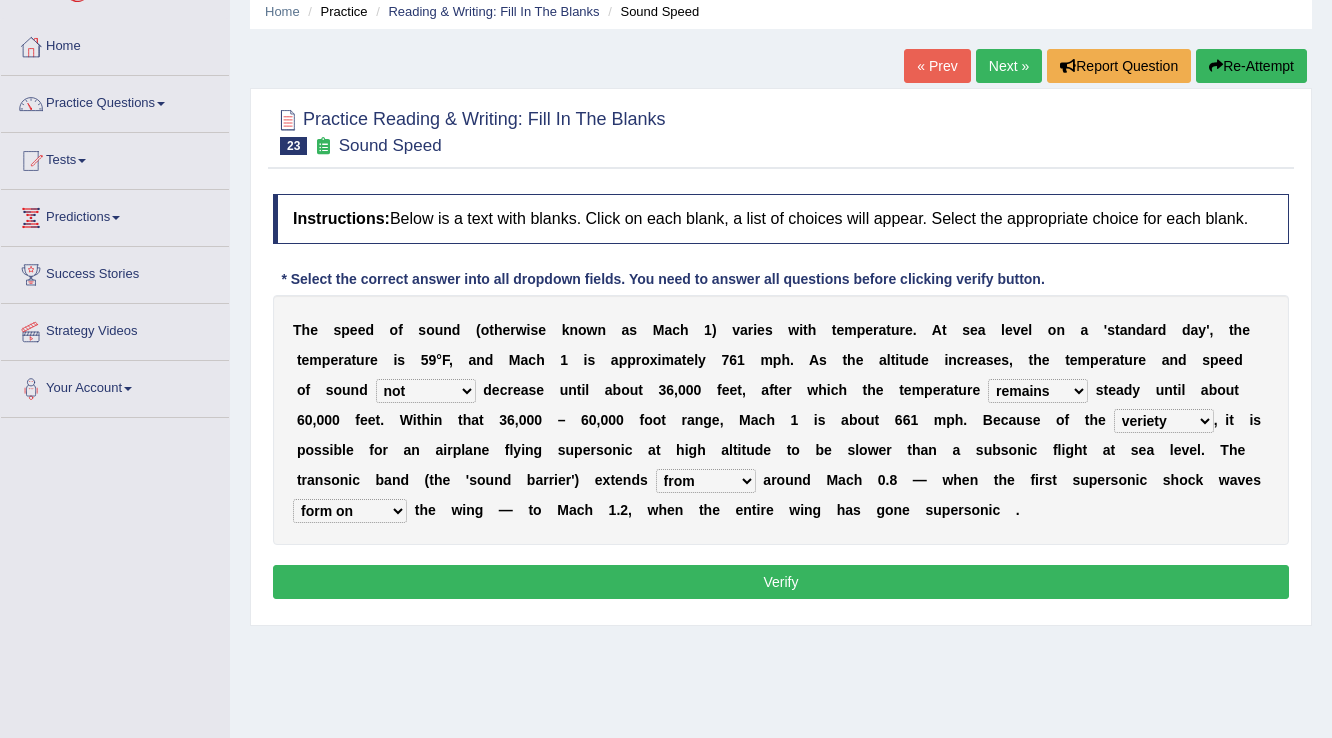 click on "Verify" at bounding box center (781, 582) 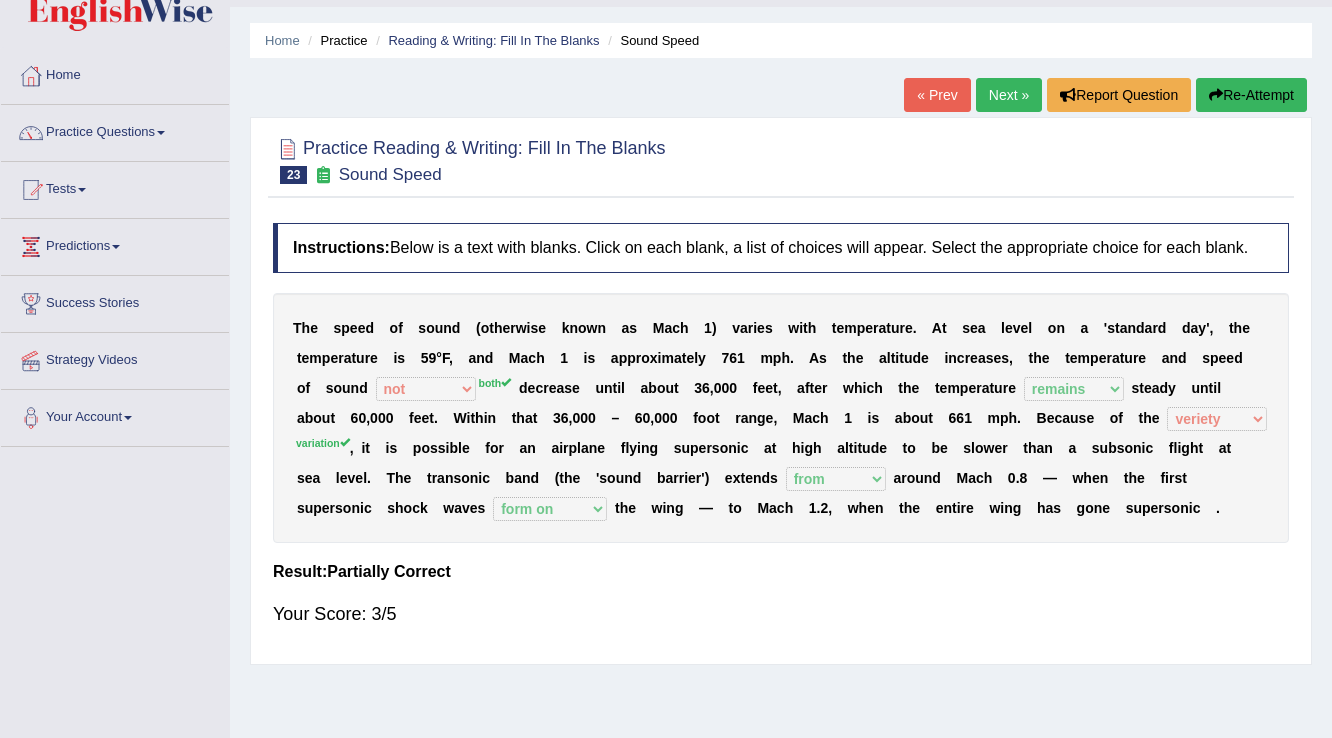 scroll, scrollTop: 0, scrollLeft: 0, axis: both 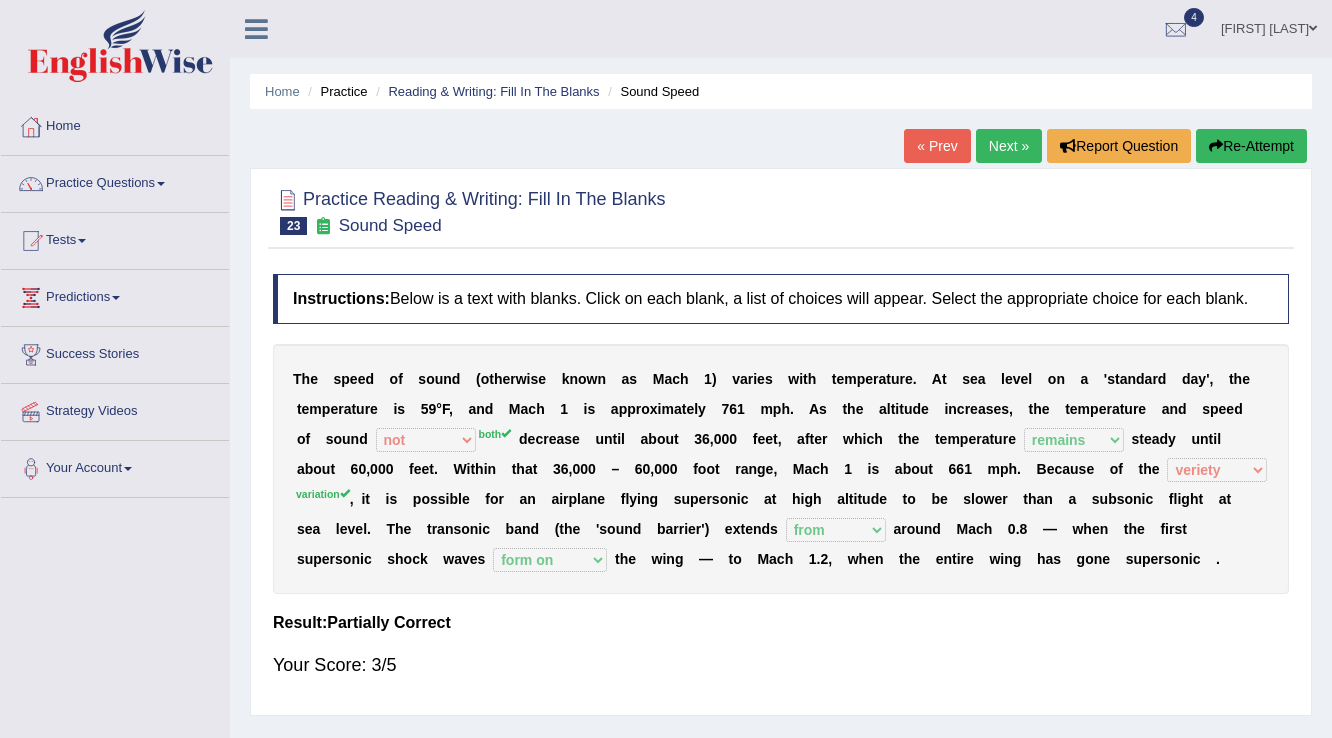 click on "Next »" at bounding box center [1009, 146] 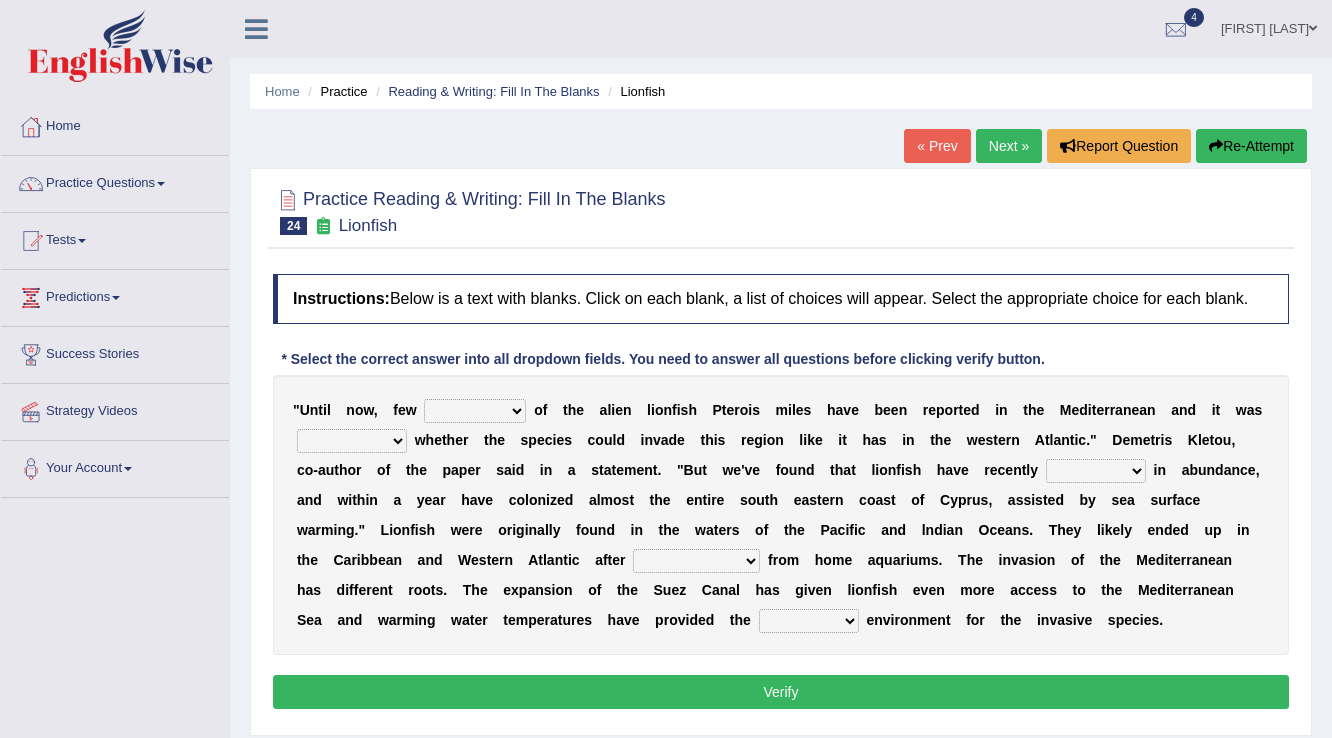 scroll, scrollTop: 0, scrollLeft: 0, axis: both 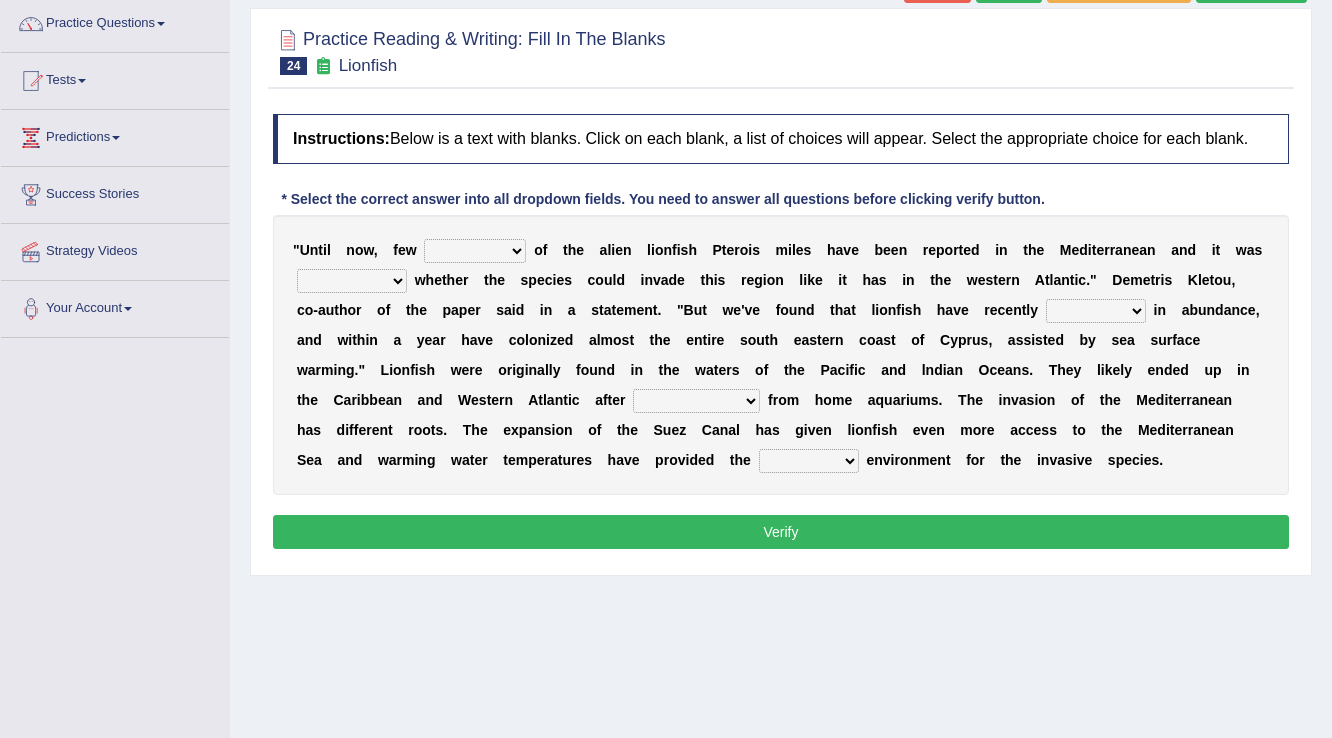 click on "collections sights views sightings" at bounding box center (475, 251) 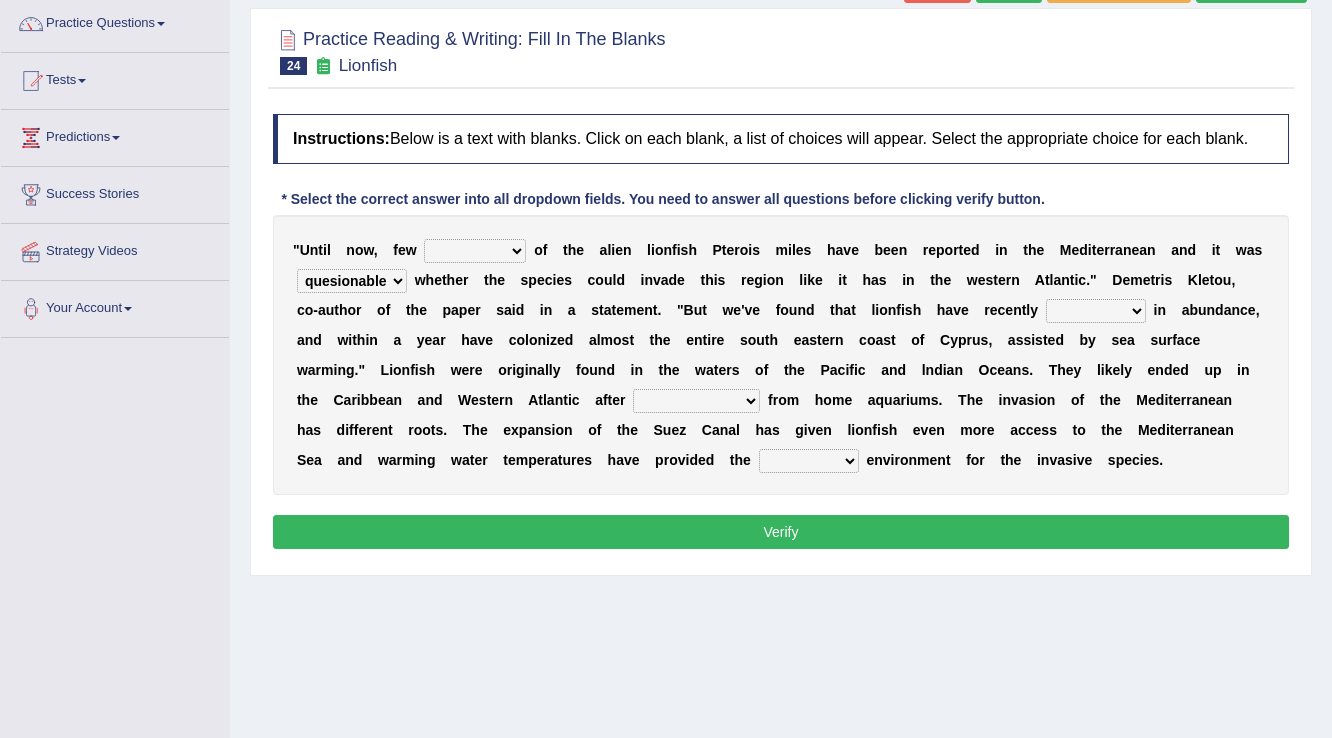 click on "somehow although that quesionable" at bounding box center [352, 281] 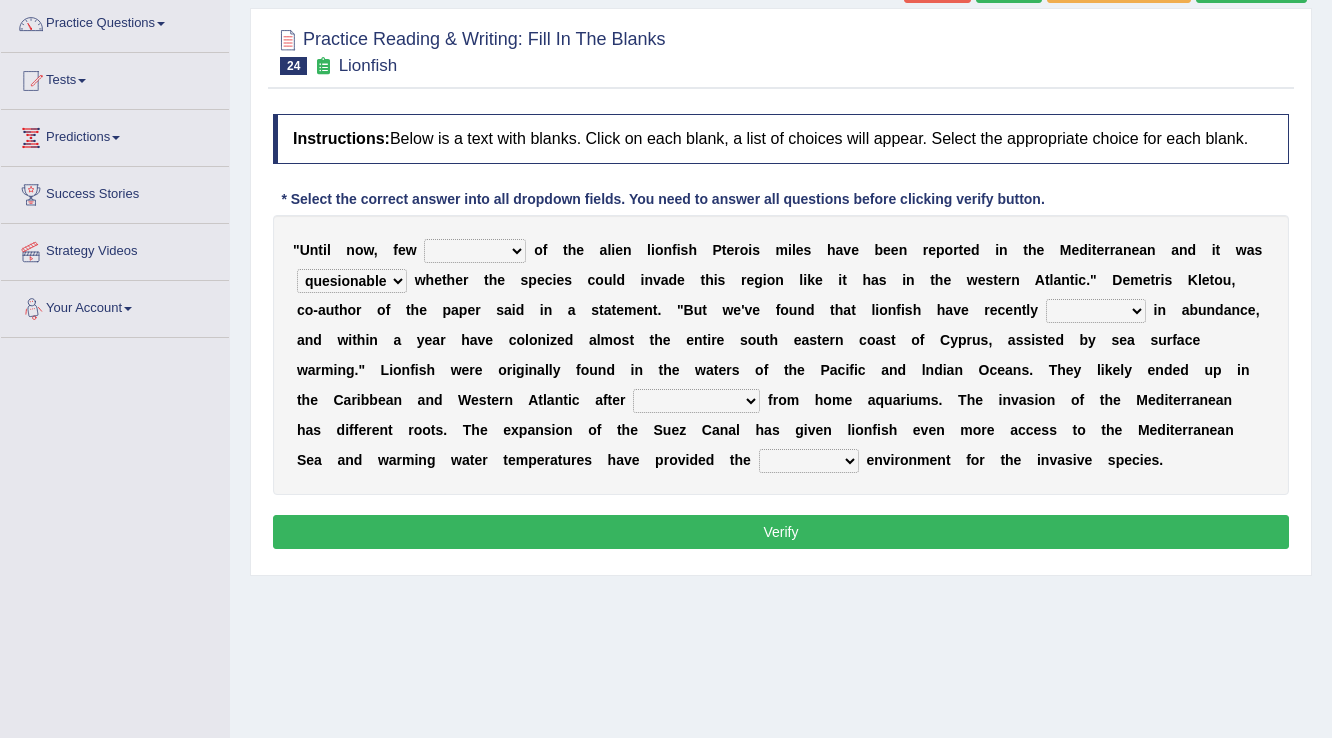 click on "shown flatted stabled increased" at bounding box center (1096, 311) 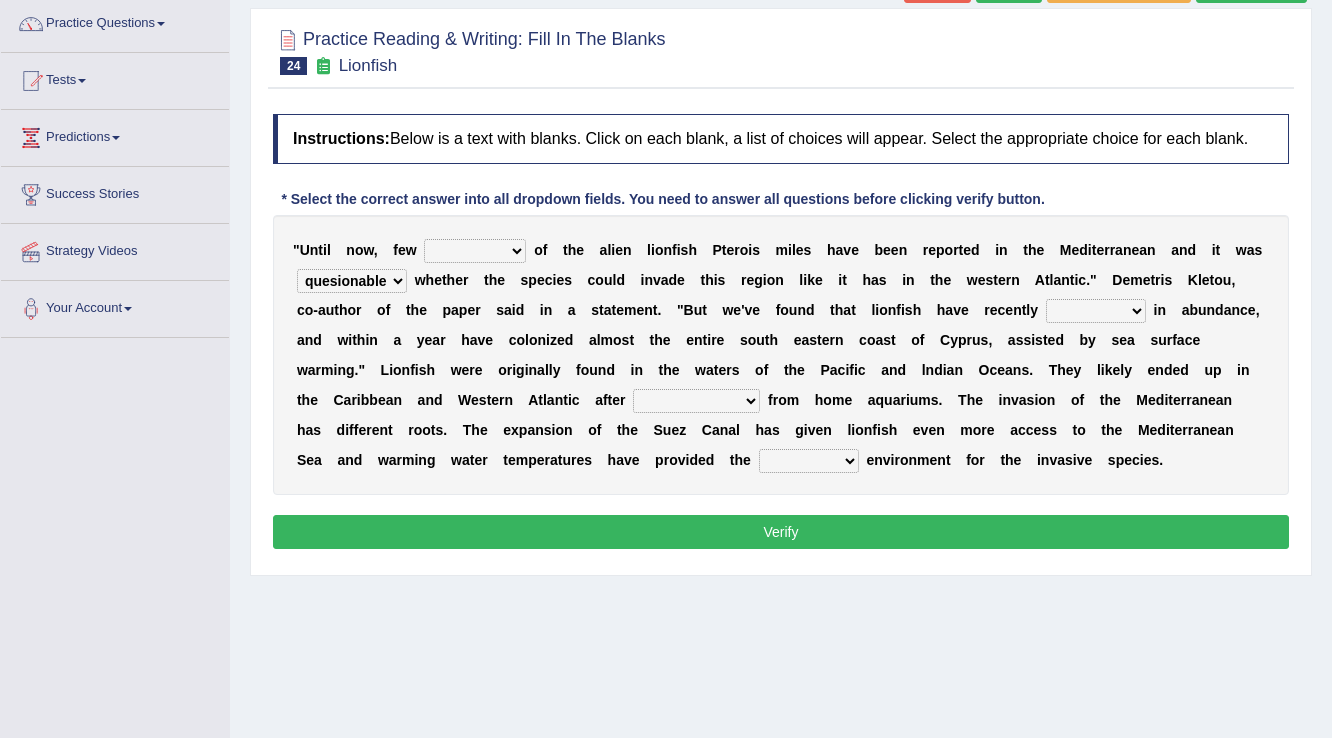 select on "increased" 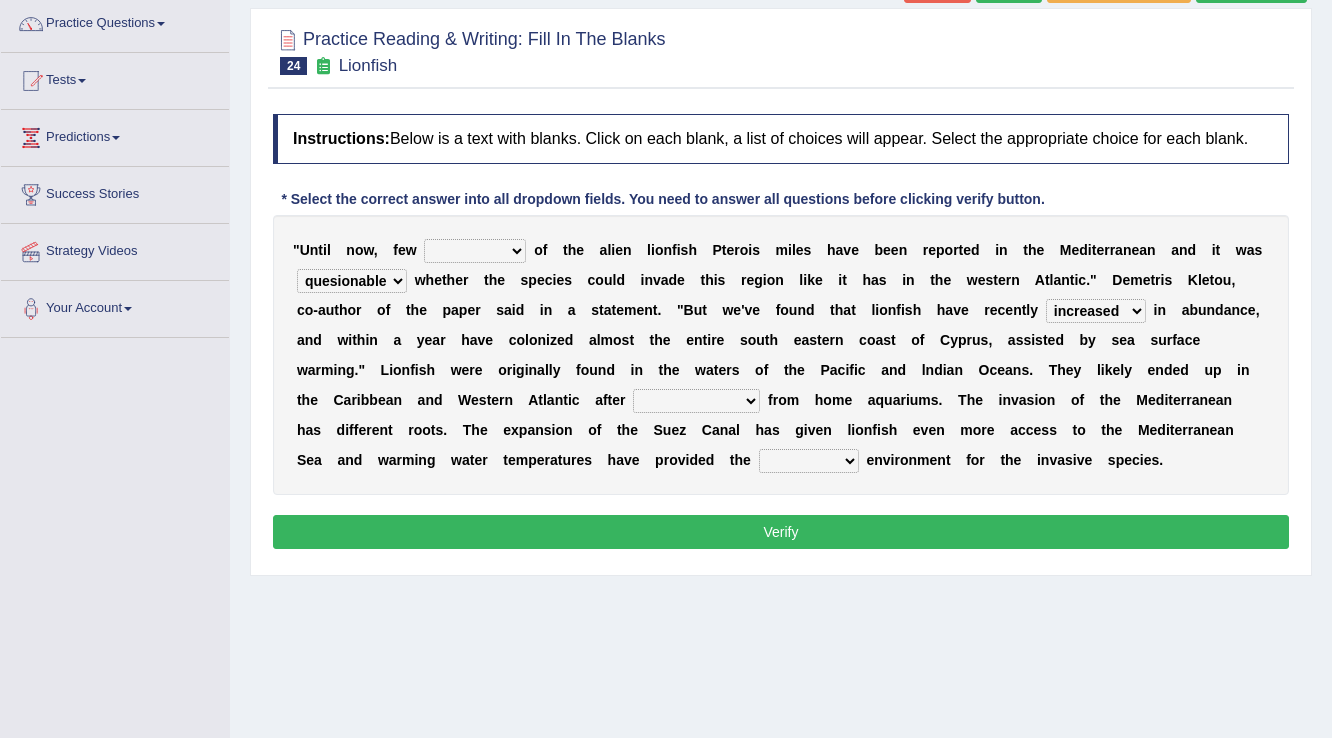click on "release being released released releasing" at bounding box center [696, 401] 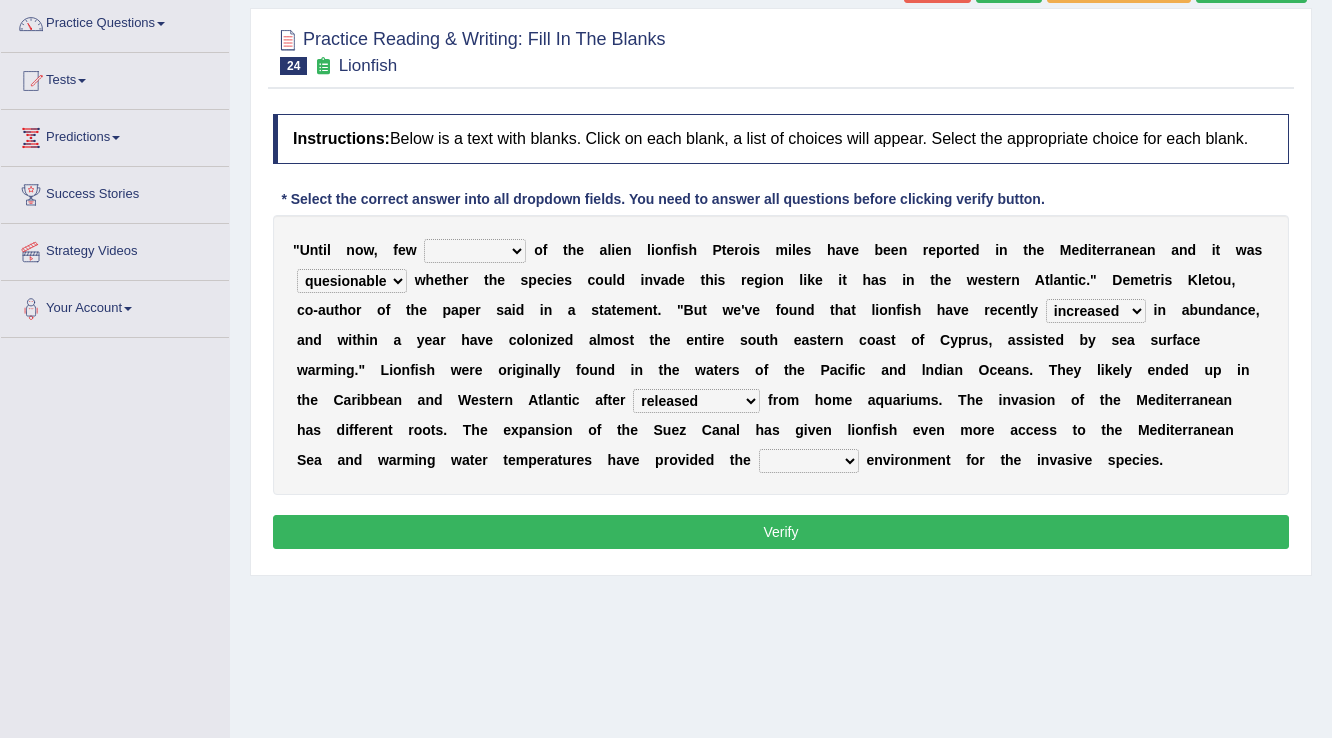 click on "whole overall partial perfect" at bounding box center (809, 461) 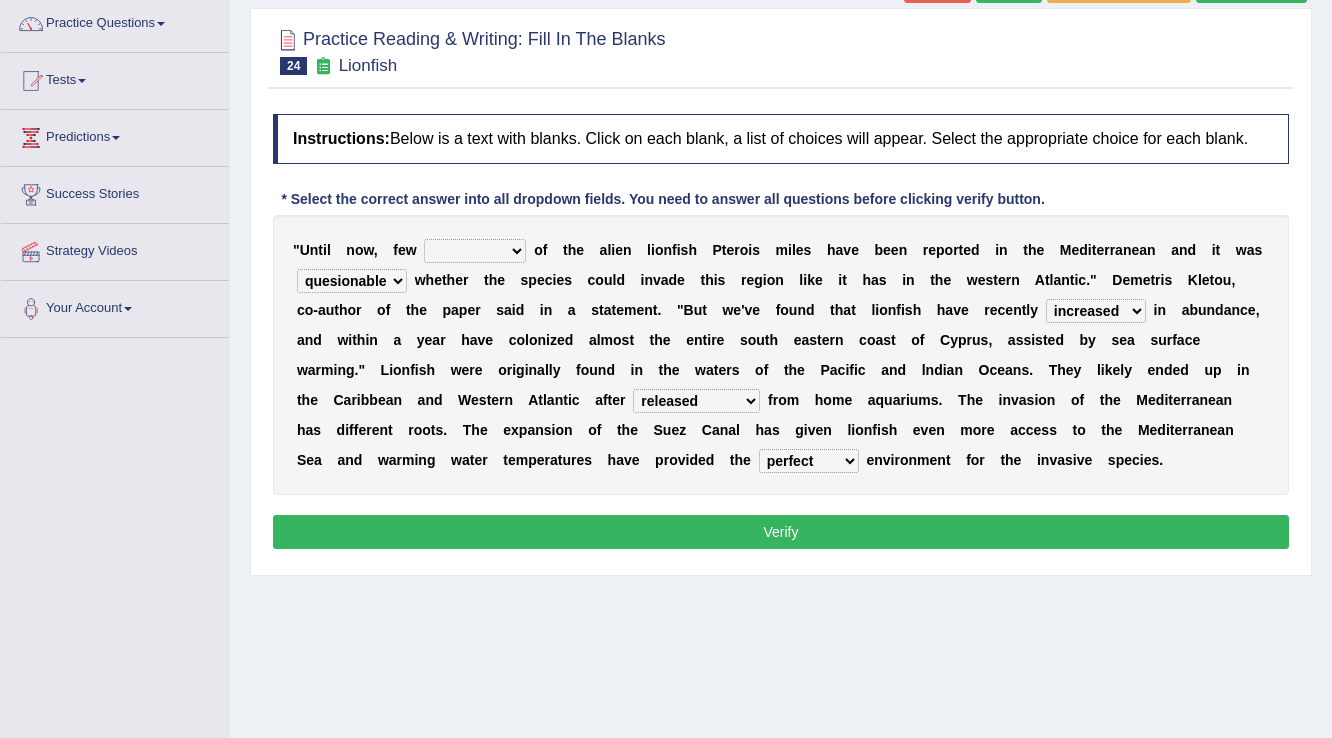click on "collections sights views sightings" at bounding box center [475, 251] 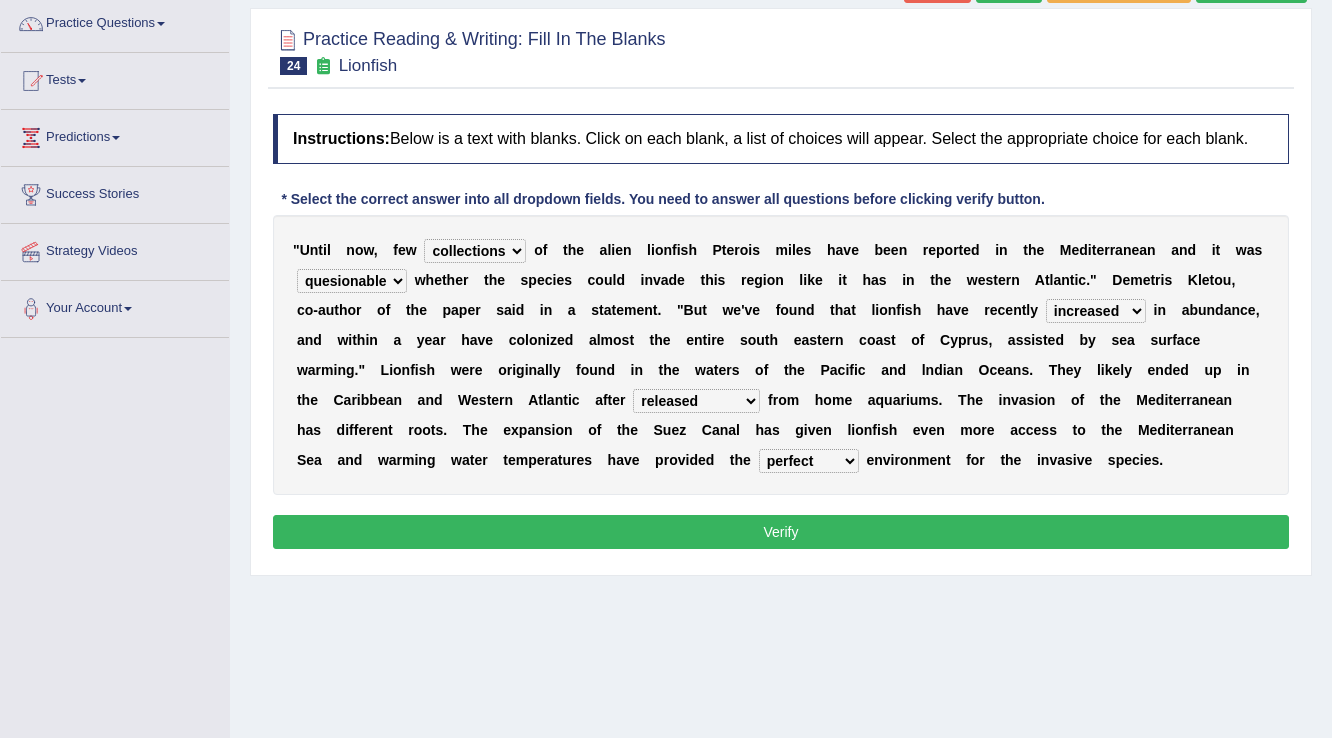 click on "Verify" at bounding box center [781, 532] 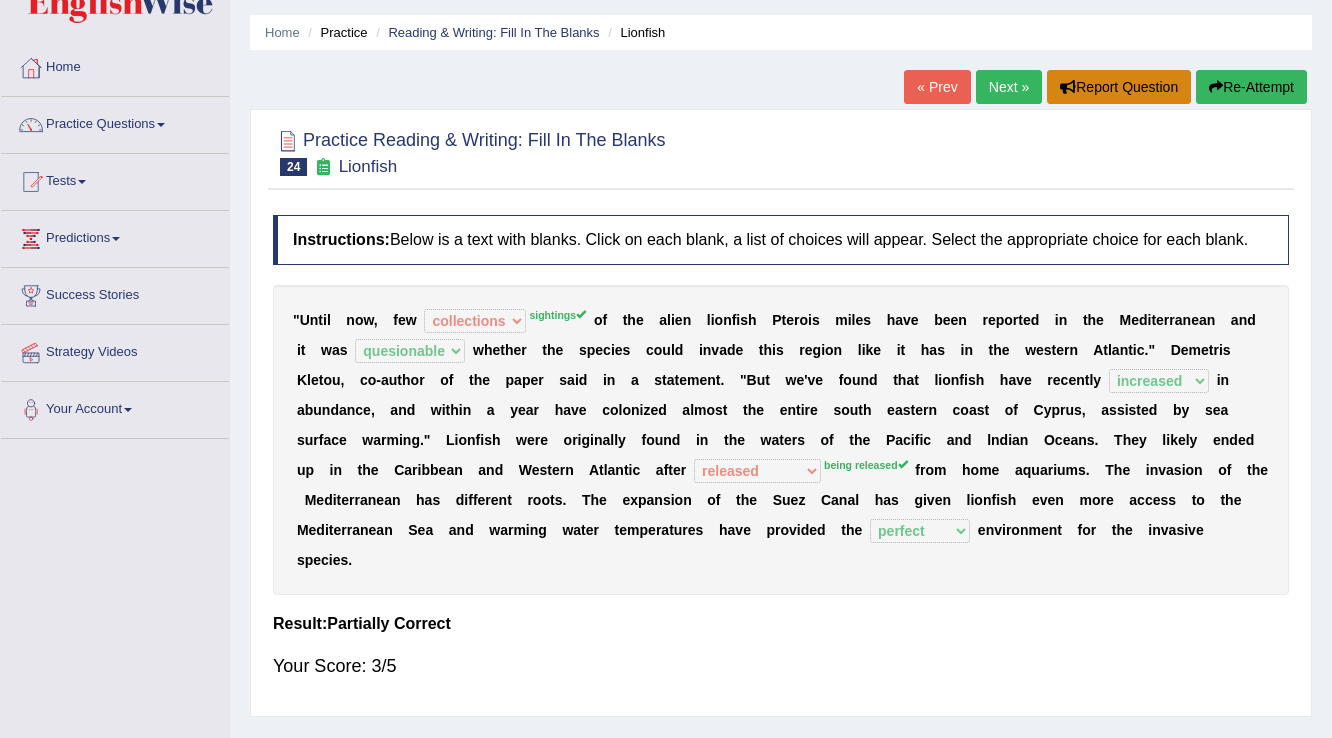 scroll, scrollTop: 0, scrollLeft: 0, axis: both 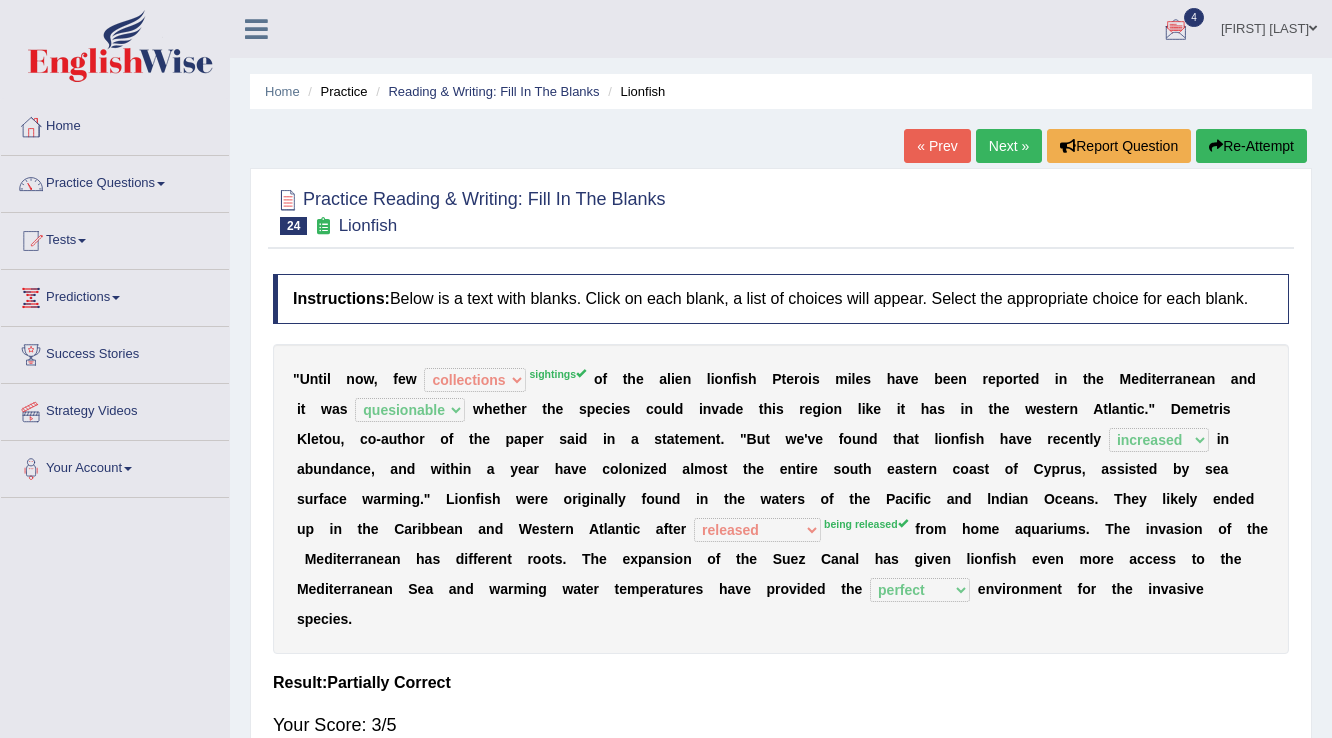 click on "Next »" at bounding box center [1009, 146] 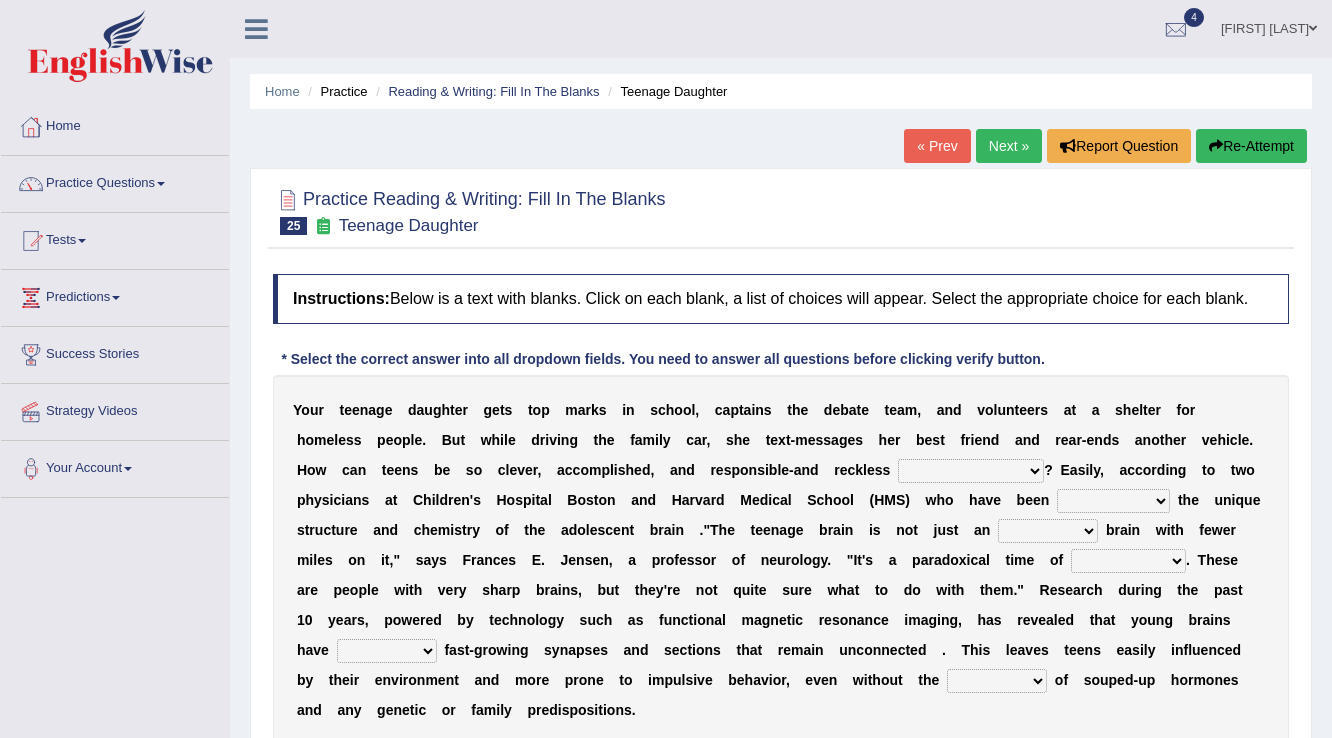 scroll, scrollTop: 0, scrollLeft: 0, axis: both 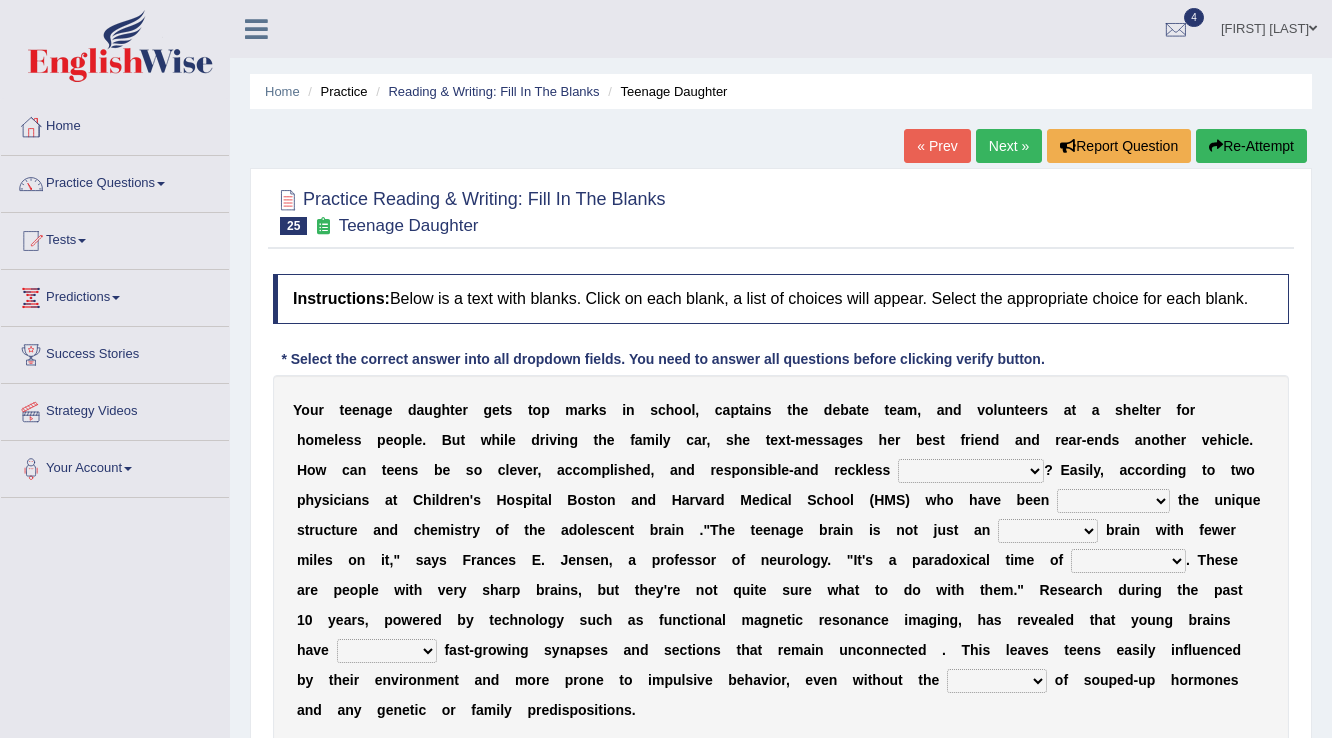 click on "for the time being at the same time as ever ingood time" at bounding box center (971, 471) 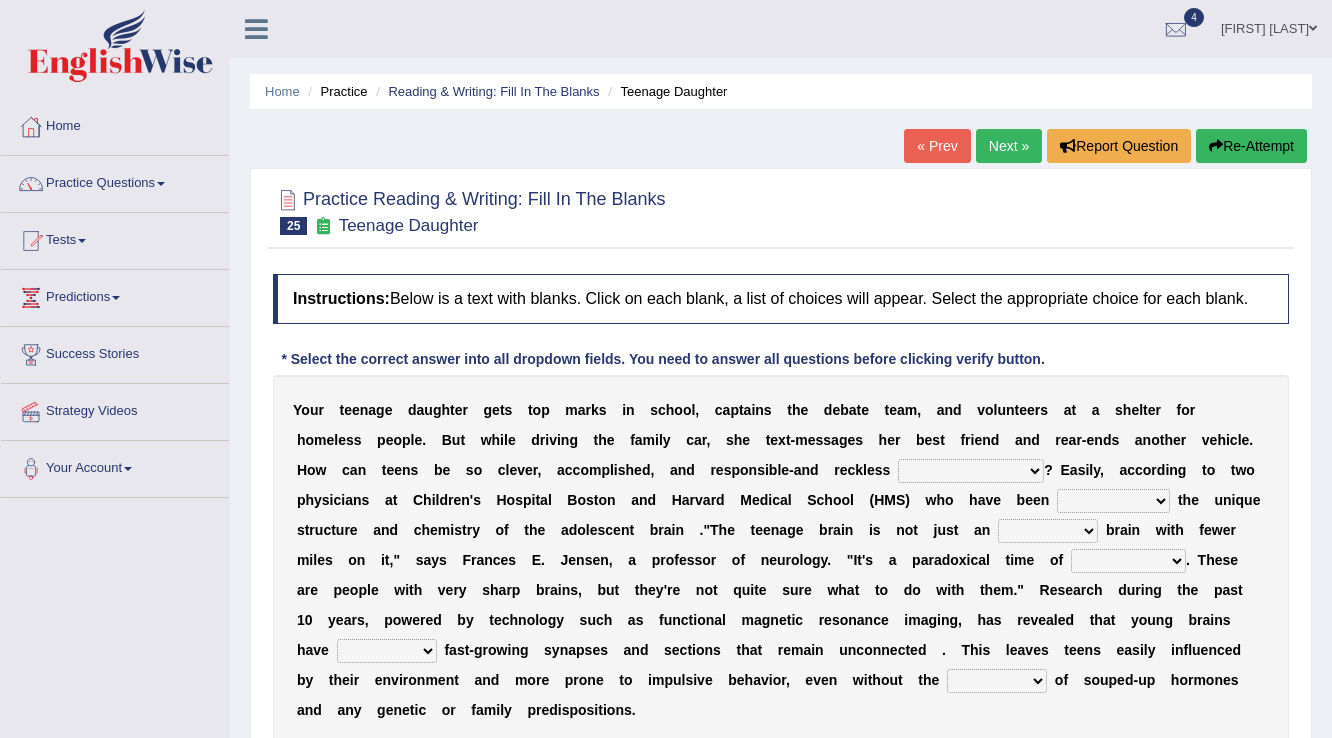 select on "at the same time" 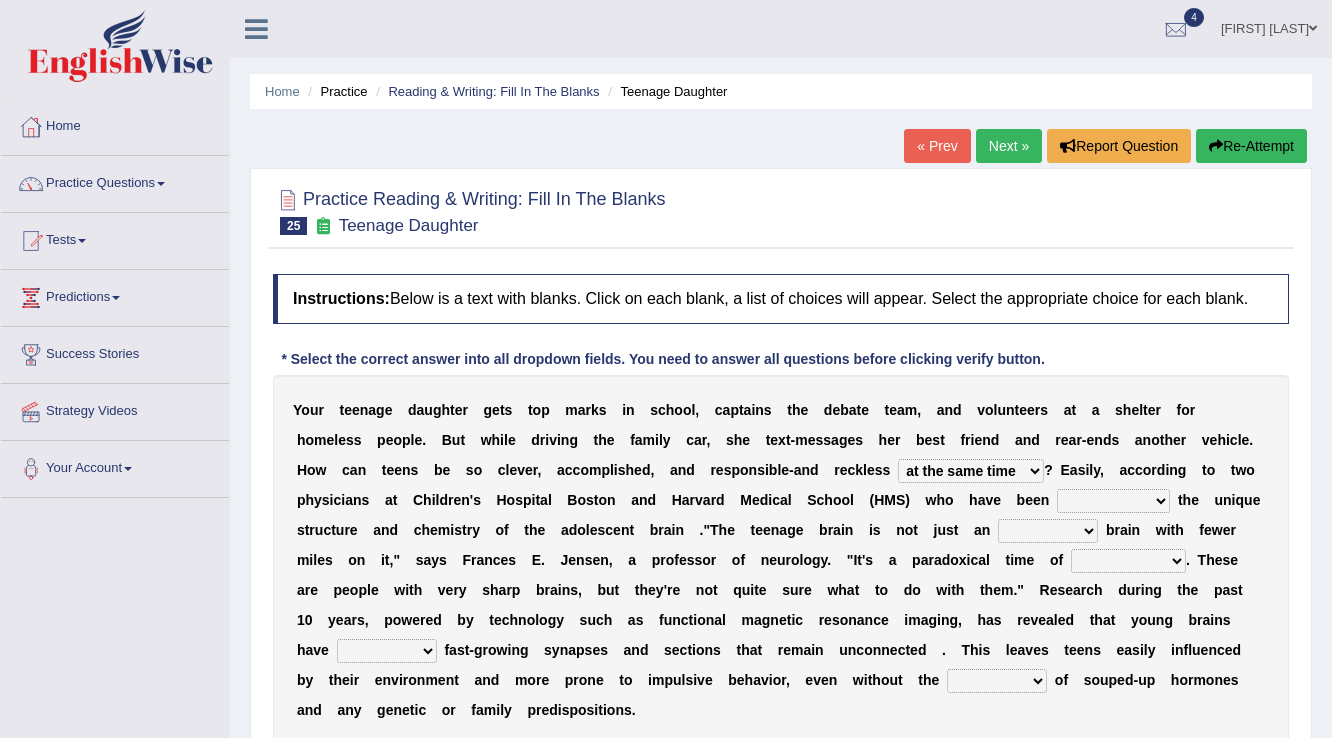click on "for the time being at the same time as ever ingood time" at bounding box center (971, 471) 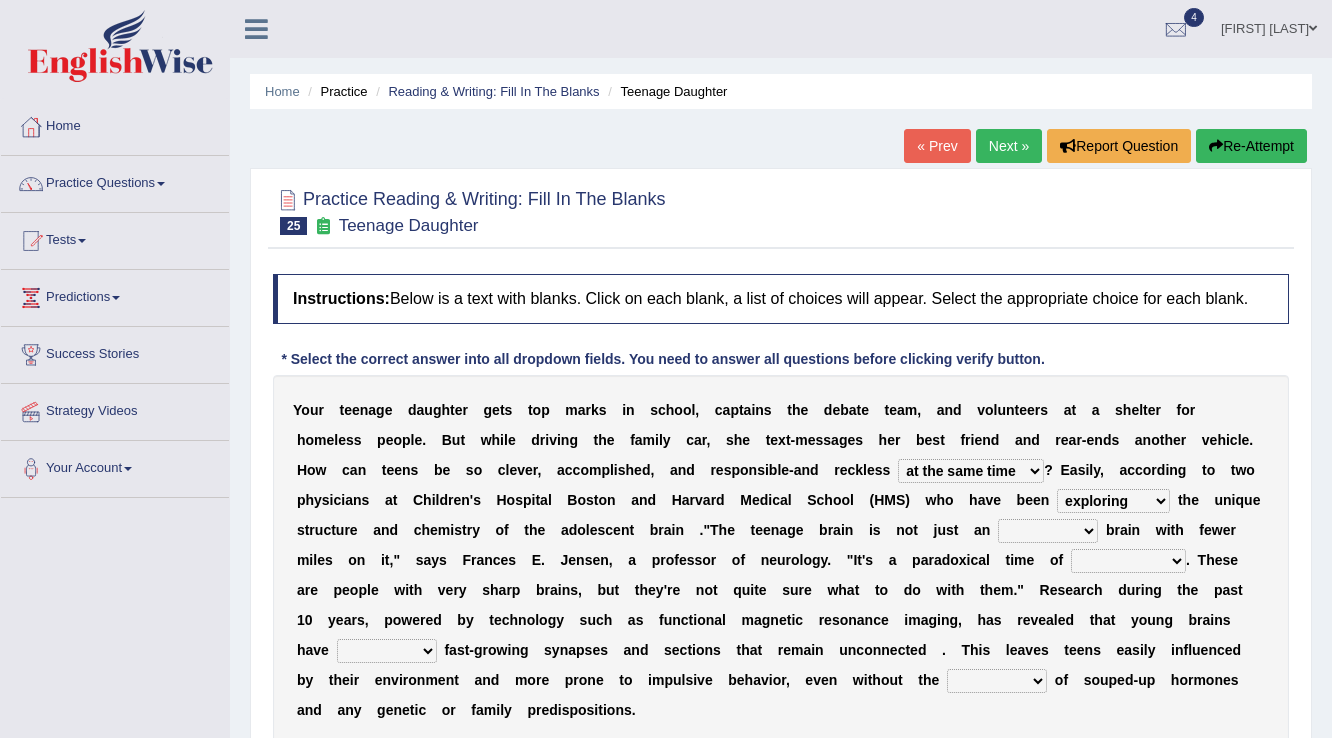 click on "explaining exploring exposing enumerating" at bounding box center [1113, 501] 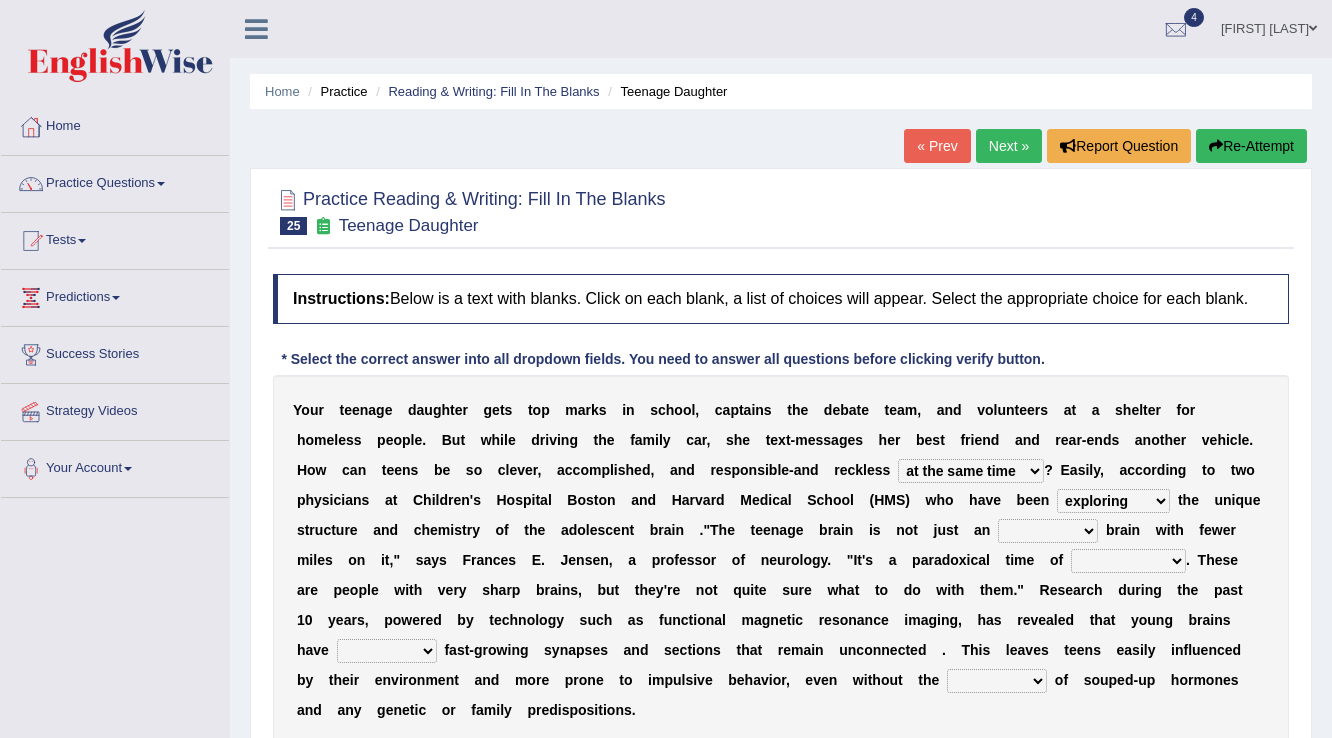 click on "explaining exploring exposing enumerating" at bounding box center (1113, 501) 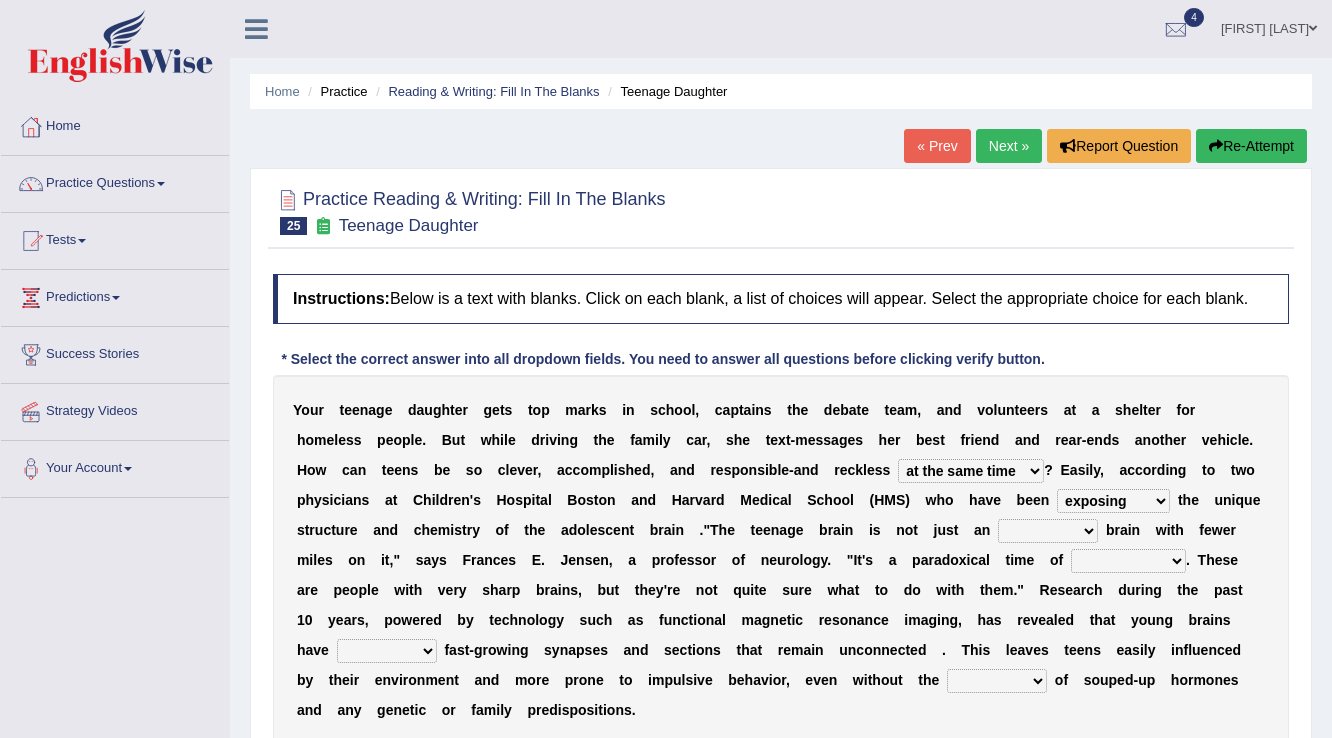 click on "ample adult adulthood abundant" at bounding box center (1048, 531) 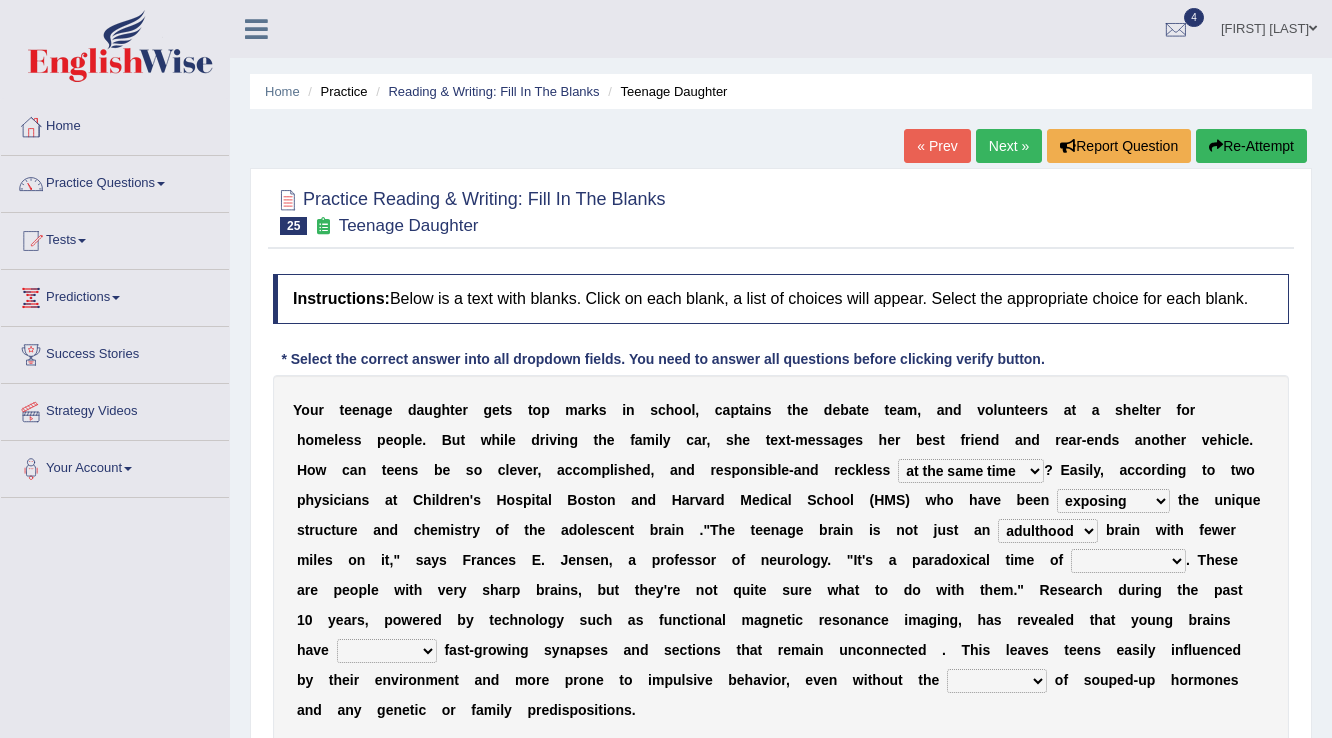 click on "ample adult adulthood abundant" at bounding box center [1048, 531] 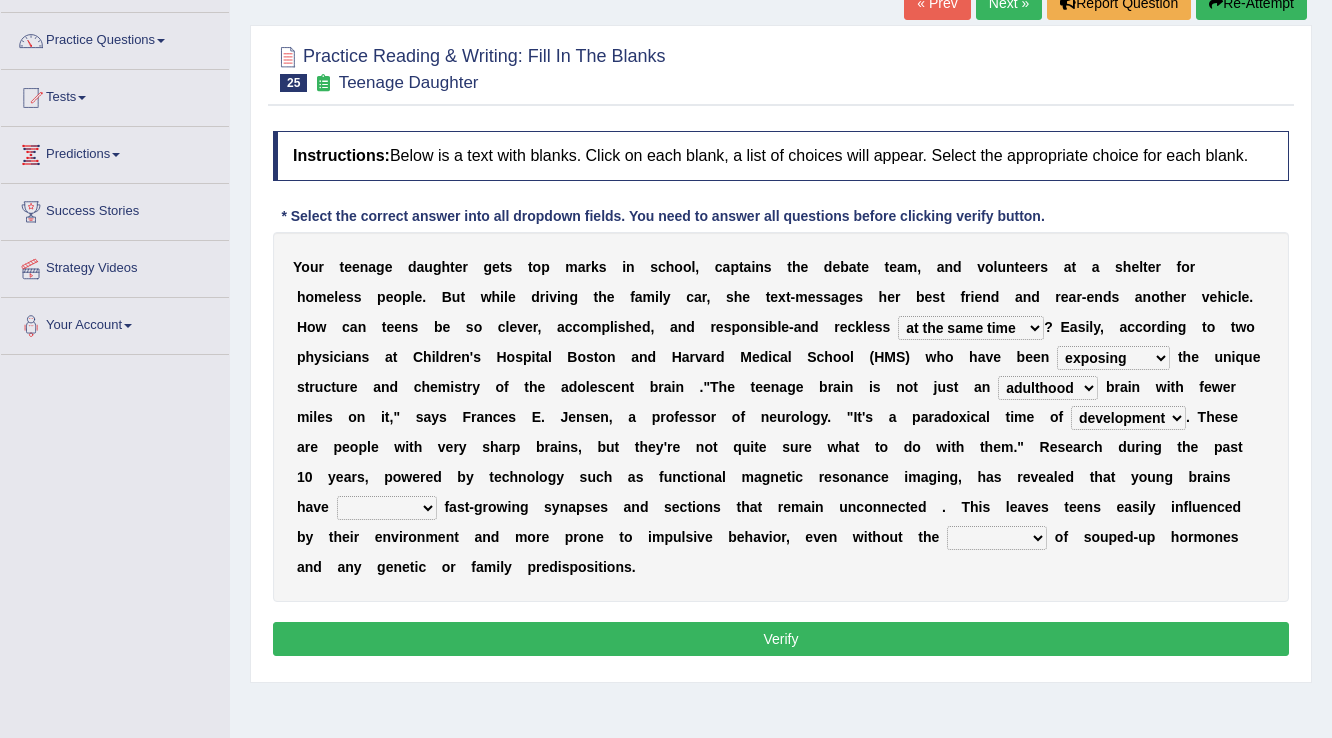 scroll, scrollTop: 160, scrollLeft: 0, axis: vertical 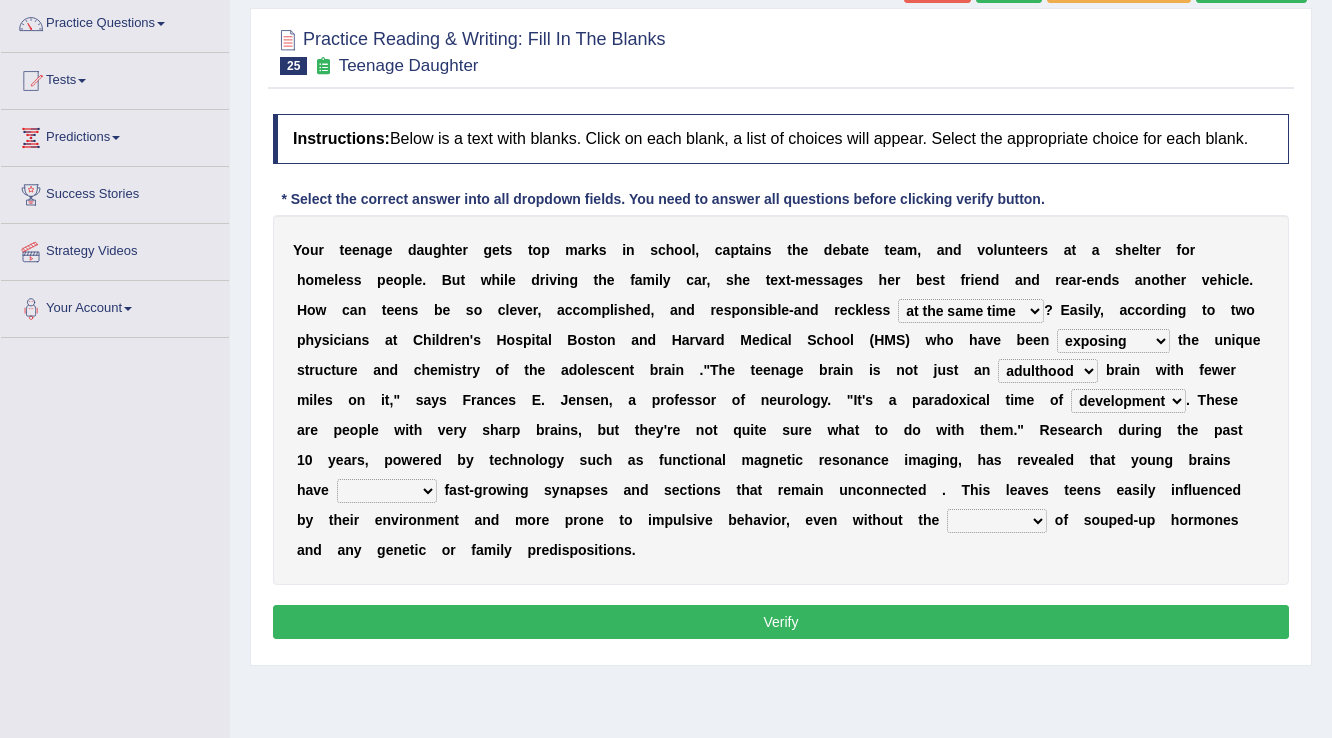 click on "both either whole few" at bounding box center [387, 491] 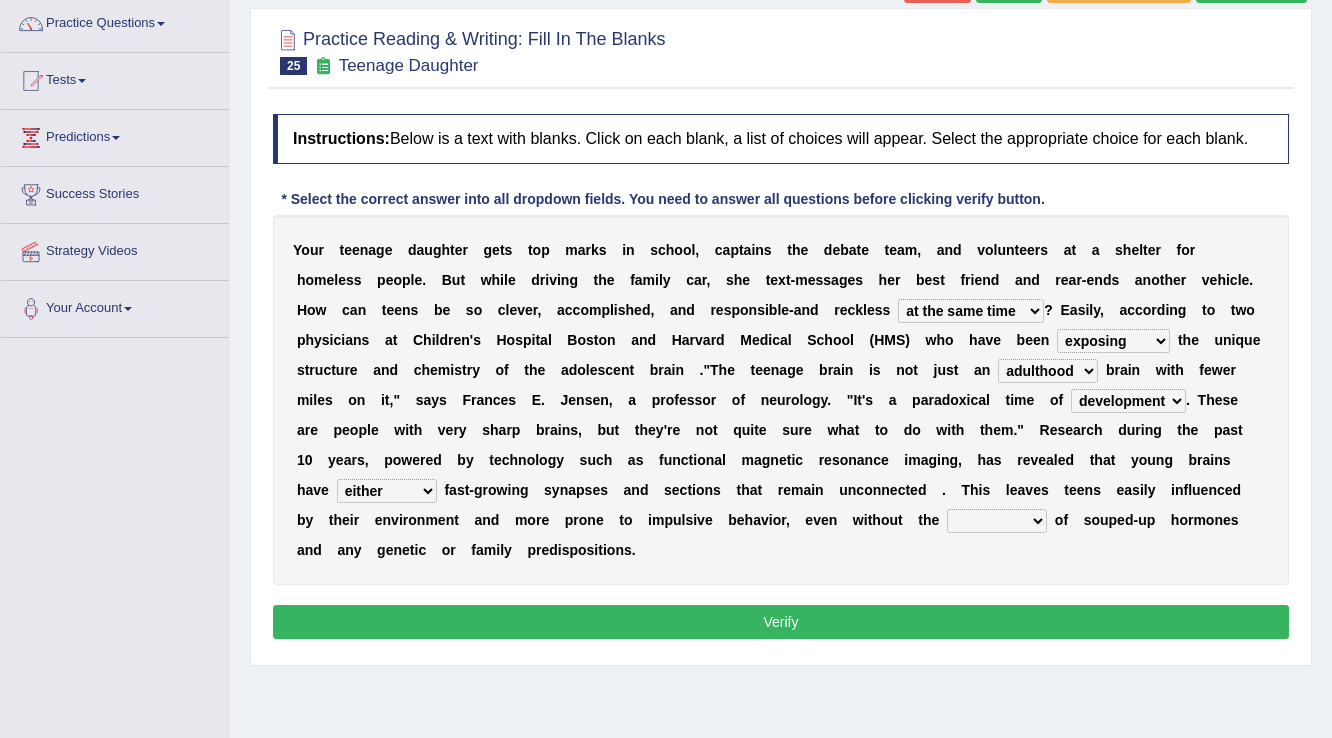 click on "both either whole few" at bounding box center [387, 491] 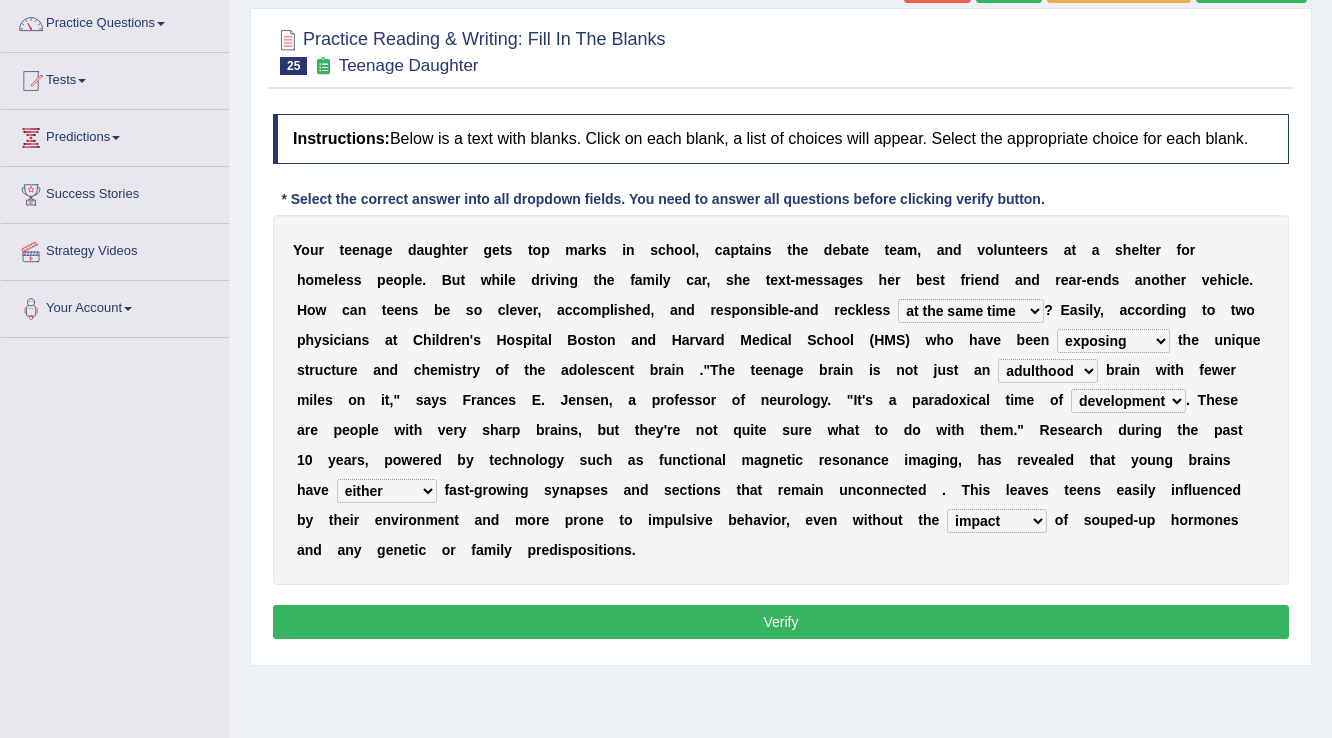 click on "impact impress impair impose" at bounding box center (997, 521) 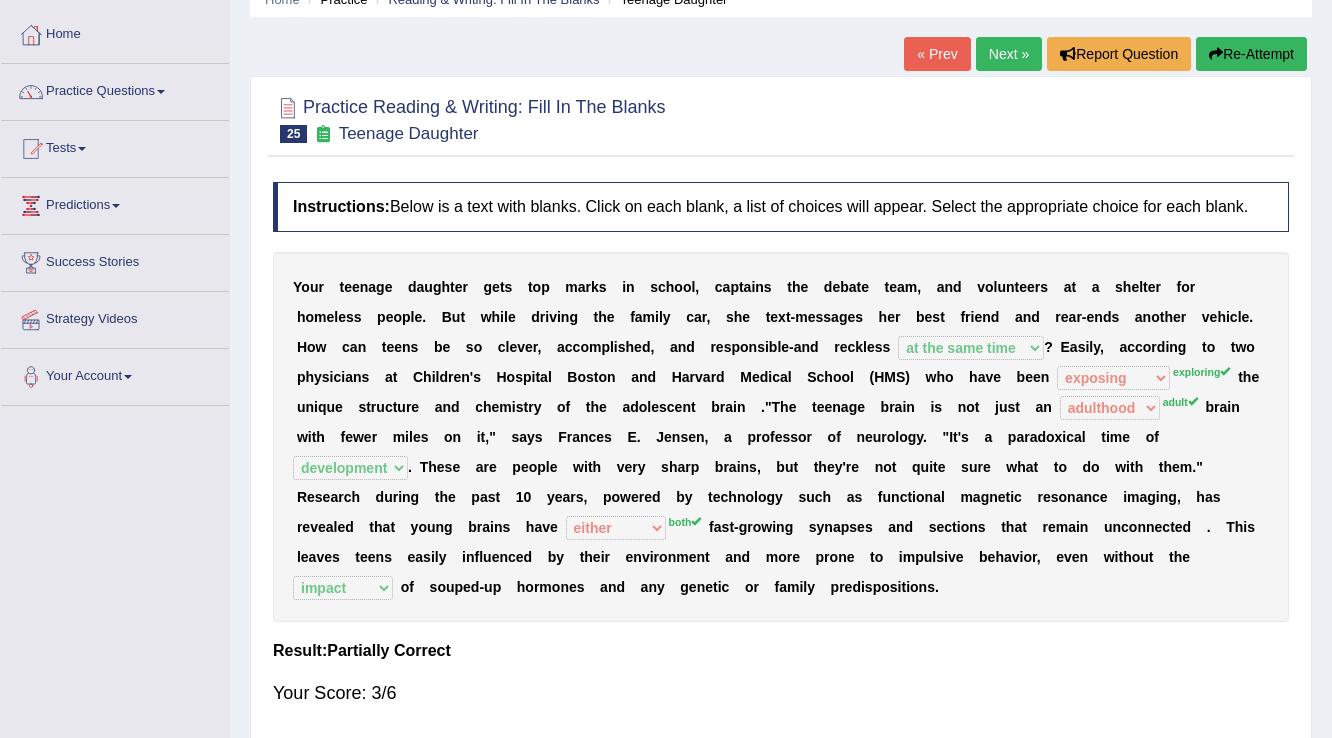 scroll, scrollTop: 0, scrollLeft: 0, axis: both 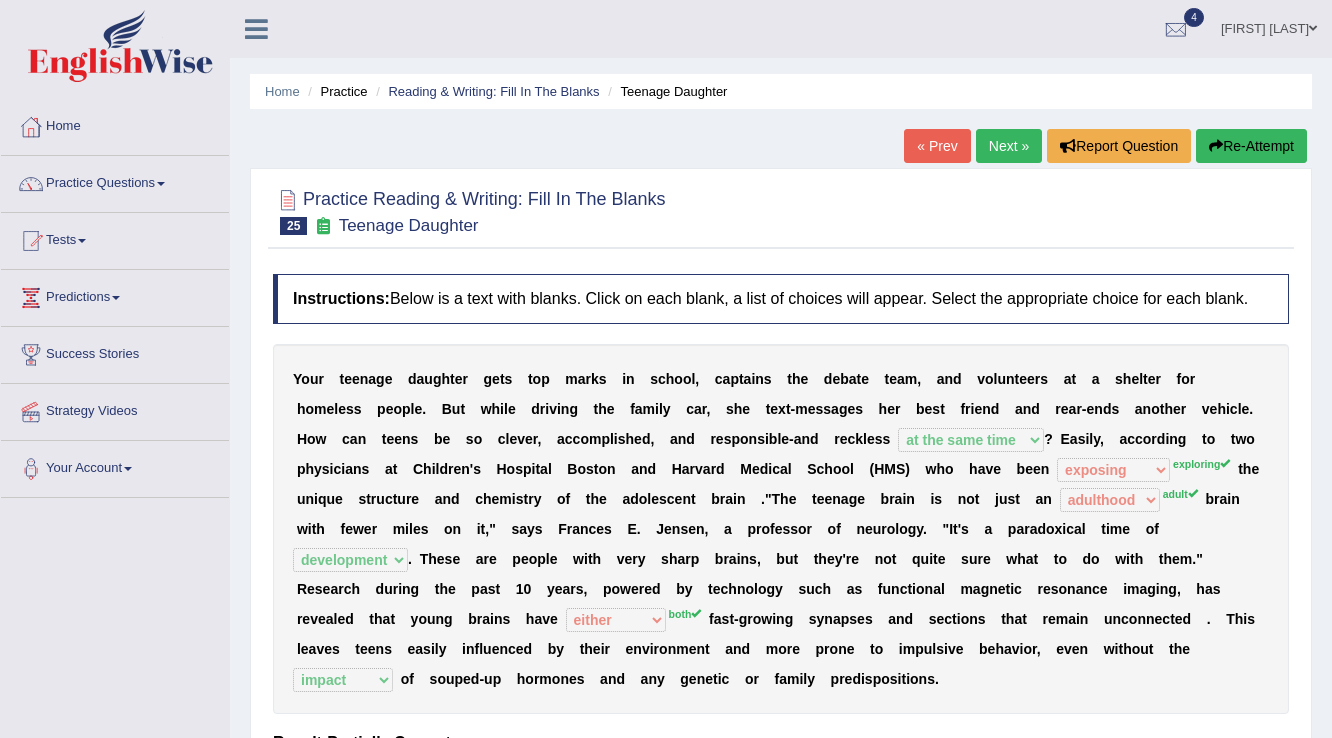 click on "Next »" at bounding box center [1009, 146] 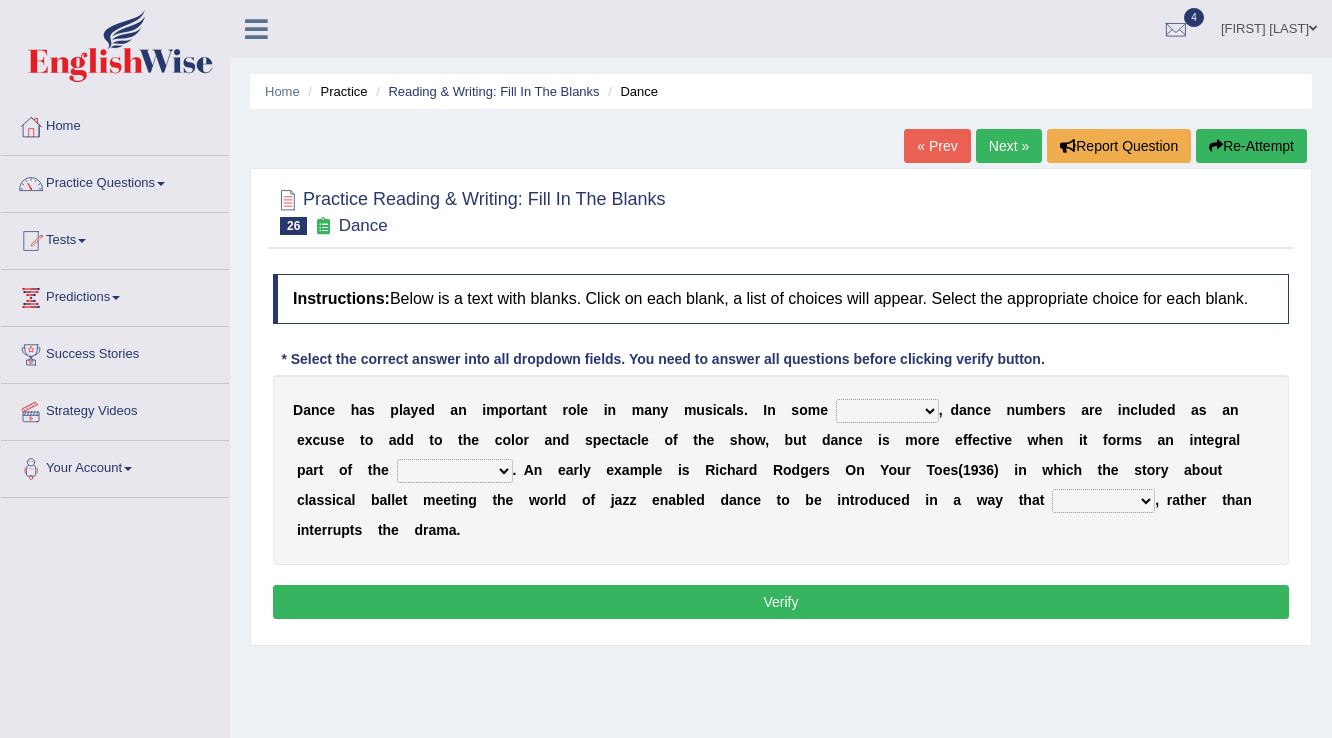 scroll, scrollTop: 0, scrollLeft: 0, axis: both 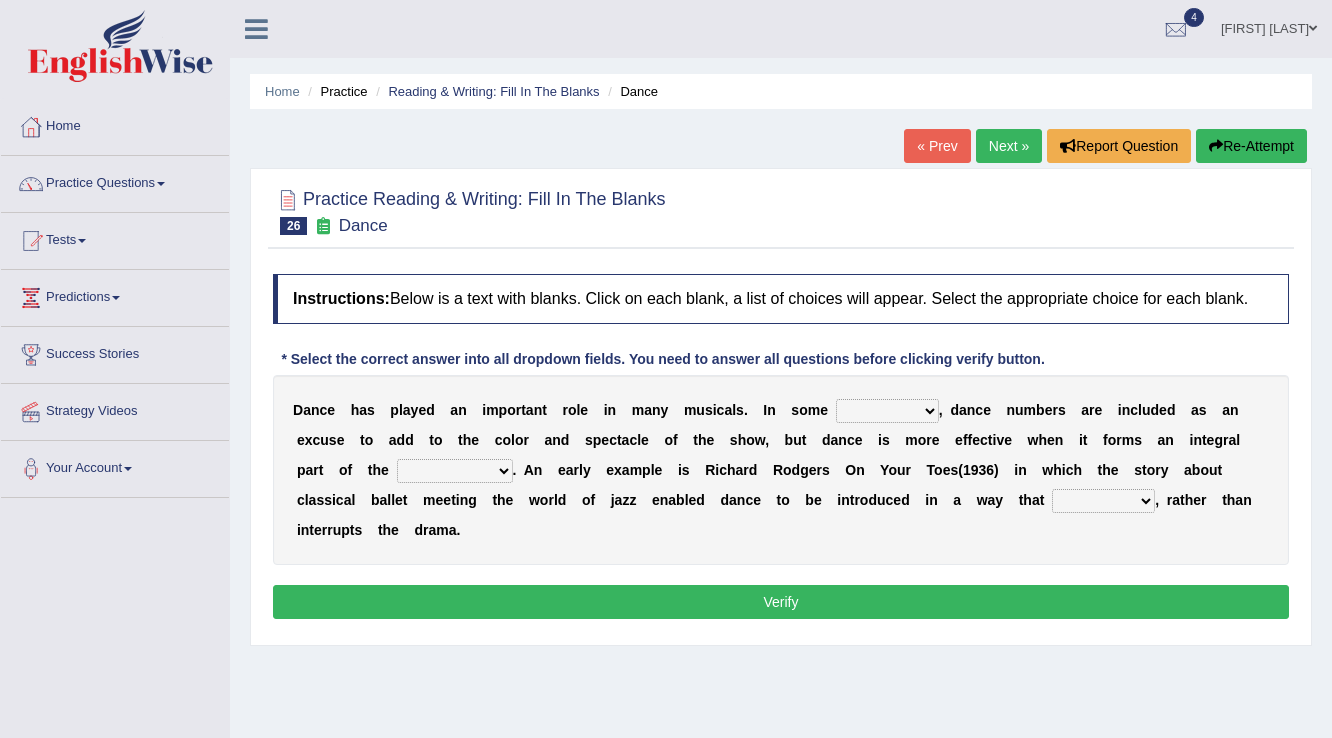 click on "dimentions cases brief extent" at bounding box center (887, 411) 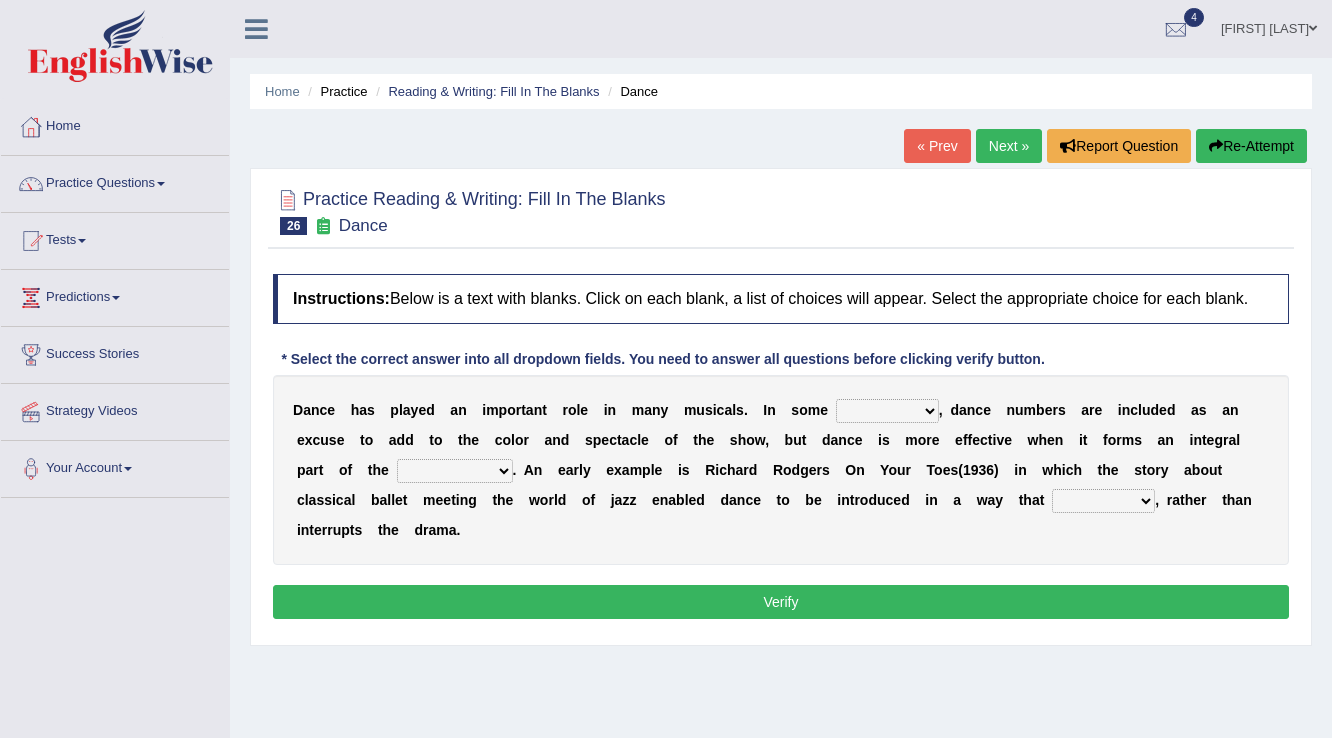 select on "cases" 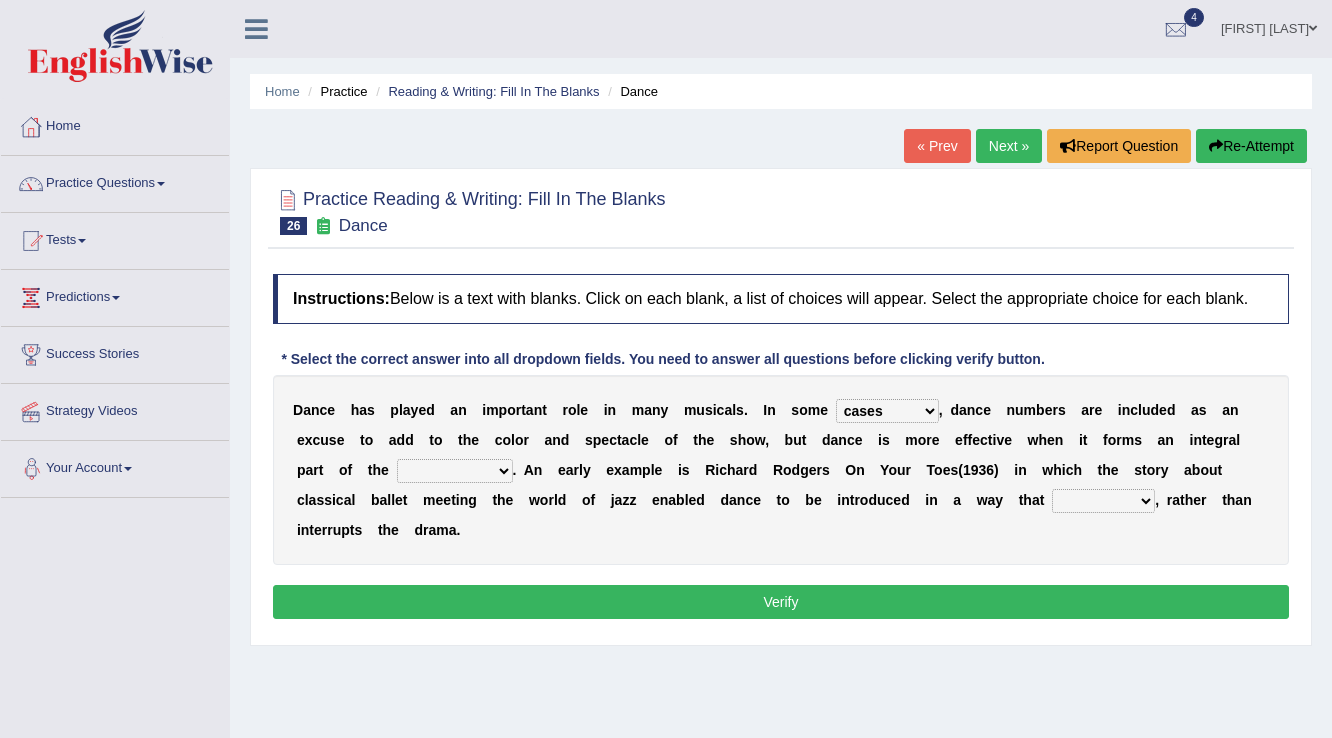 click on "prowess plot phenomenon round about" at bounding box center [455, 471] 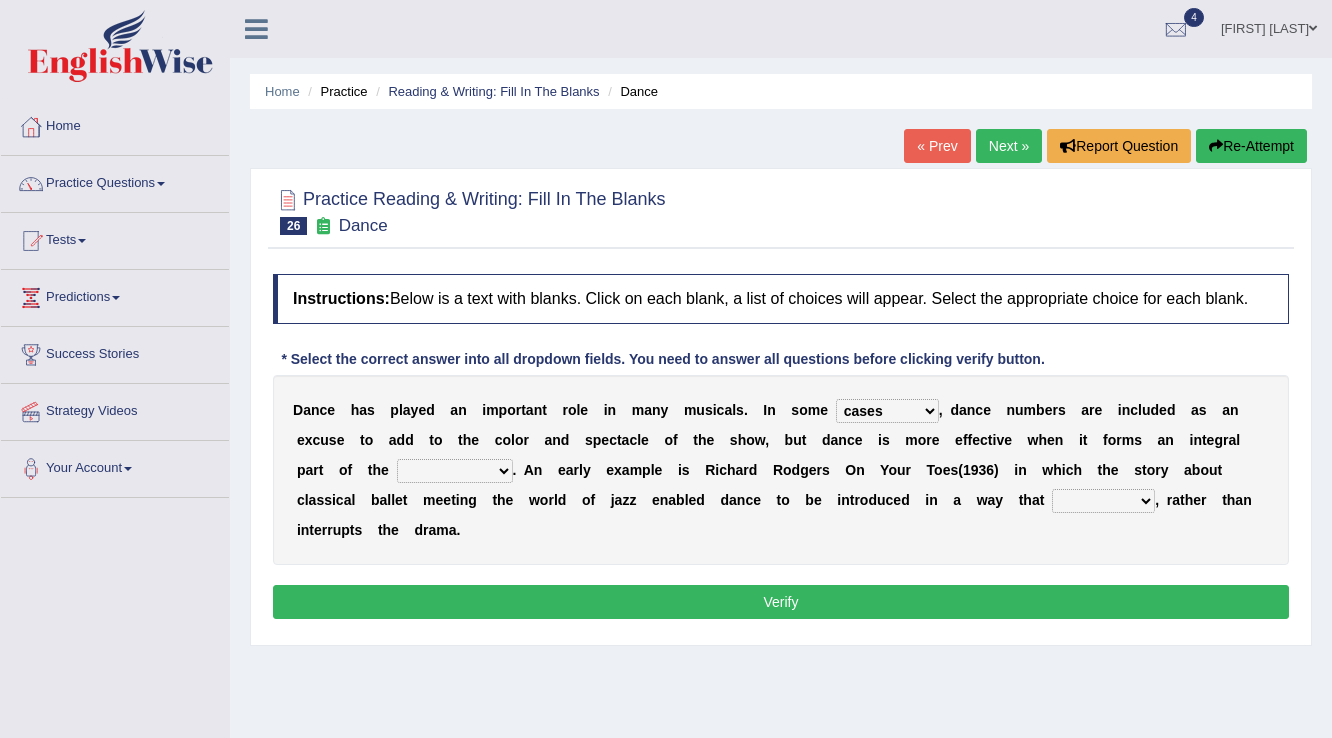 click on "D a n c e       h a s       p l a y e d       a n       i m p o r t a n t       r o l e       i n       m a n y       m u s i c a l s .       I n       s o m e  dimentions cases brief extent ,    d a n c e       n u m b e r s       a r e       i n c l u d e d       a s       a n       e x c u s e       t o       a d d       t o       t h e       c o l o r       a n d       s p e c t a c l e       o f       t h e       s h o w ,       b u t       d a n c e       i s       m o r e       e f f e c t i v e       w h e n       i t       f o r m s       a n       i n t e g r a l       p a r t       o f       t h e    prowess plot phenomenon round about .    A n       e a r l y       e x a m p l e       i s       R i c h a r d       R o d g e r s       O n       Y o u r       T o e s ( 1 9 3 6 )       i n       w h i c h       t h e       s t o r y       a b o u t       c l a s s i c a l       b a l l e" at bounding box center (781, 470) 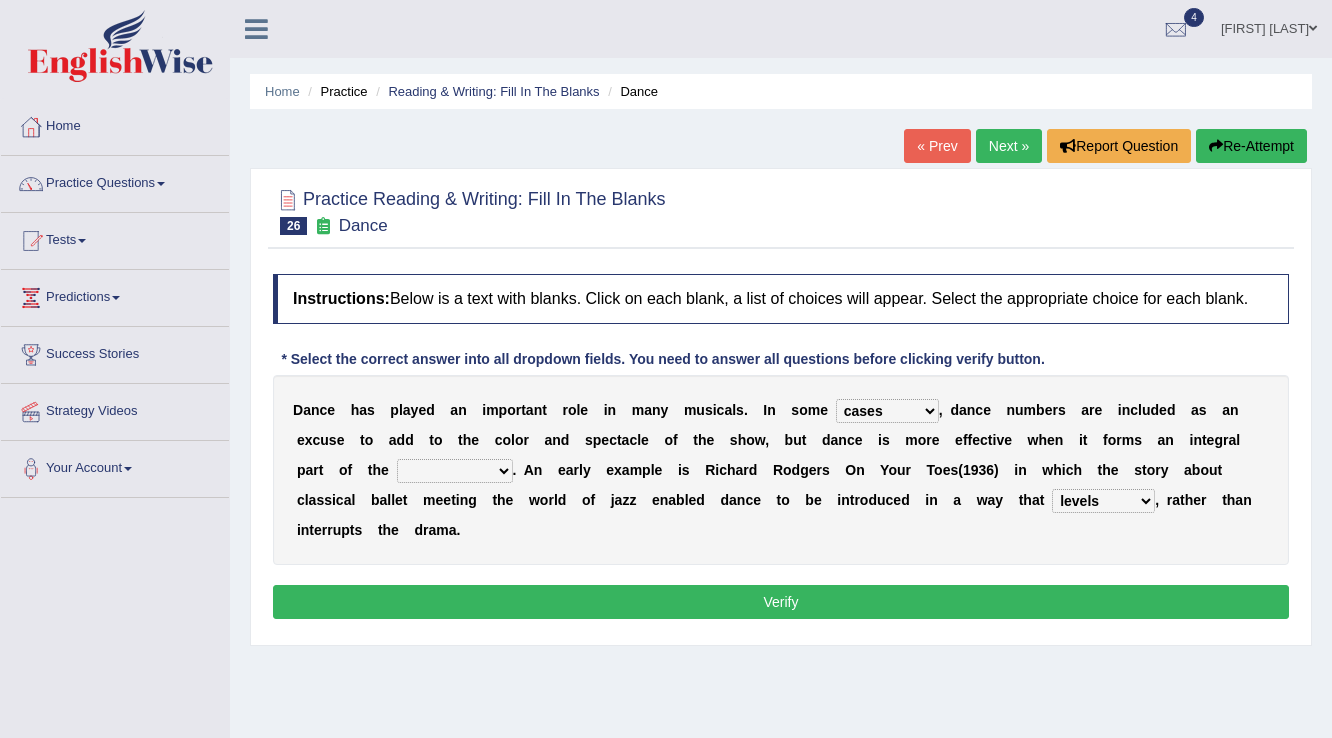 click on "crumples enhances encumbers levels" at bounding box center [1103, 501] 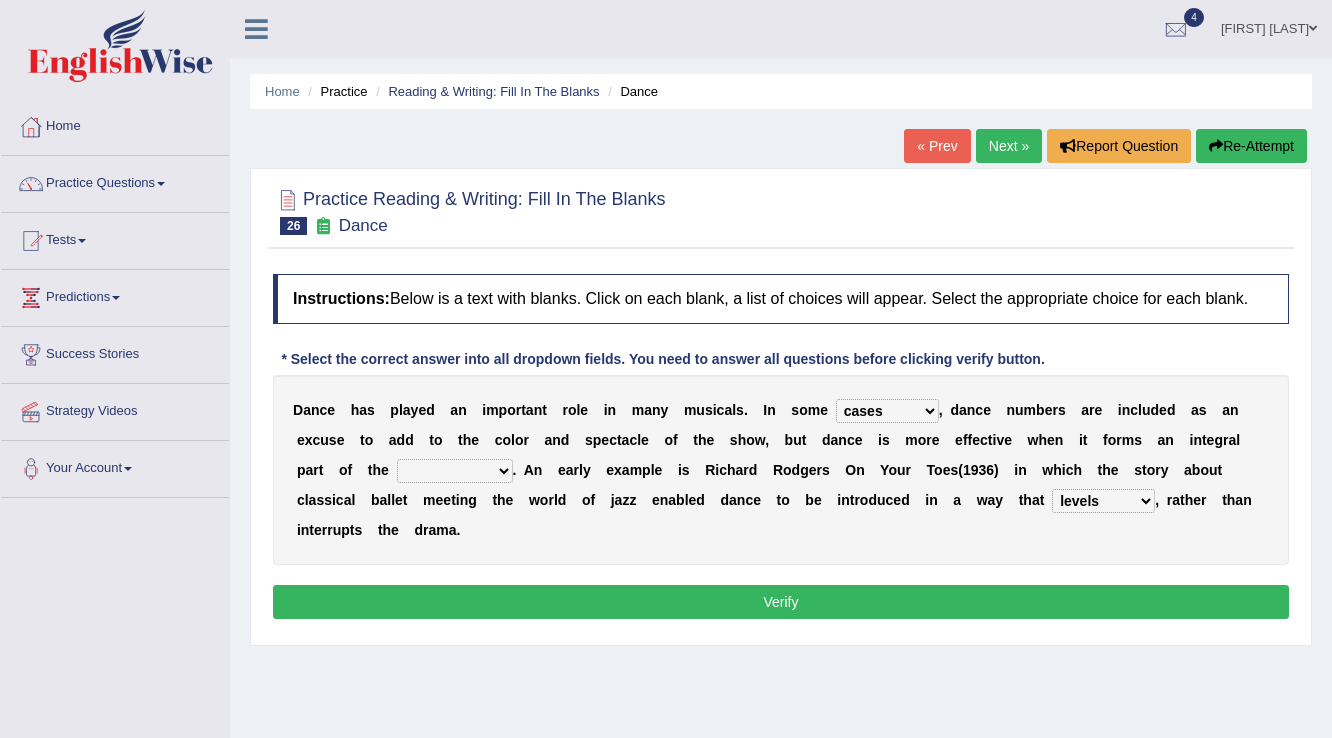 select on "prowess" 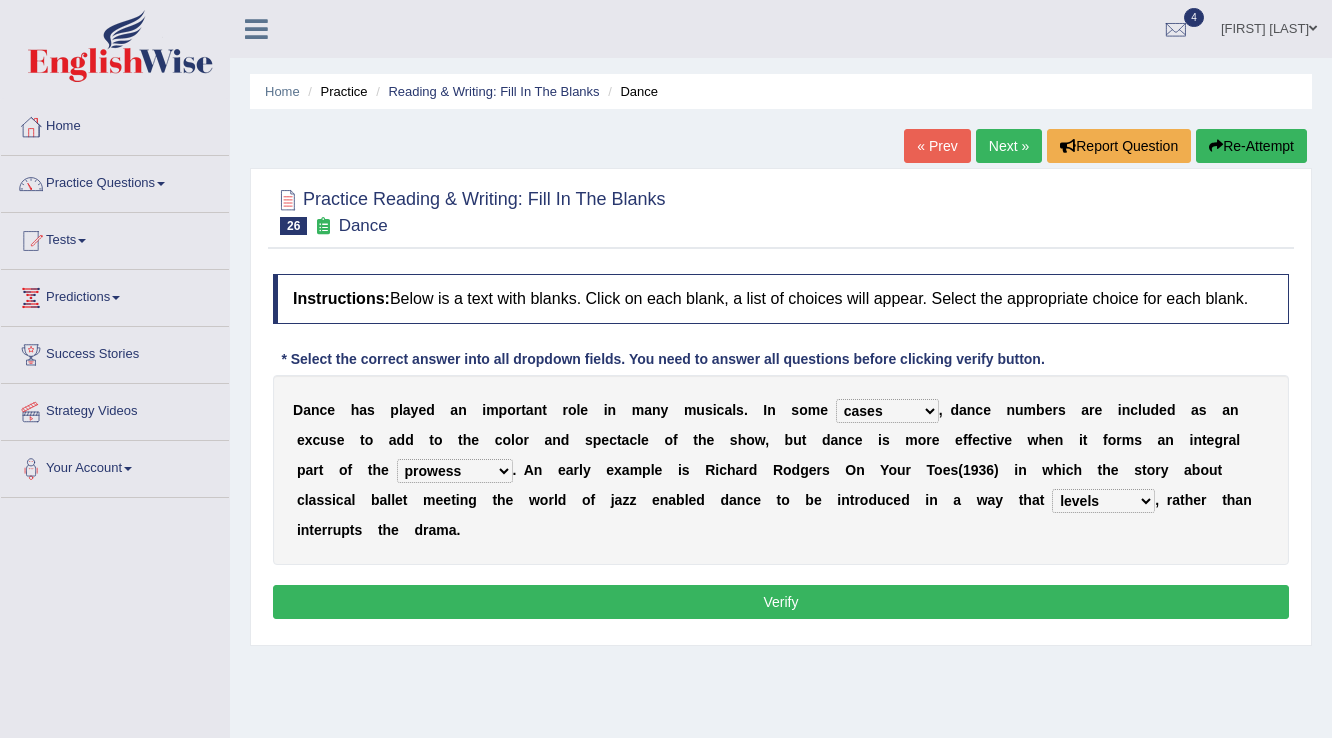 click on "prowess plot phenomenon round about" at bounding box center [455, 471] 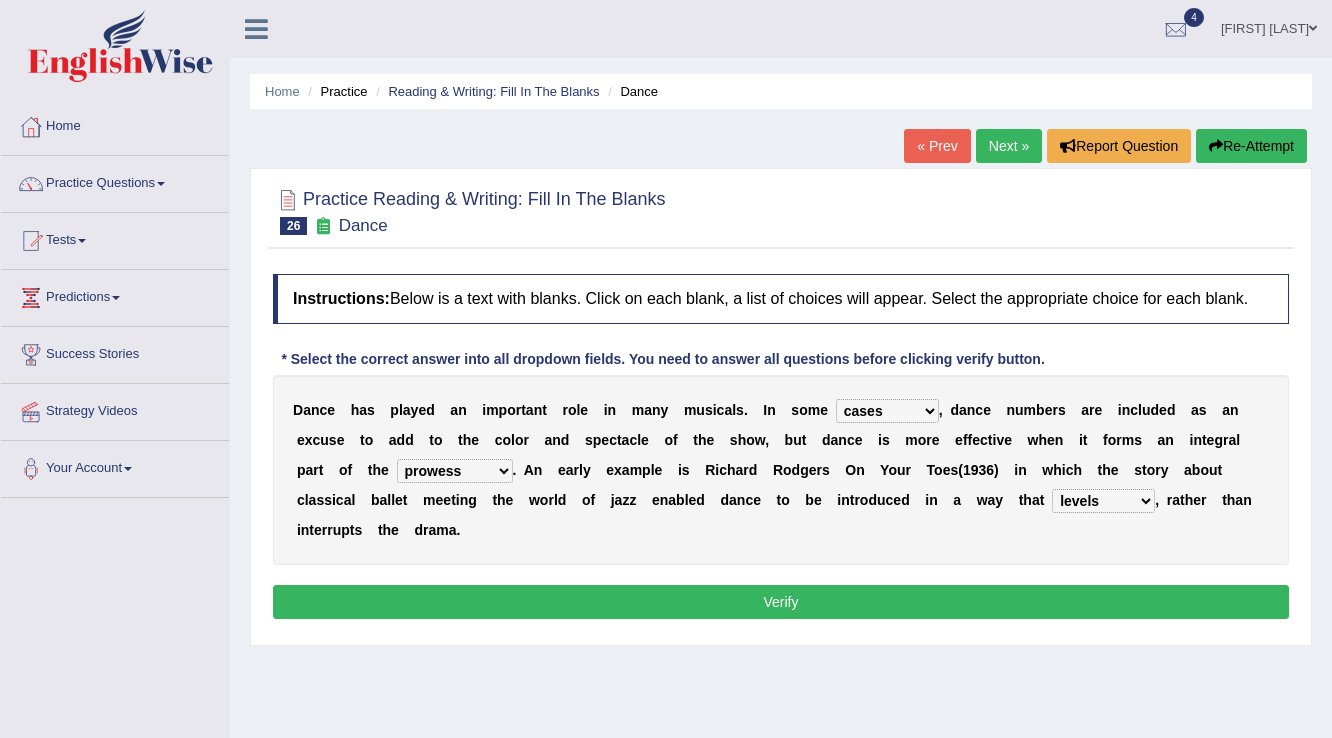 click on "D a n c e       h a s       p l a y e d       a n       i m p o r t a n t       r o l e       i n       m a n y       m u s i c a l s .       I n       s o m e    dimentions cases brief extent ,    d a n c e       n u m b e r s       a r e       i n c l u d e d       a s       a n       e x c u s e       t o       a d d       t o       t h e       c o l o r       a n d       s p e c t a c l e       o f       t h e       s h o w ,       b u t       d a n c e       i s       m o r e       e f f e c t i v e       w h e n       i t       f o r m s       a n       i n t e g r a l       p a r t       o f       t h e    prowess plot phenomenon round about .    A n       e a r l y       e x a m p l e       i s       R i c h a r d       R o d g e r s       O n       Y o u r       T o e s ( 1 9 3 6 )       i n       w h i c h       t h e       s t o r y       a b o u t       c l a s s i c a l       b a l l e" at bounding box center [781, 470] 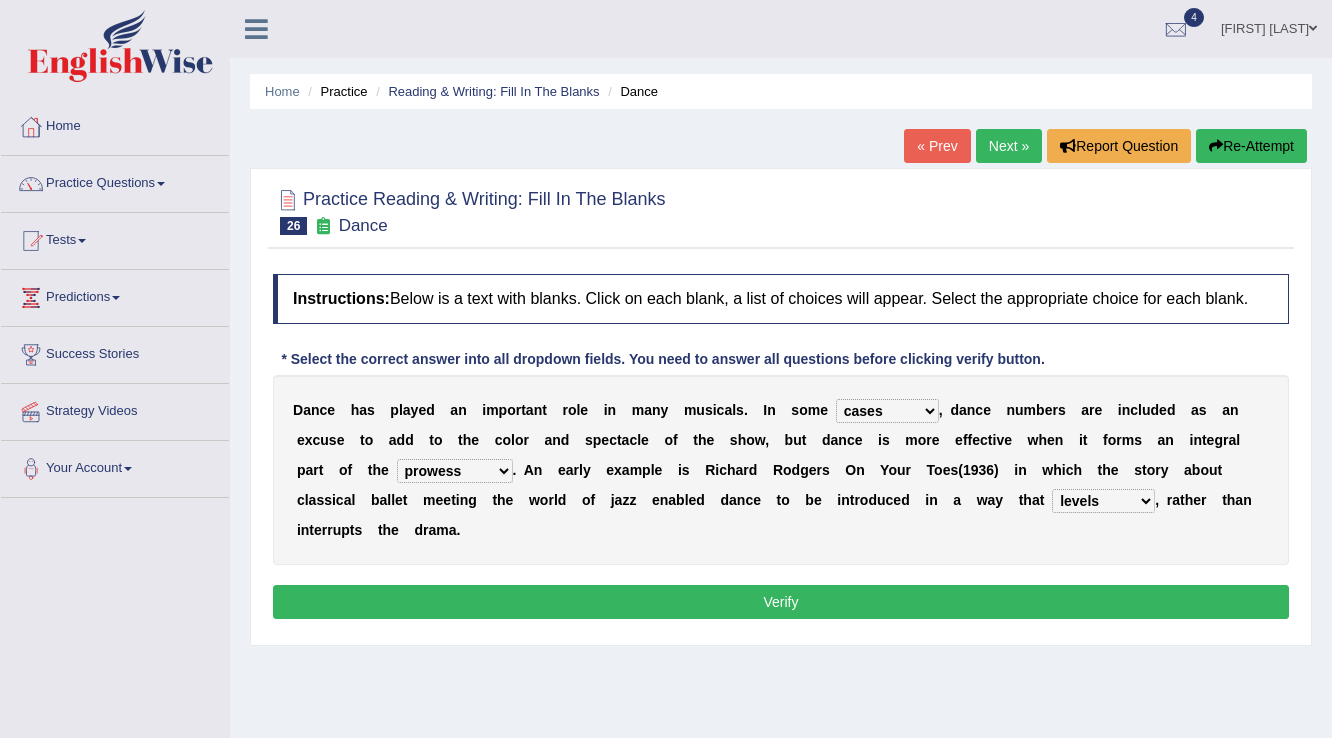 click on "Verify" at bounding box center (781, 602) 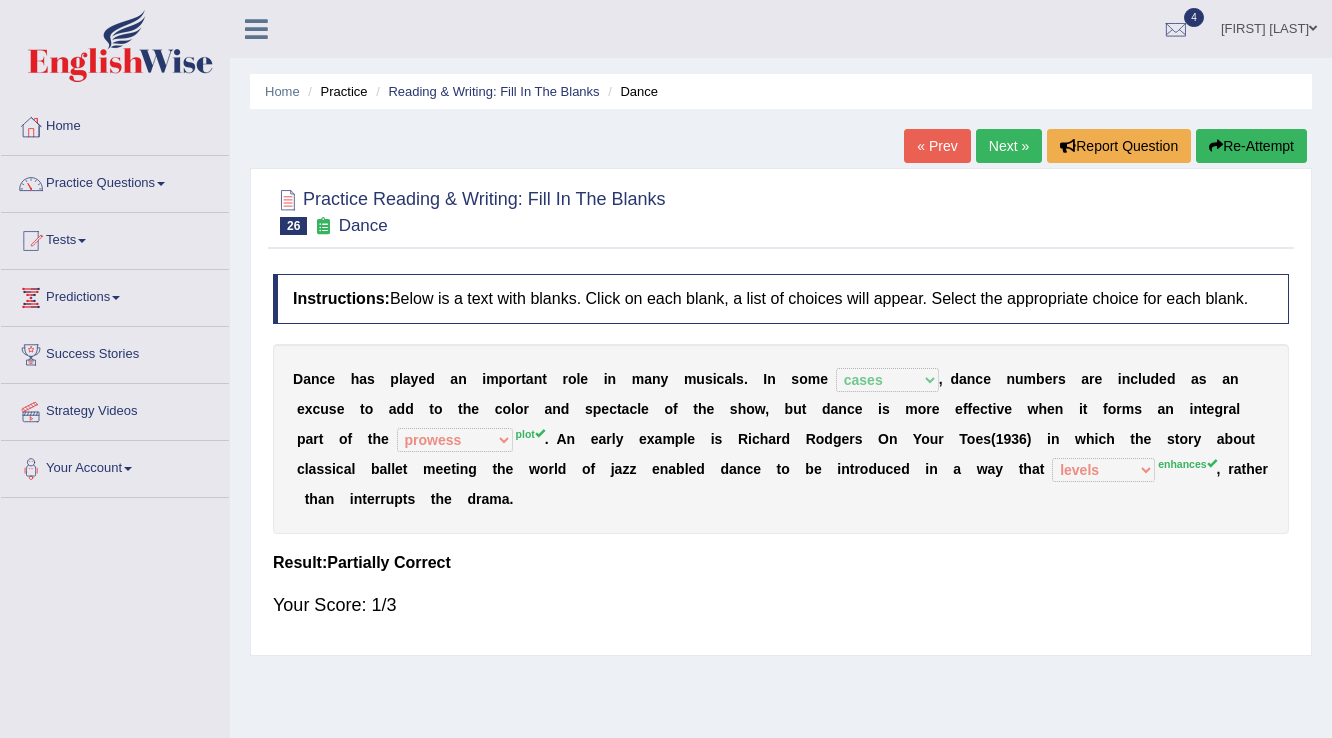 click on "Re-Attempt" at bounding box center [1251, 146] 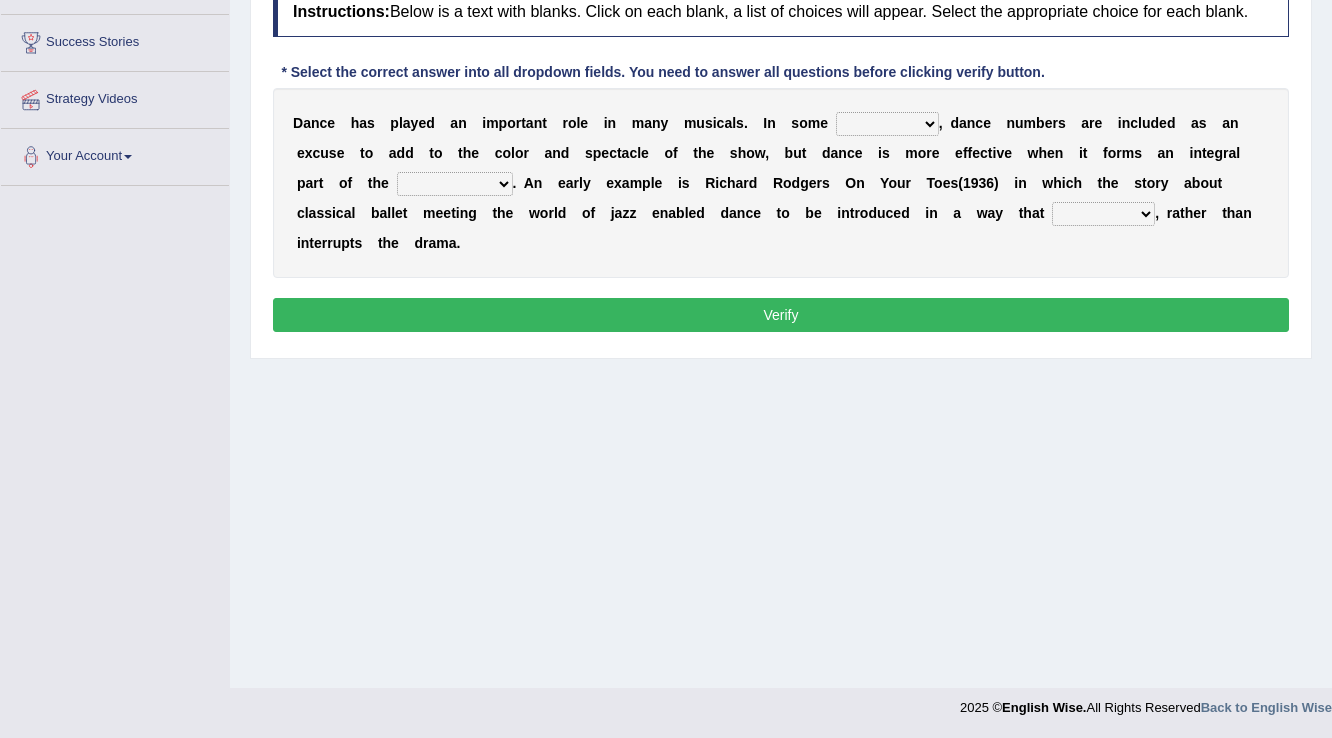 scroll, scrollTop: 312, scrollLeft: 0, axis: vertical 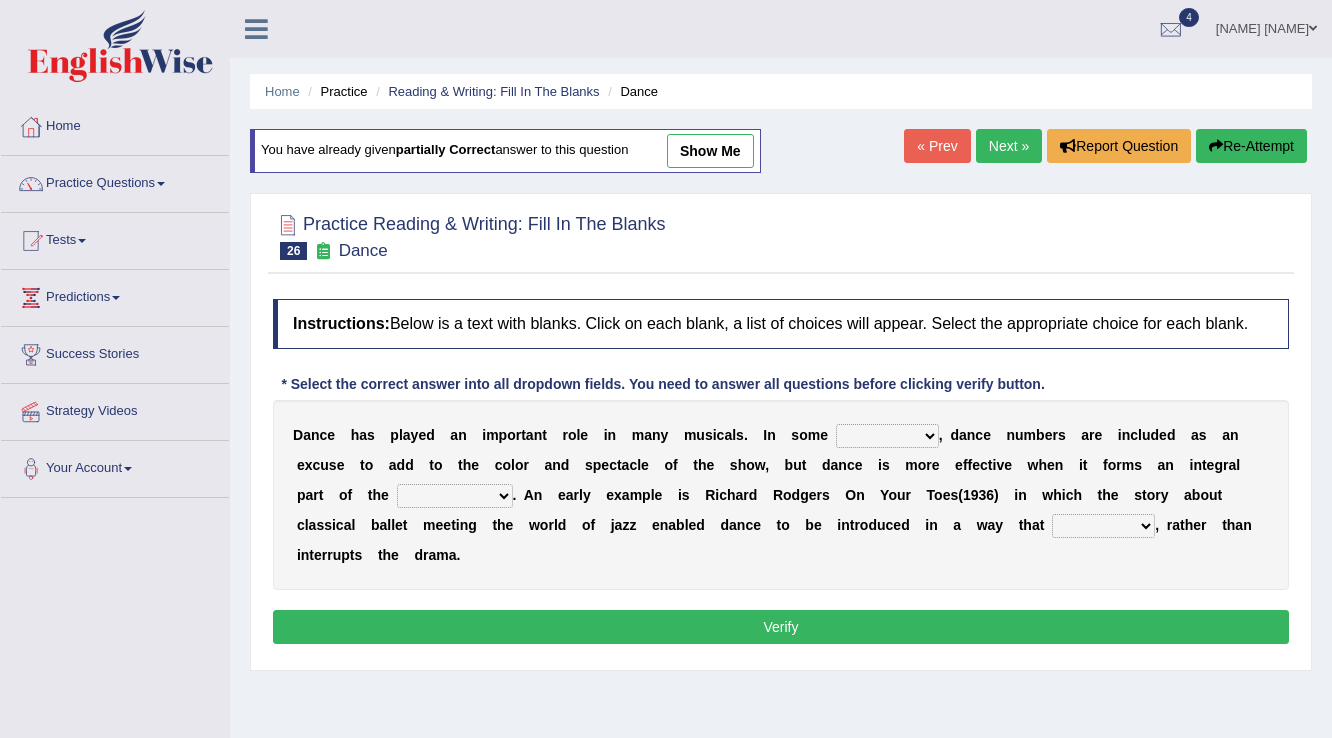 click on "Next »" at bounding box center (1009, 146) 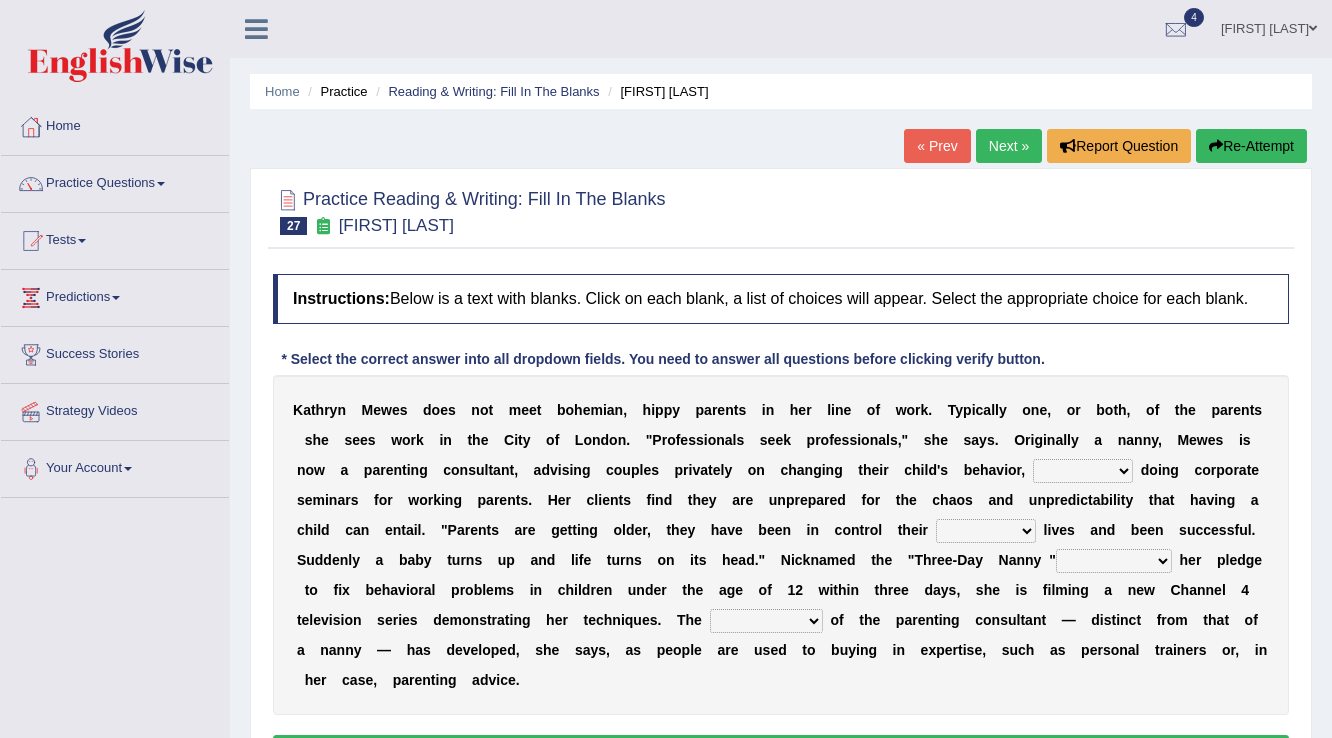 scroll, scrollTop: 0, scrollLeft: 0, axis: both 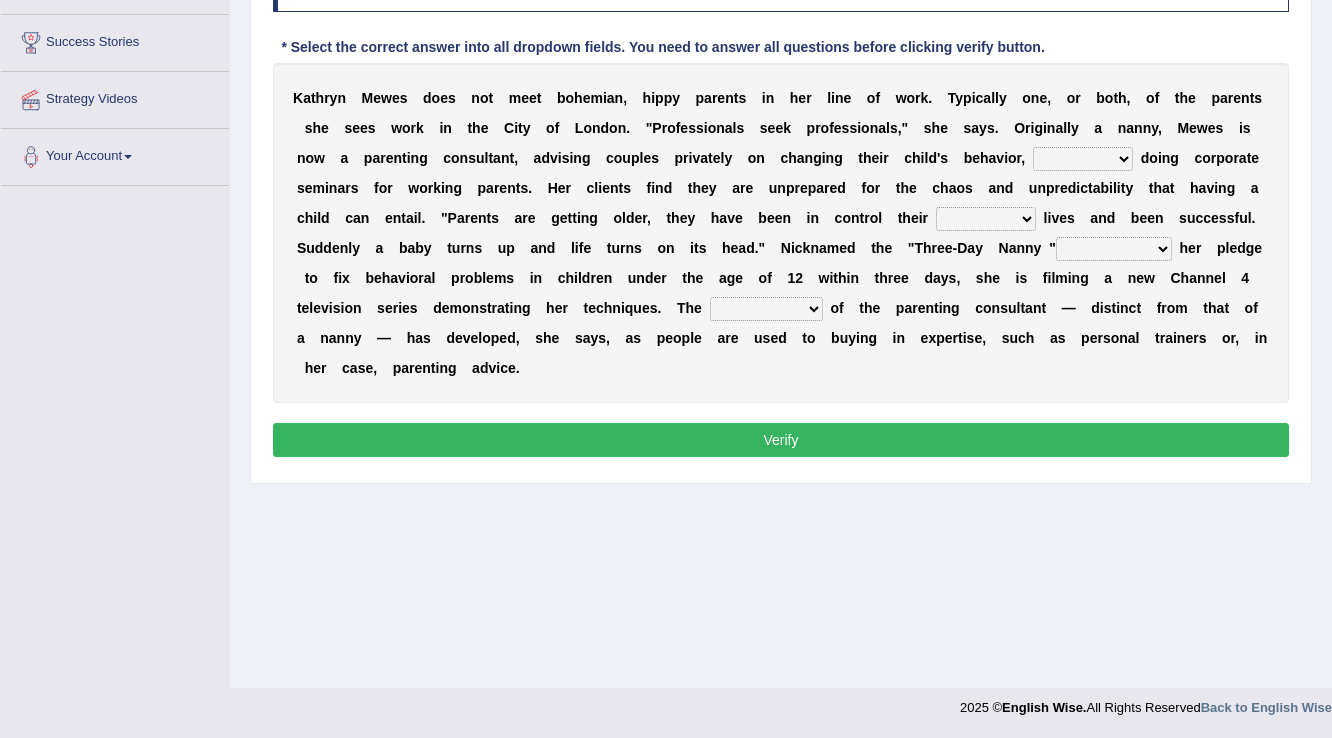 click on "as long as in order to in spite of as well as" at bounding box center [1083, 159] 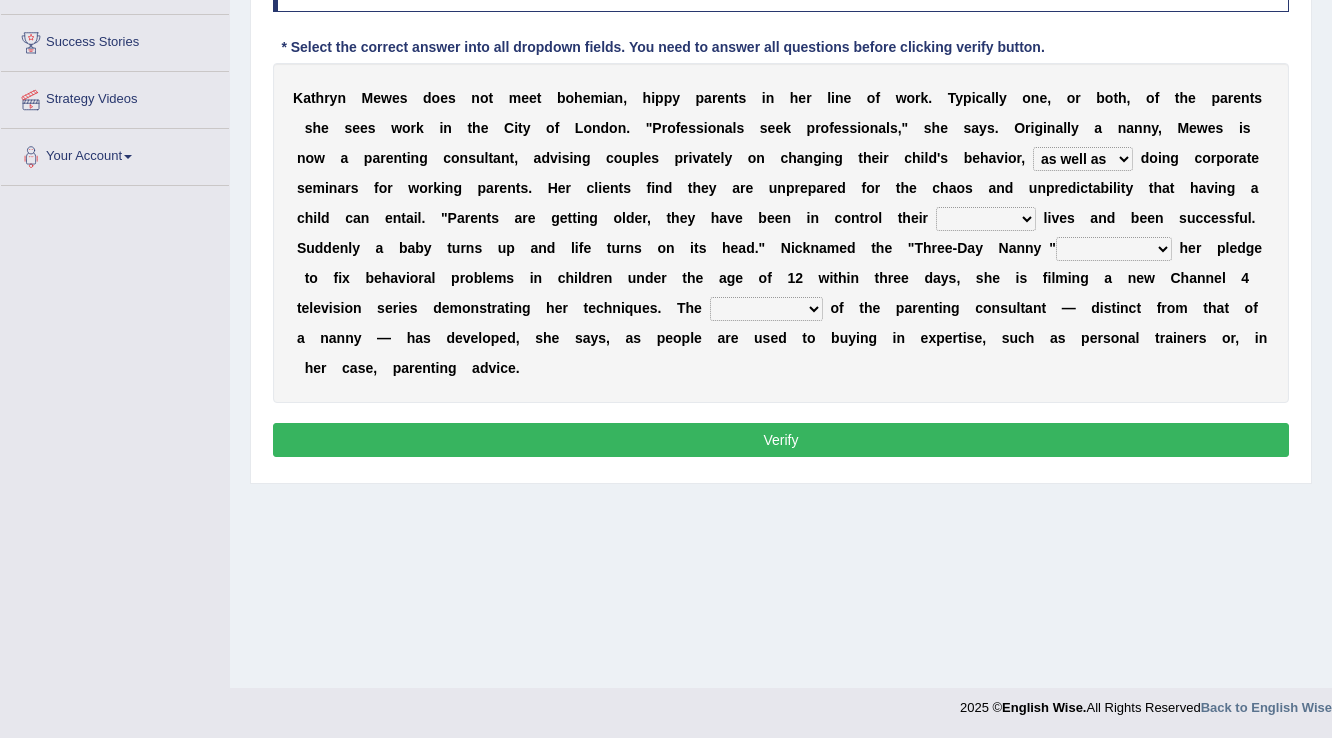 click on "as long as in order to in spite of as well as" at bounding box center [1083, 159] 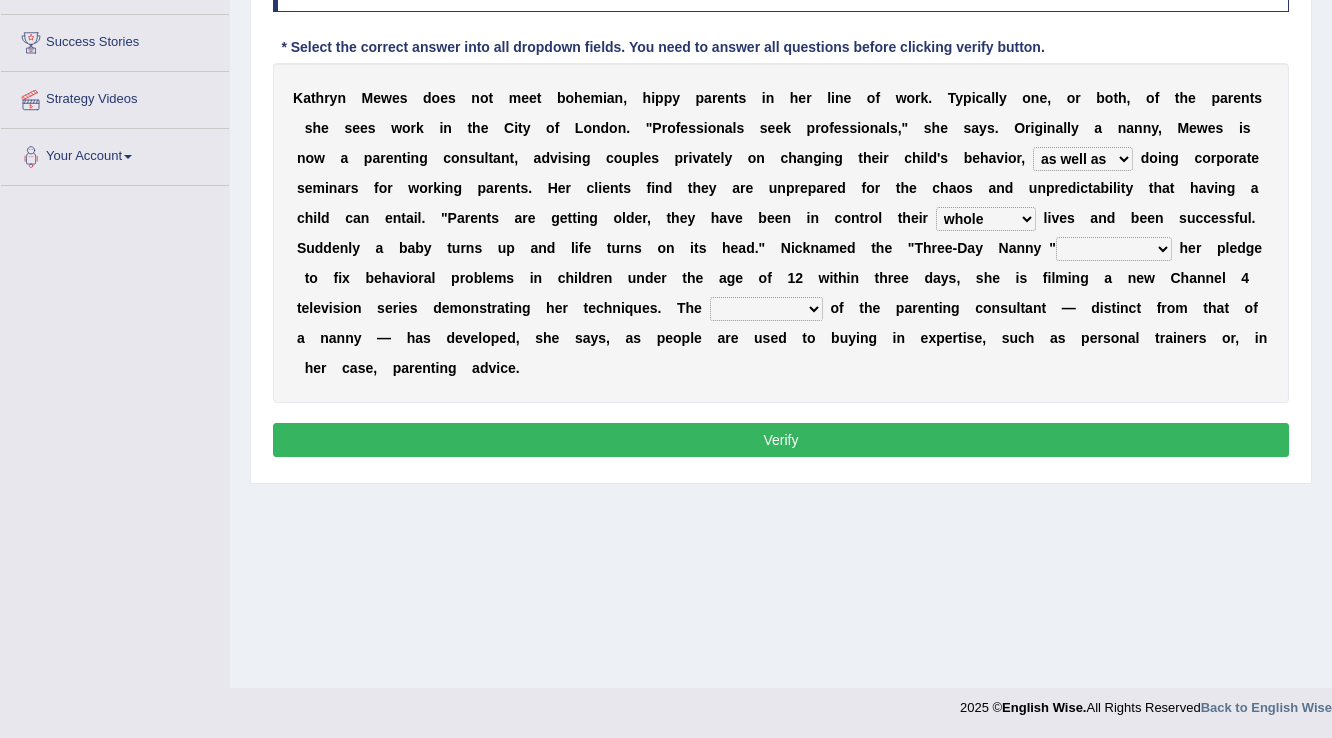 click on "whole all full every" at bounding box center (986, 219) 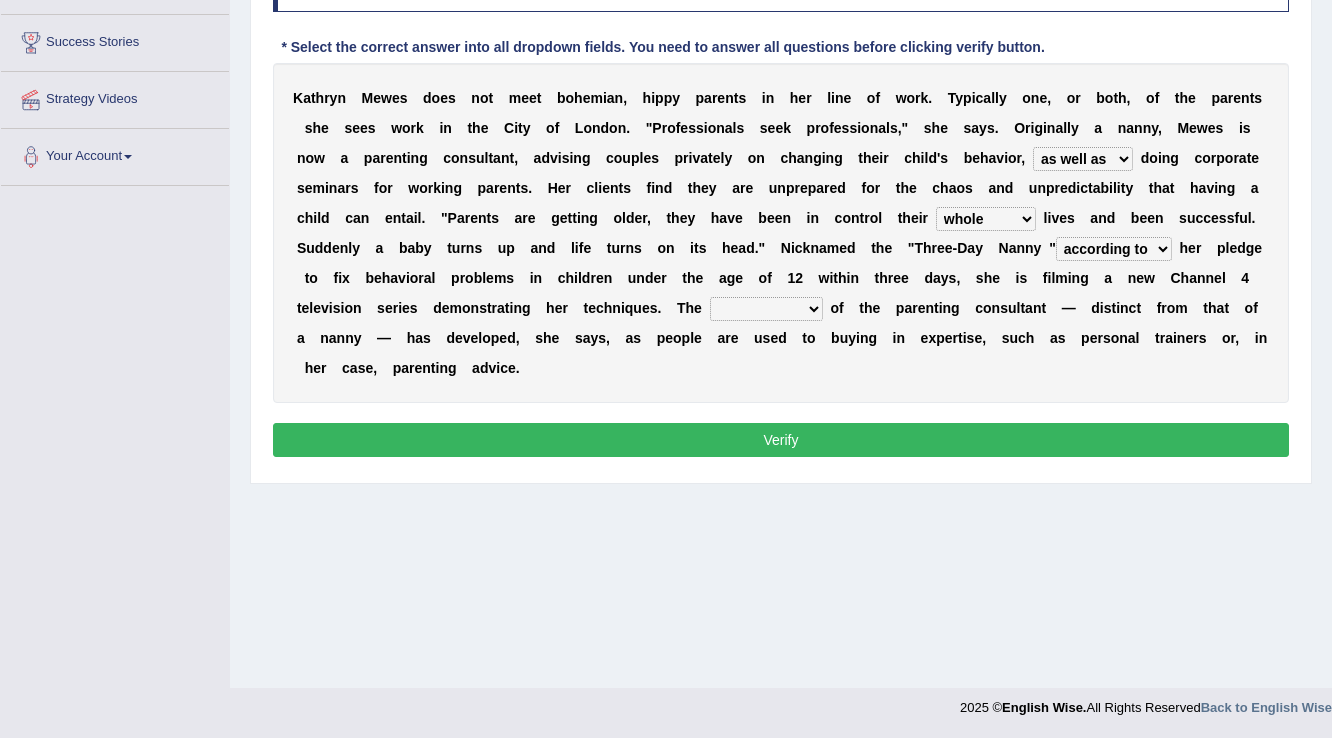 click on "related with together with because of according to" at bounding box center [1114, 249] 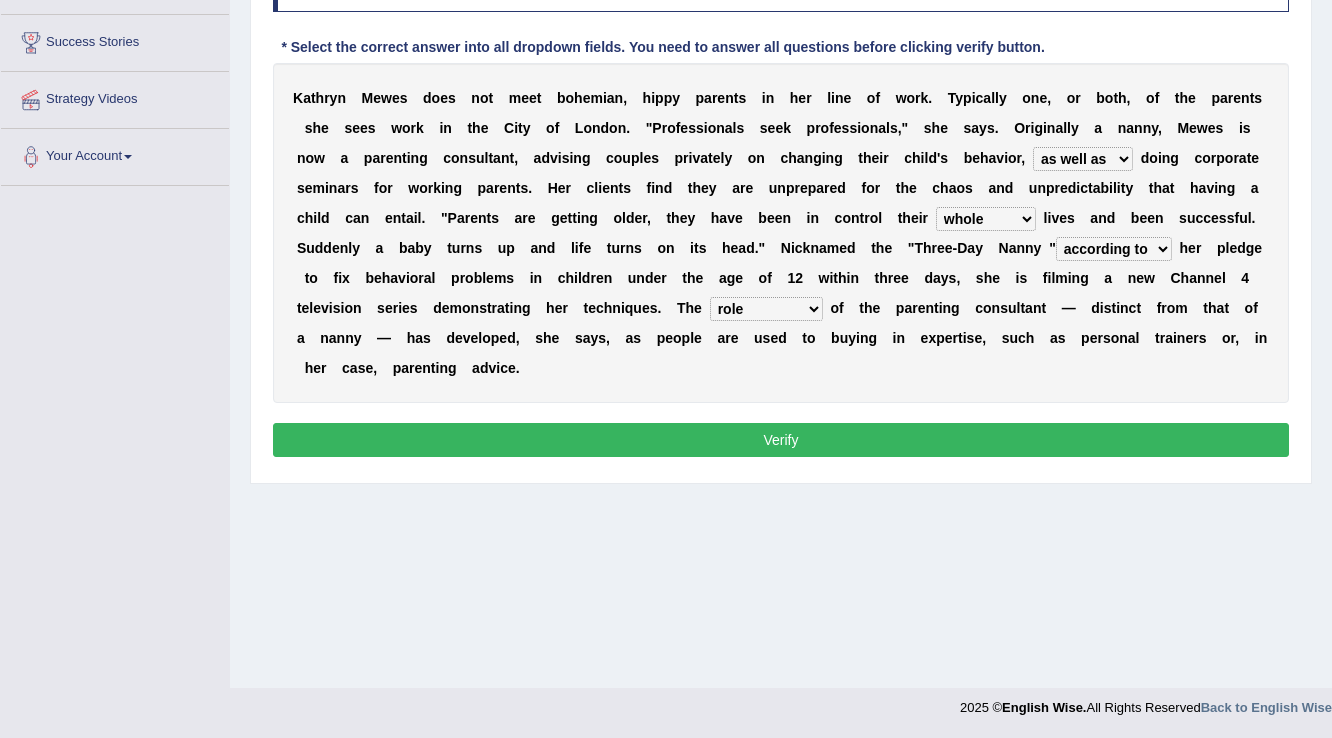 click on "percentage performance role belief" at bounding box center (766, 309) 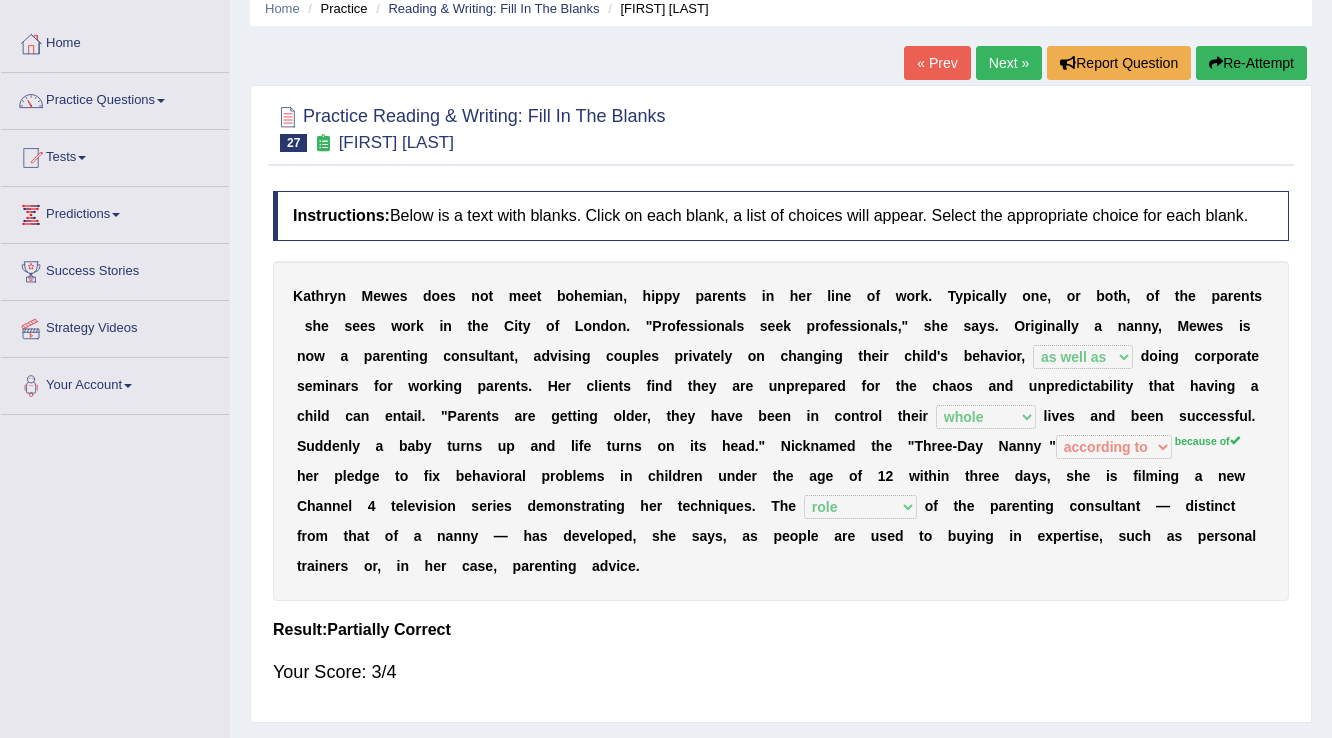 scroll, scrollTop: 72, scrollLeft: 0, axis: vertical 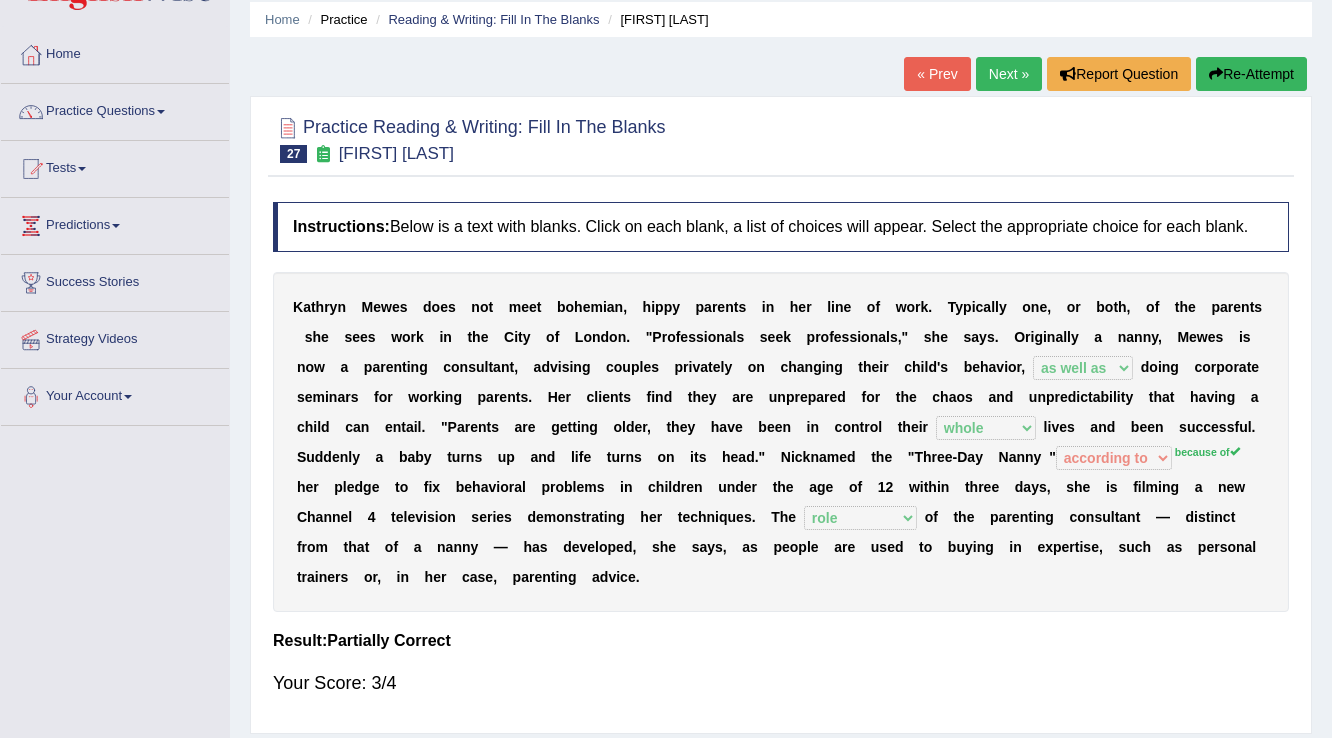 click on "Re-Attempt" at bounding box center [1251, 74] 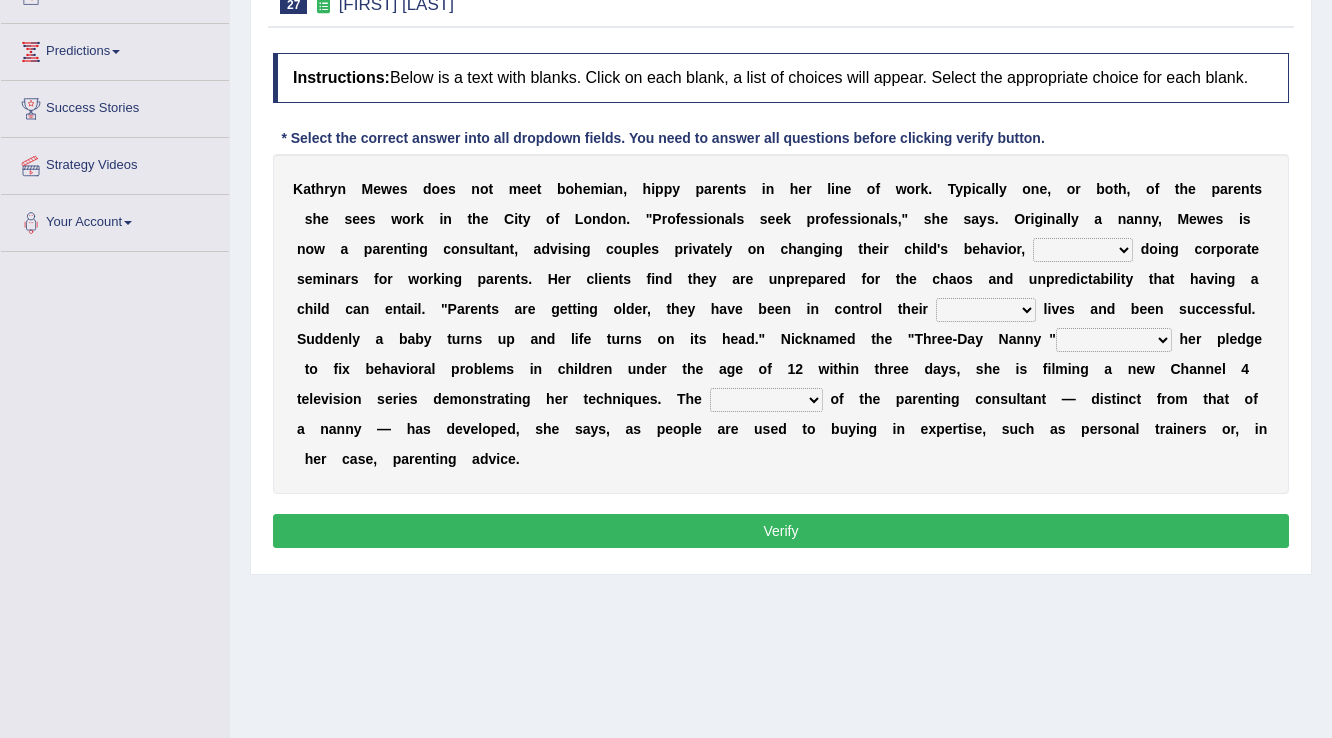 scroll, scrollTop: 246, scrollLeft: 0, axis: vertical 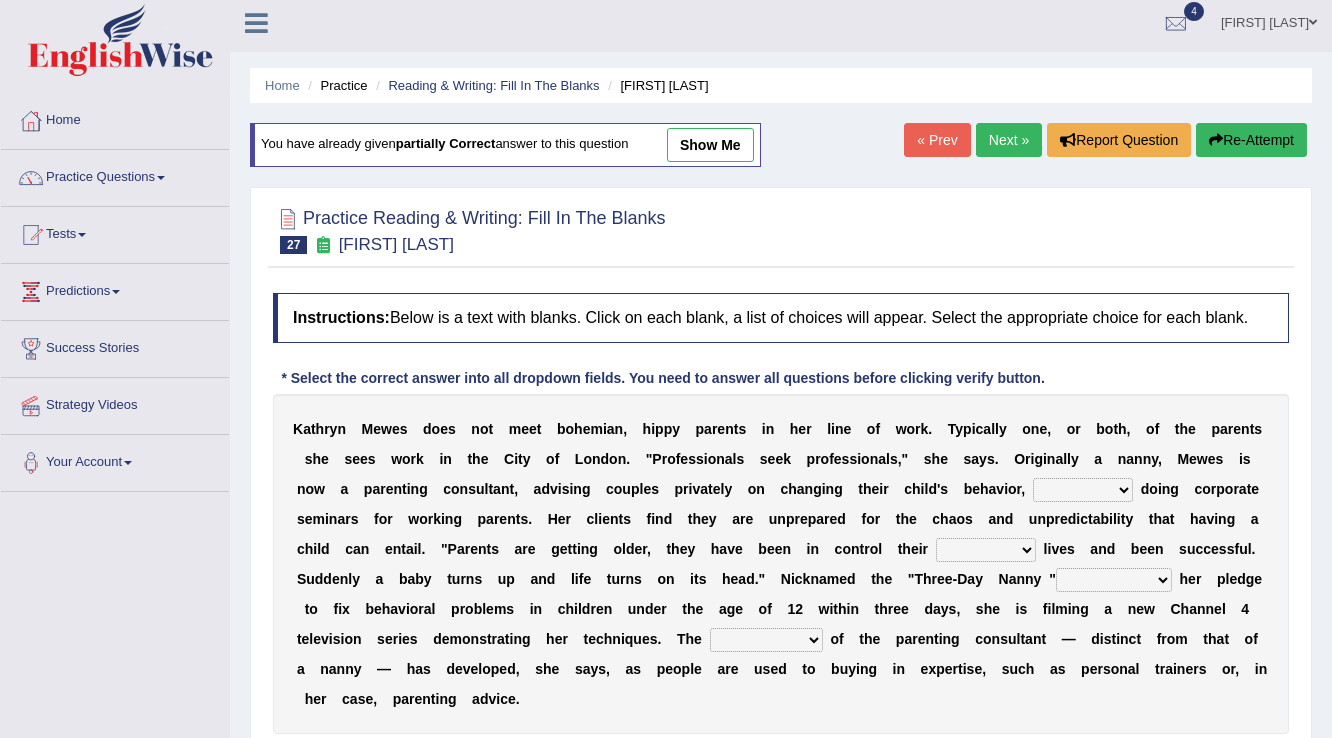click on "Next »" at bounding box center (1009, 140) 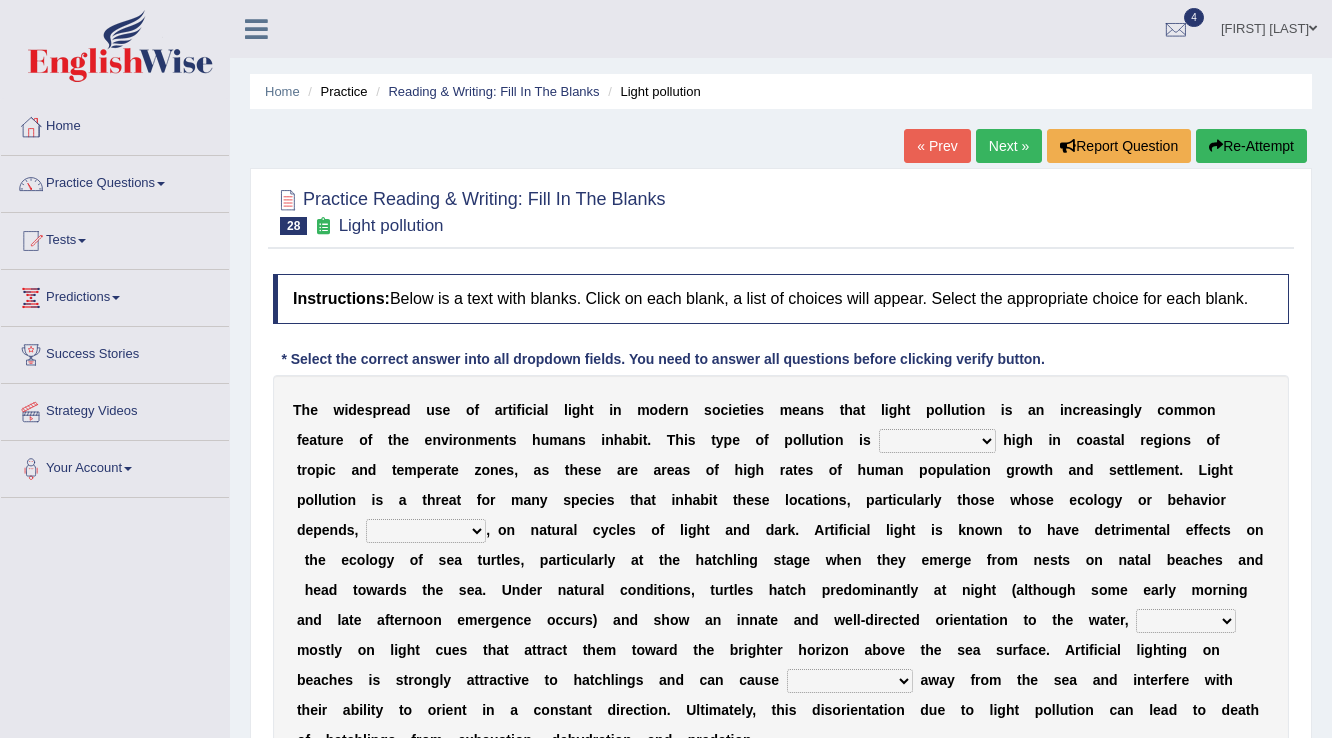 scroll, scrollTop: 0, scrollLeft: 0, axis: both 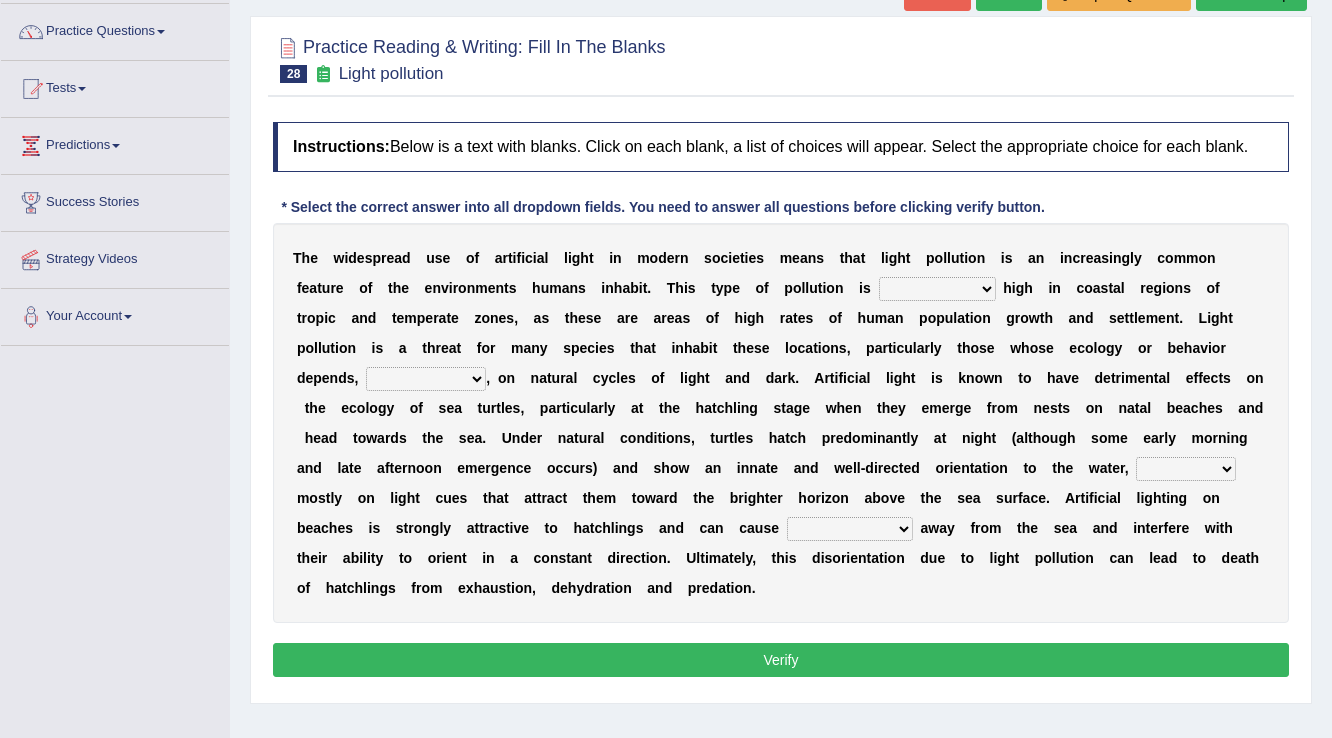 click on "exceptionally absolutely completely rarely" at bounding box center (937, 289) 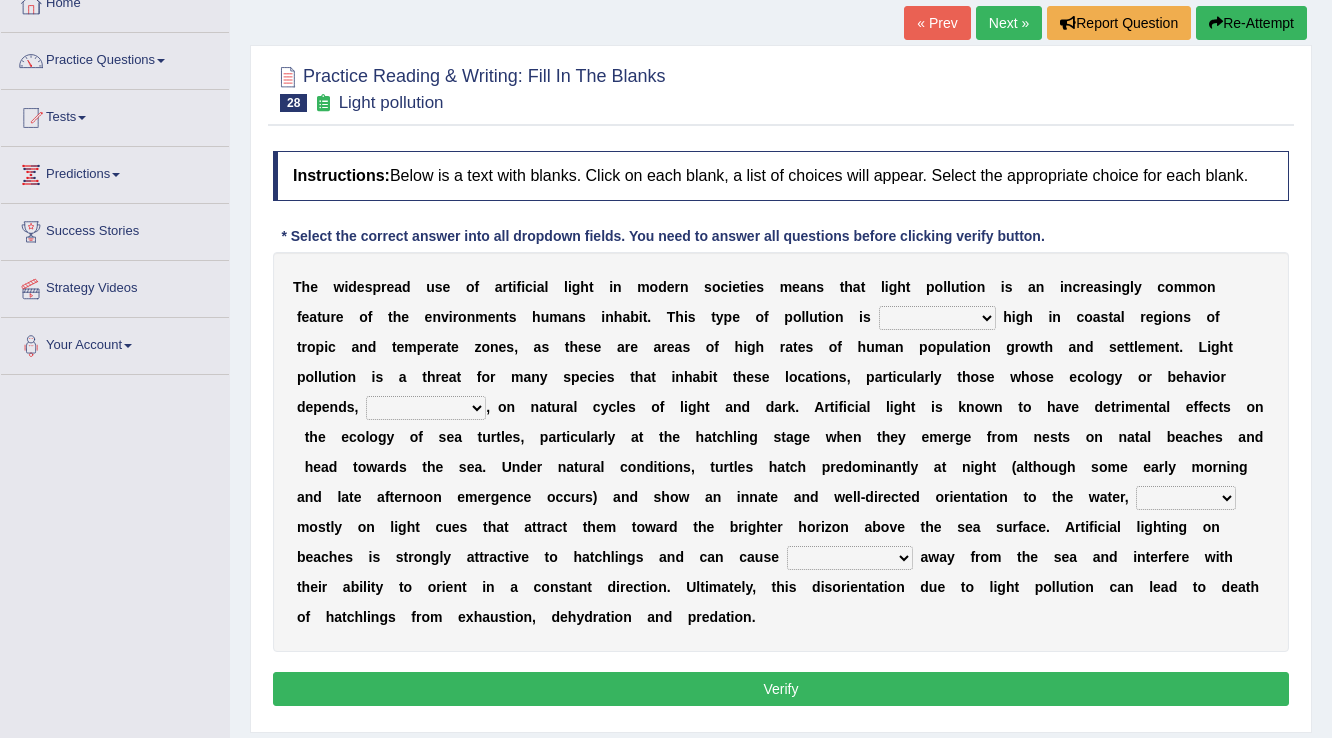 scroll, scrollTop: 152, scrollLeft: 0, axis: vertical 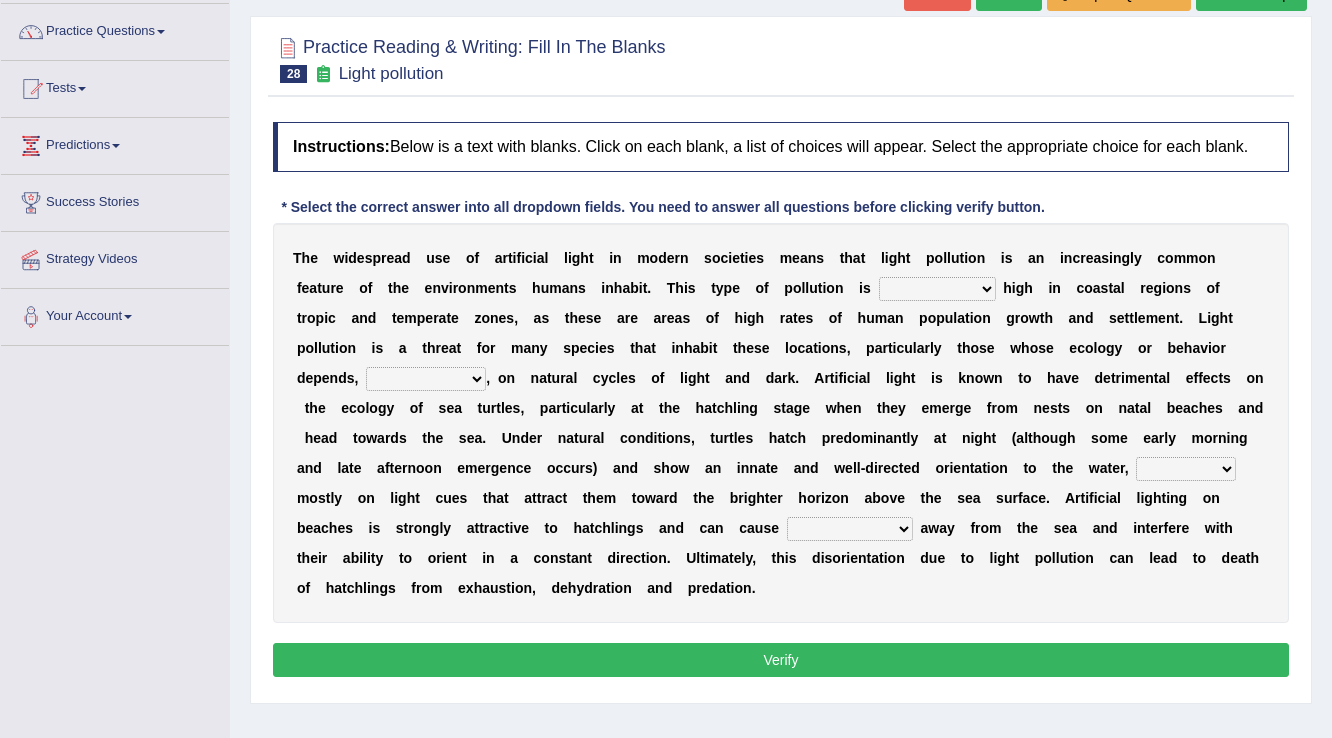 click on "exceptionally absolutely completely rarely" at bounding box center [937, 289] 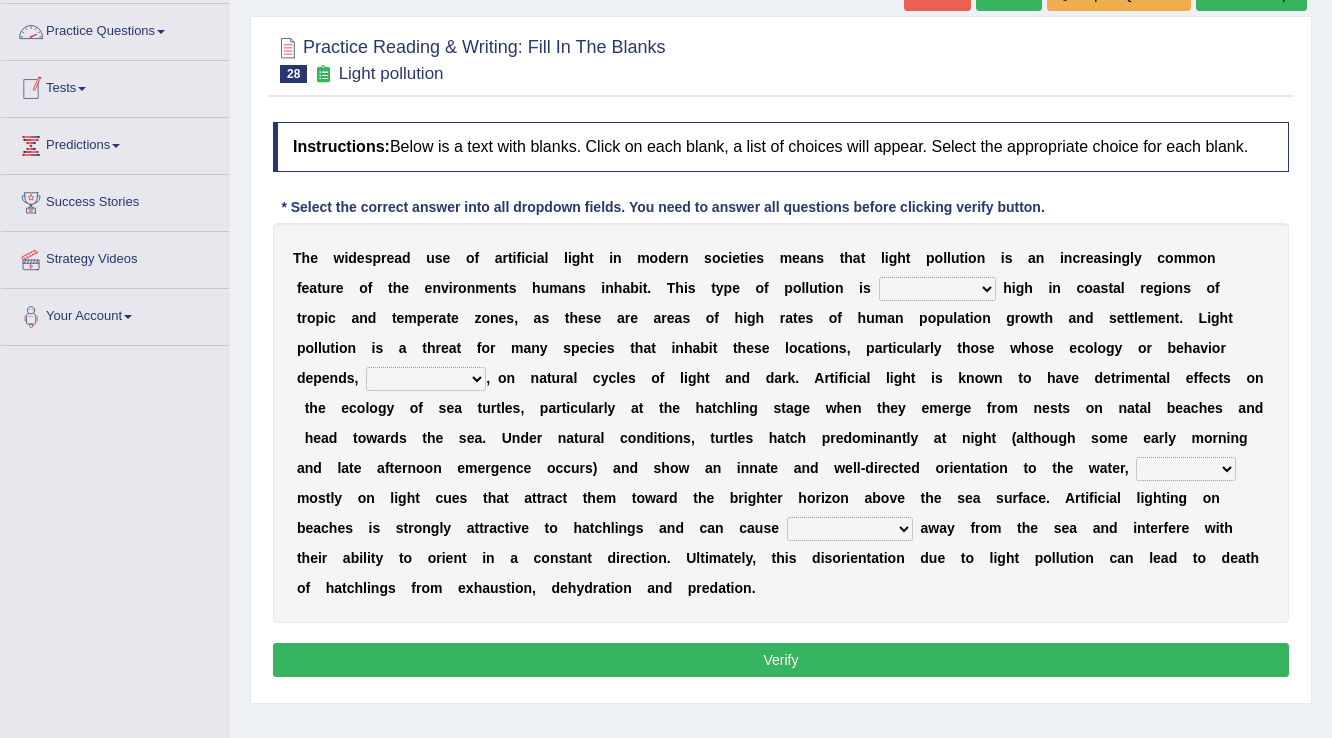 click at bounding box center (676, 378) 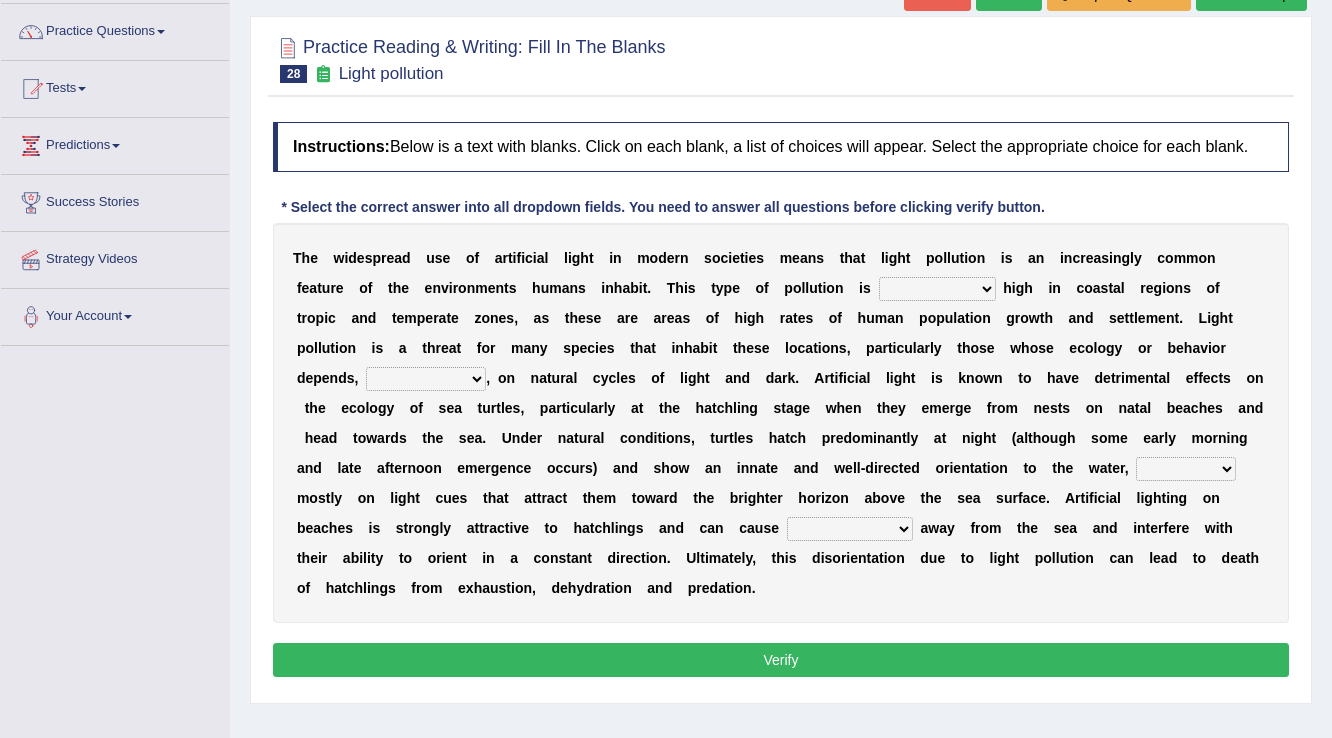 click on "exceptionally absolutely completely rarely" at bounding box center [937, 289] 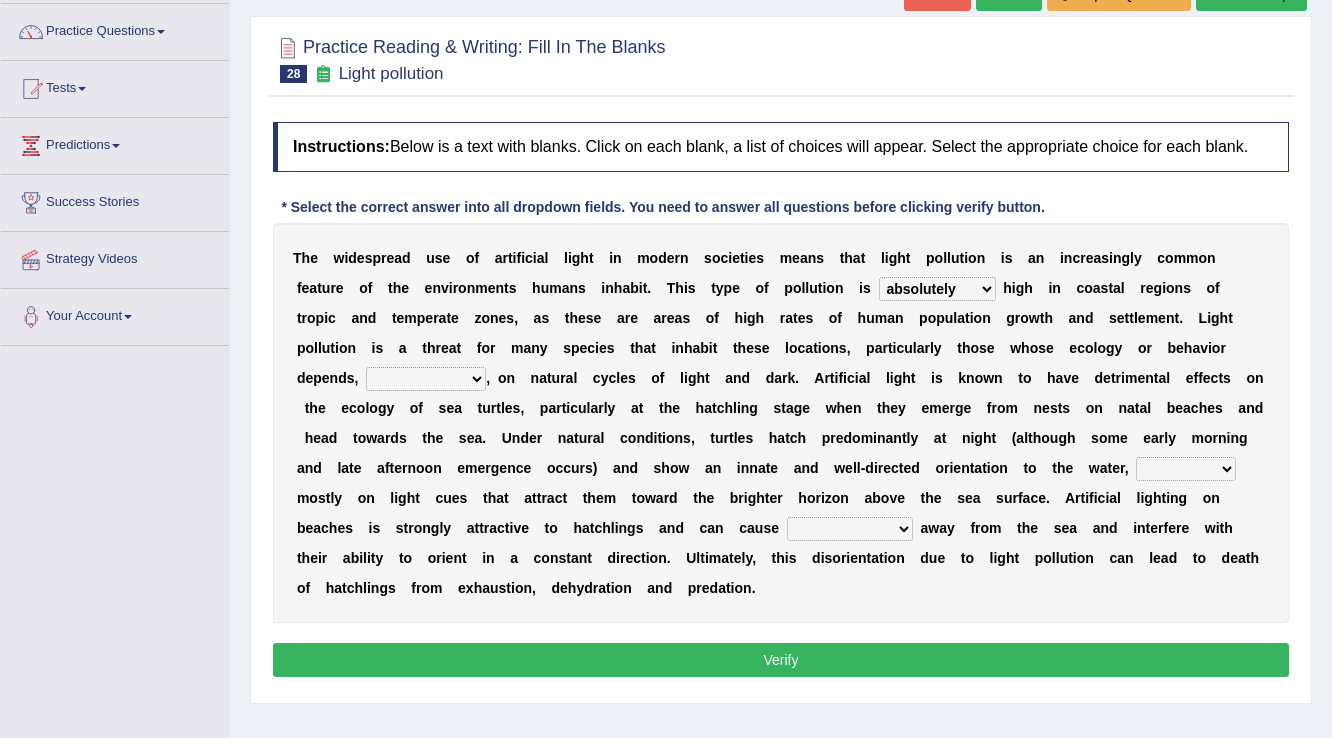 click on "exceptionally absolutely completely rarely" at bounding box center (937, 289) 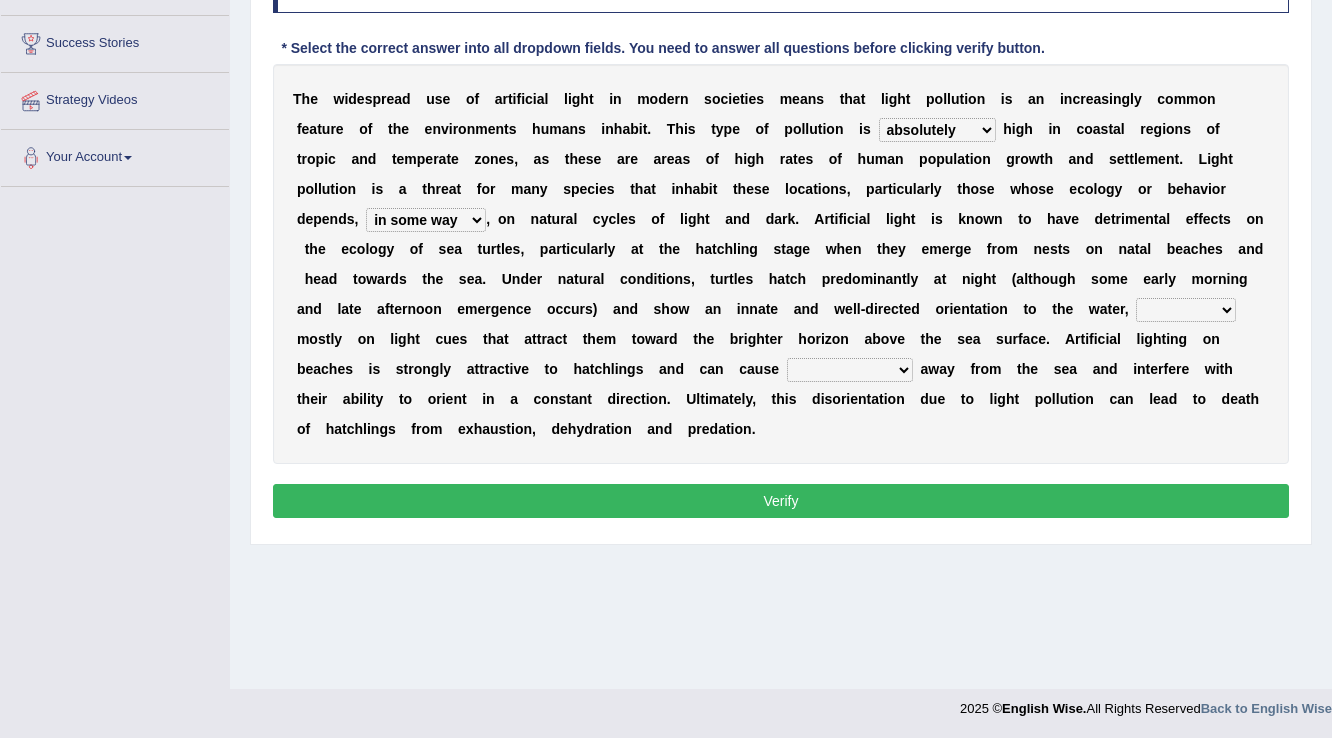 scroll, scrollTop: 312, scrollLeft: 0, axis: vertical 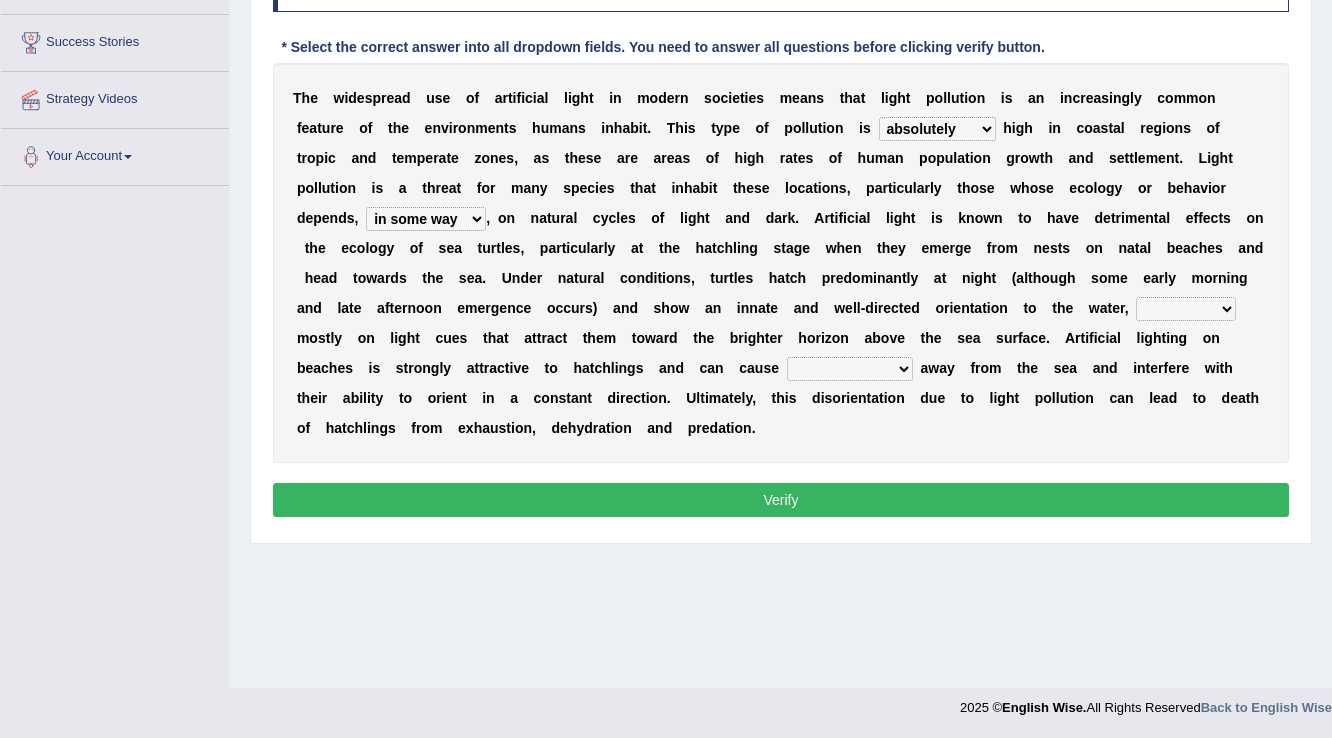 click on "imposing figuring relying pouring" at bounding box center [1186, 309] 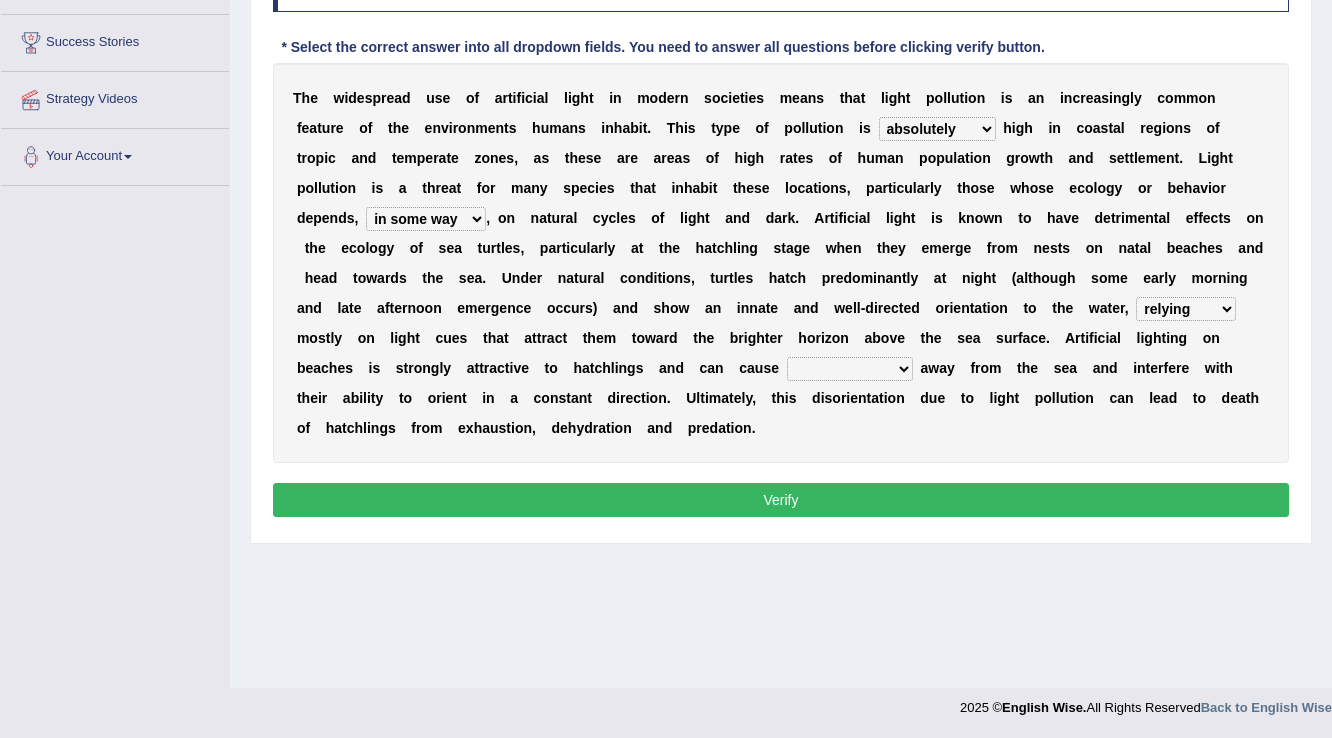 click on "imposing figuring relying pouring" at bounding box center (1186, 309) 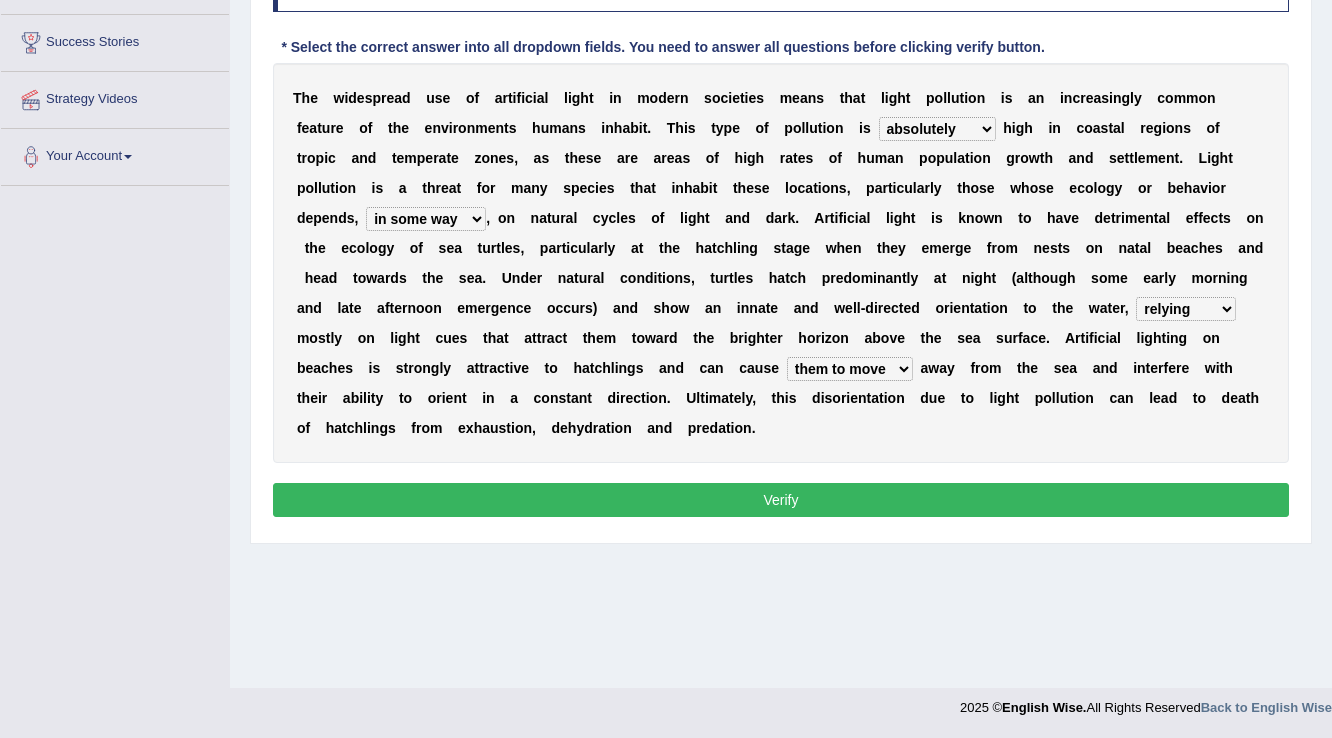 click on "Verify" at bounding box center (781, 500) 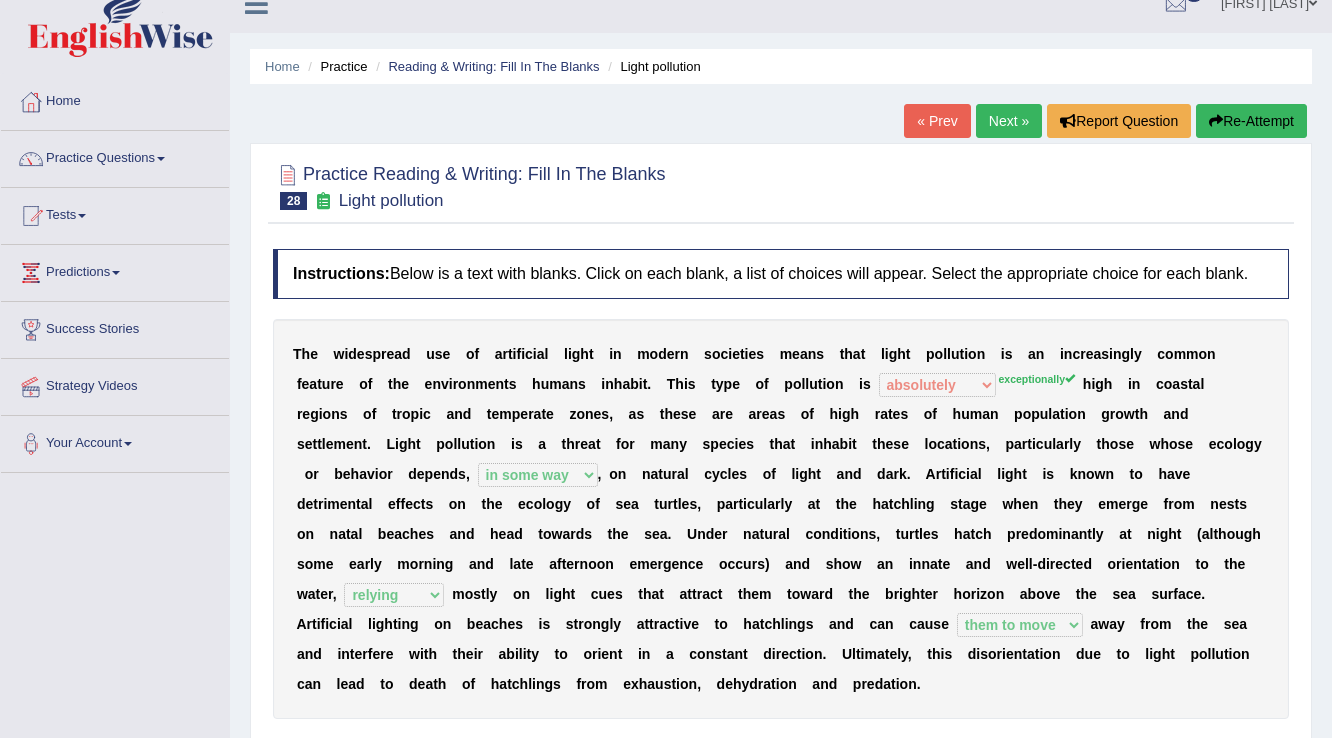 scroll, scrollTop: 0, scrollLeft: 0, axis: both 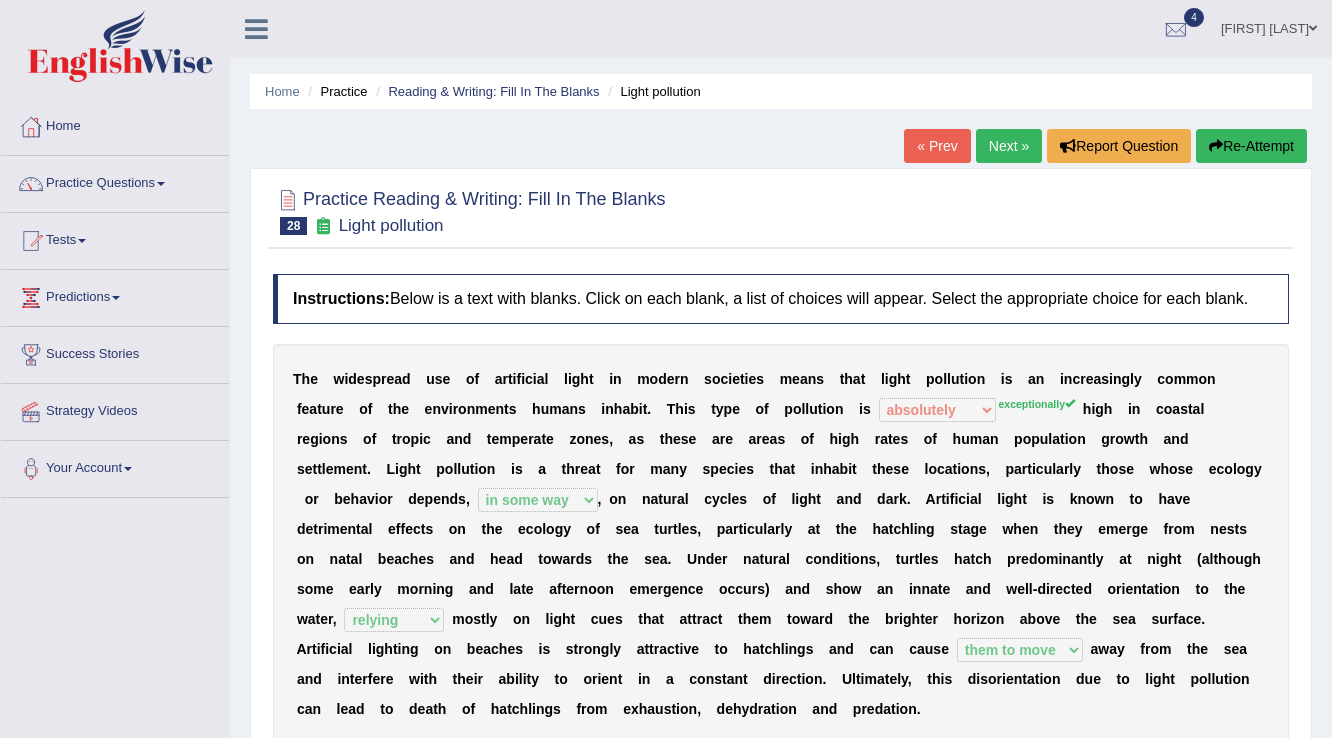 click on "Re-Attempt" at bounding box center (1251, 146) 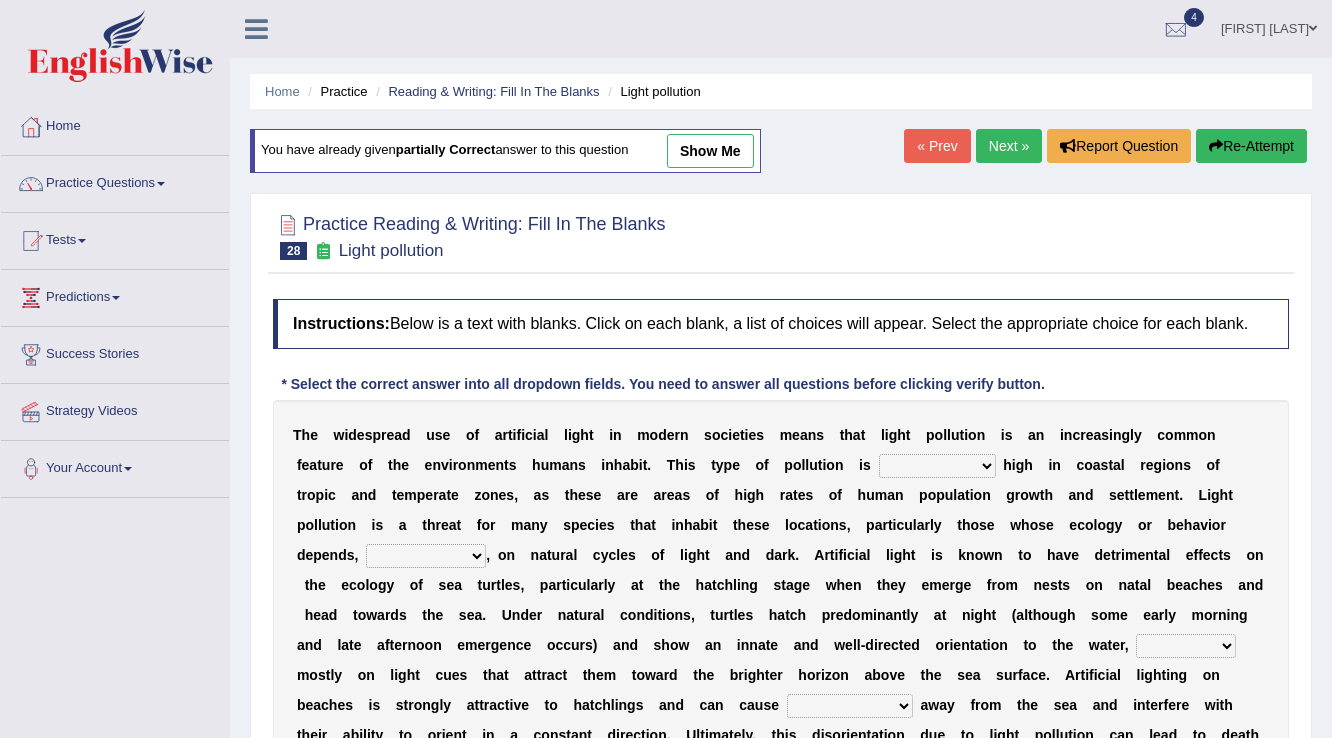 scroll, scrollTop: 152, scrollLeft: 0, axis: vertical 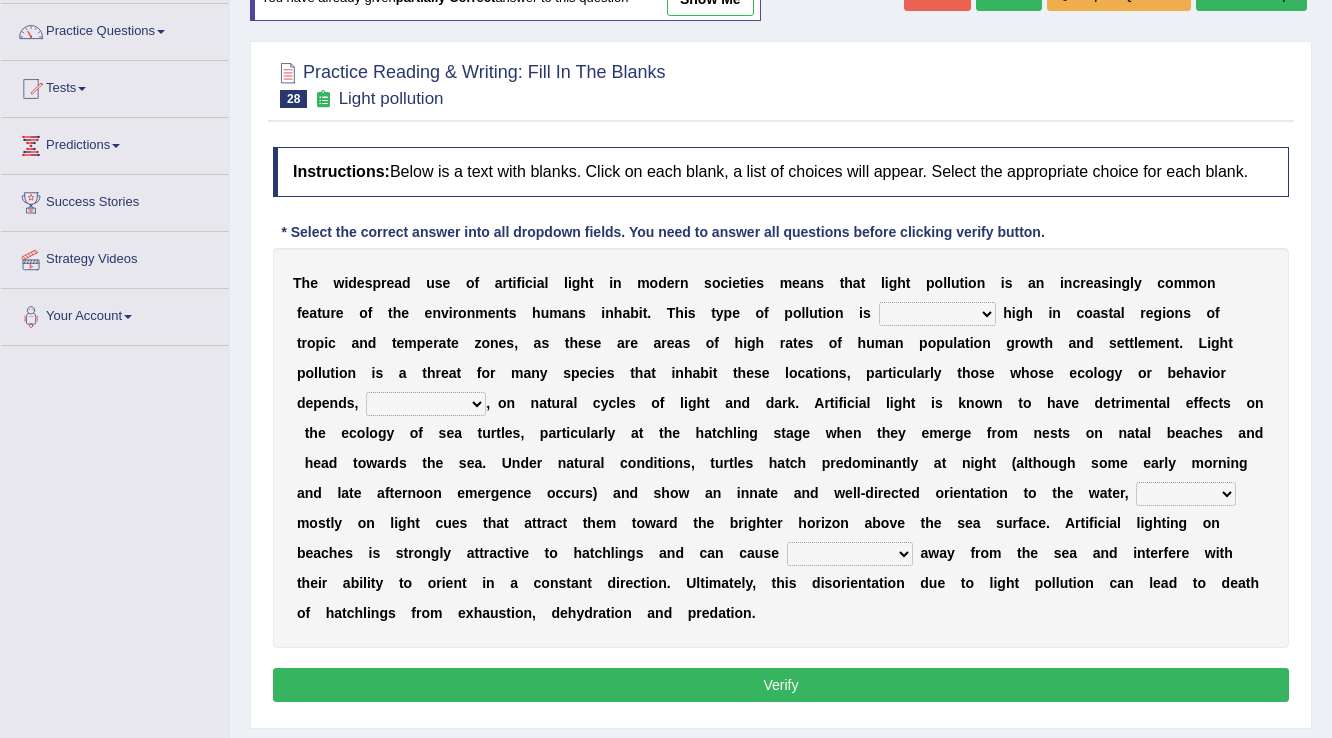 click on "exceptionally absolutely completely rarely" at bounding box center [937, 314] 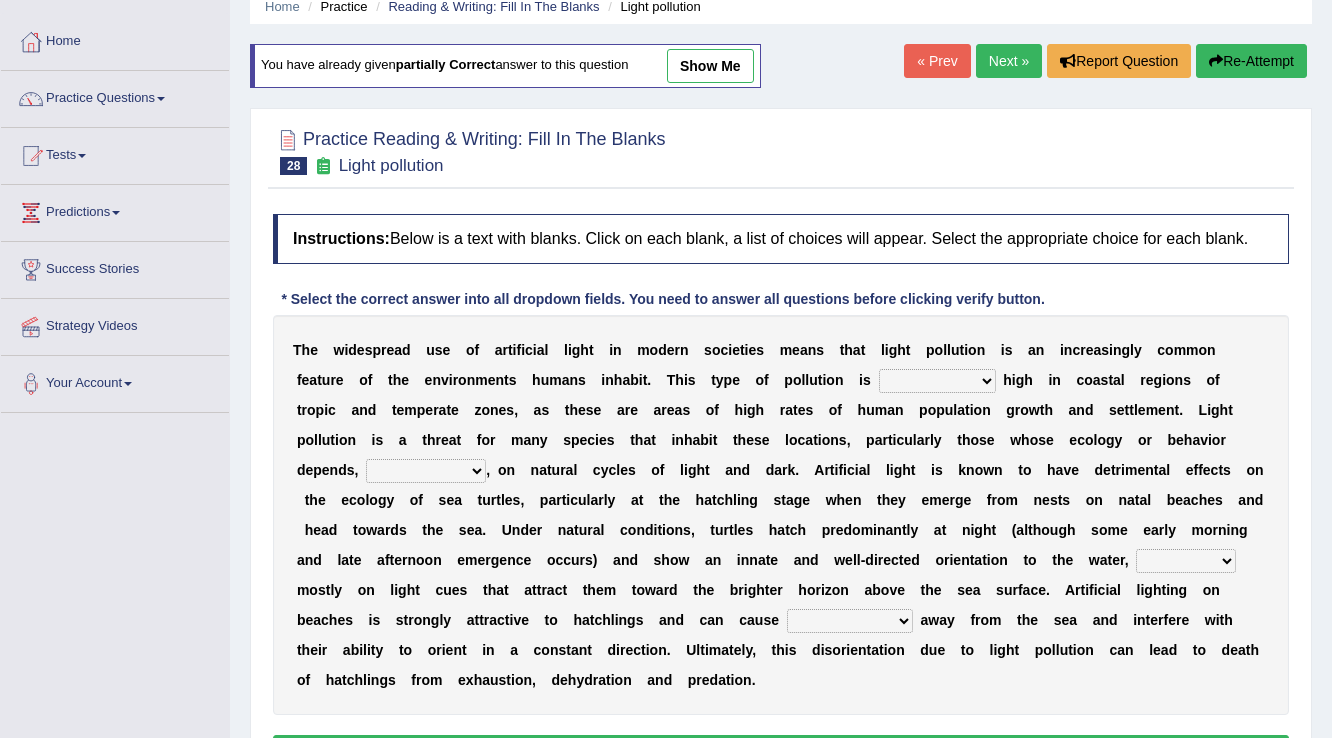 scroll, scrollTop: 0, scrollLeft: 0, axis: both 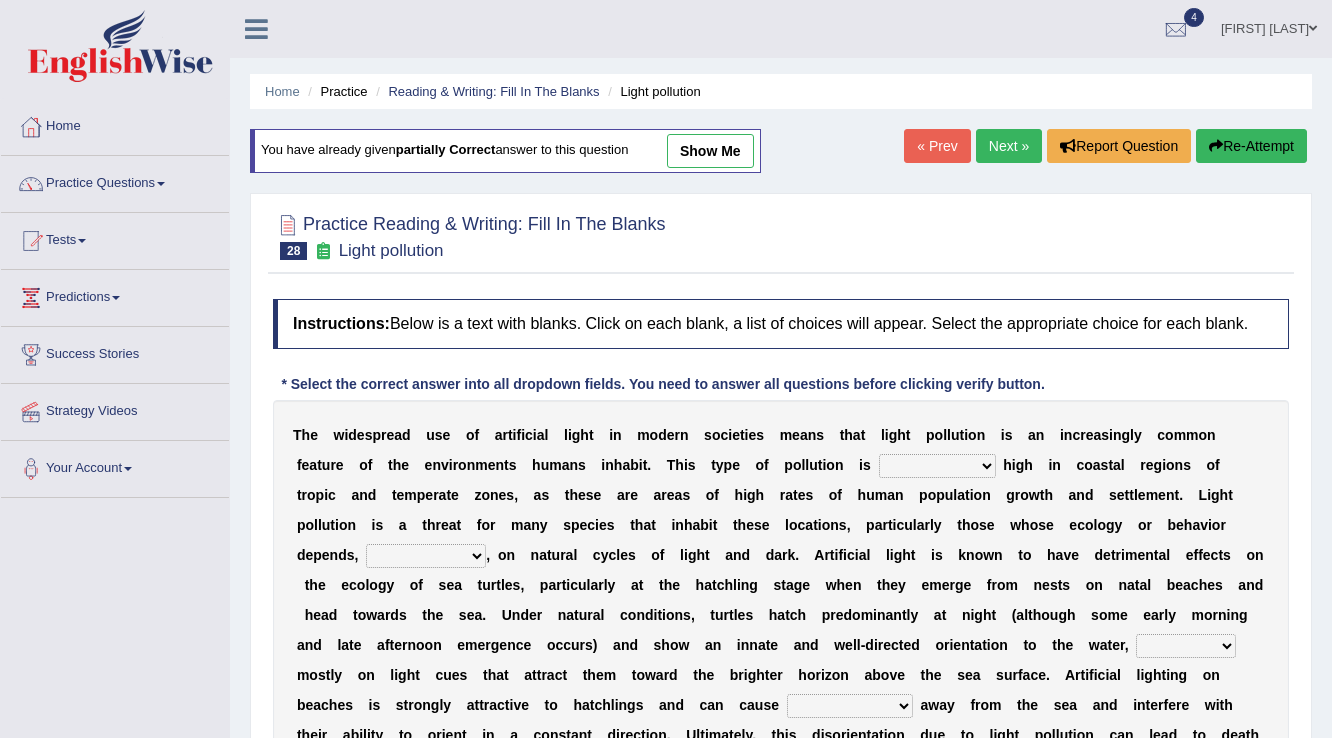 click on "Next »" at bounding box center (1009, 146) 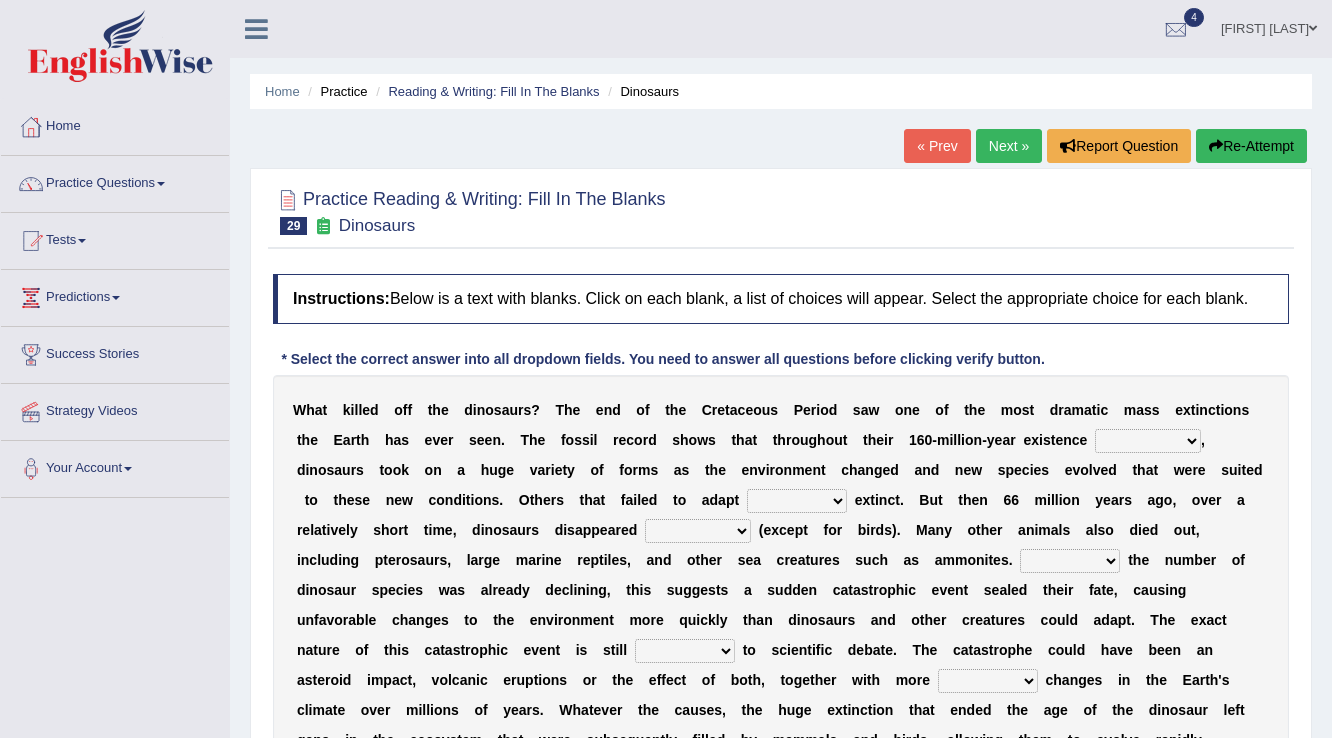 scroll, scrollTop: 0, scrollLeft: 0, axis: both 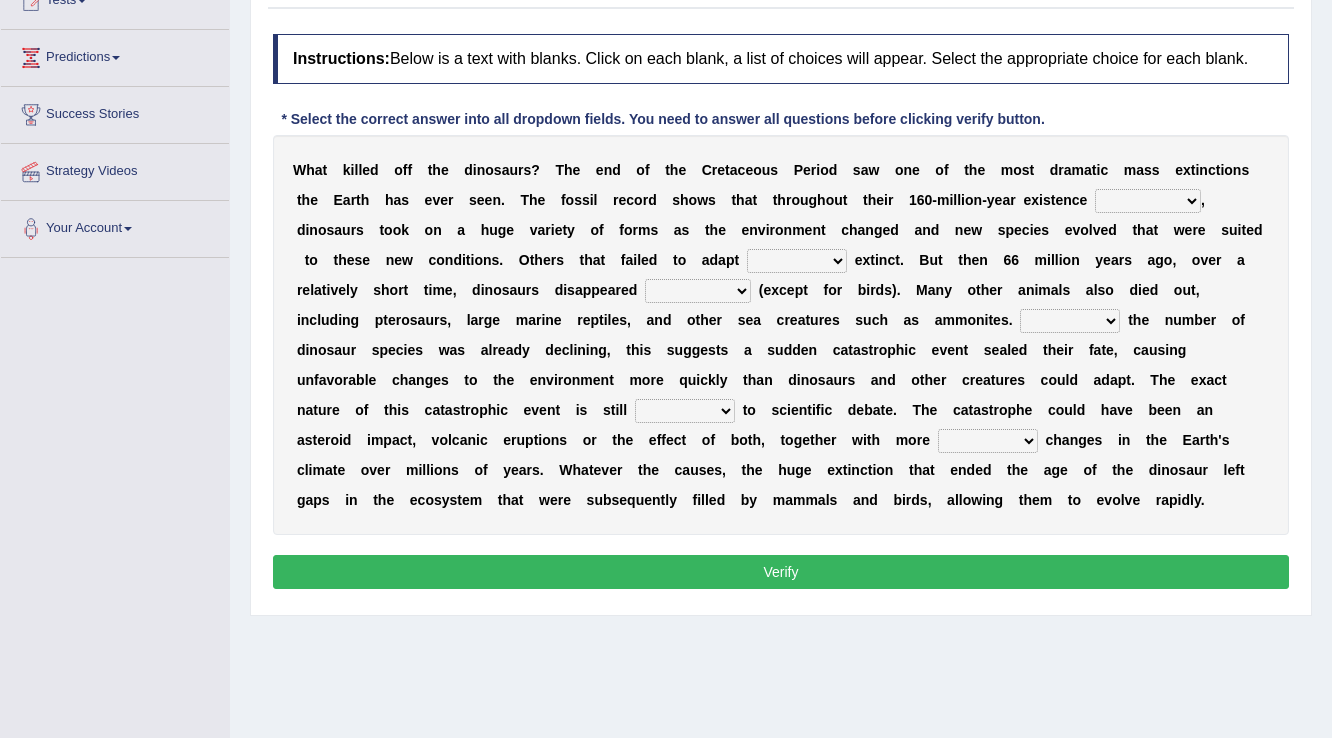 click on "C" at bounding box center (707, 170) 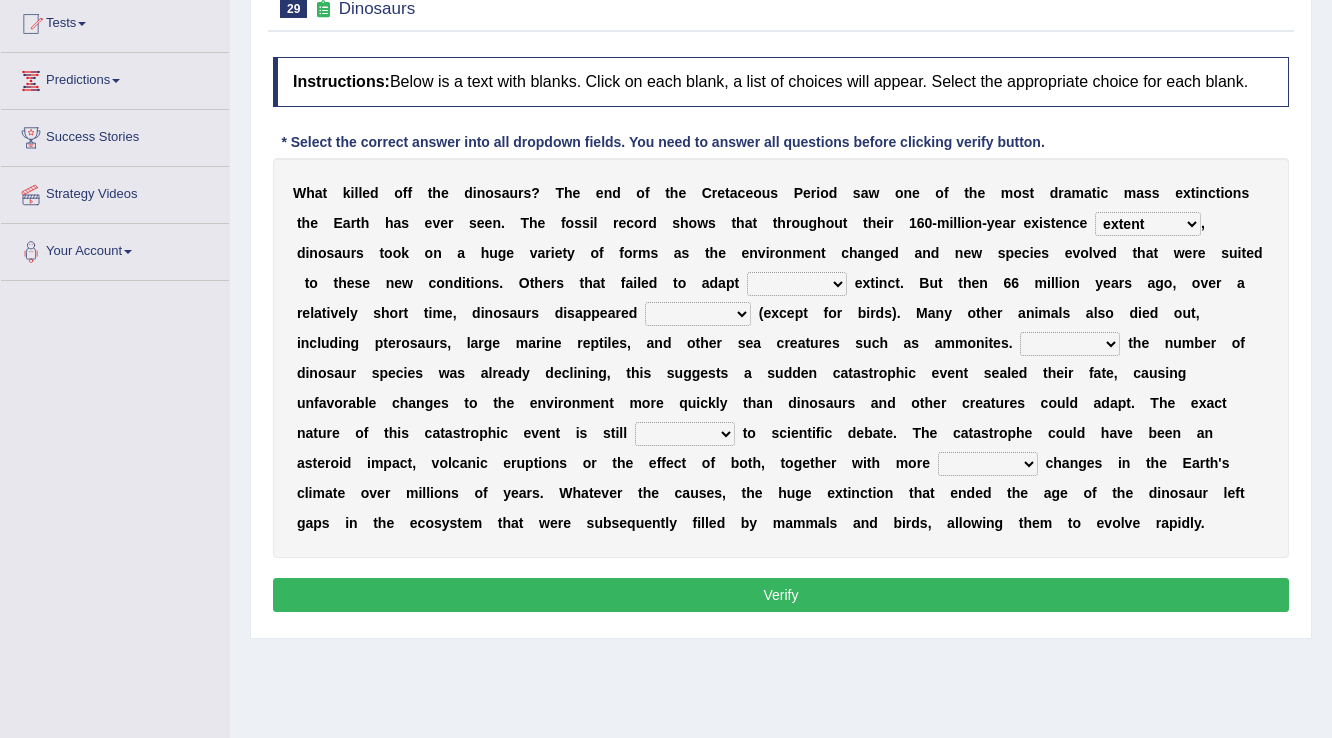 scroll, scrollTop: 240, scrollLeft: 0, axis: vertical 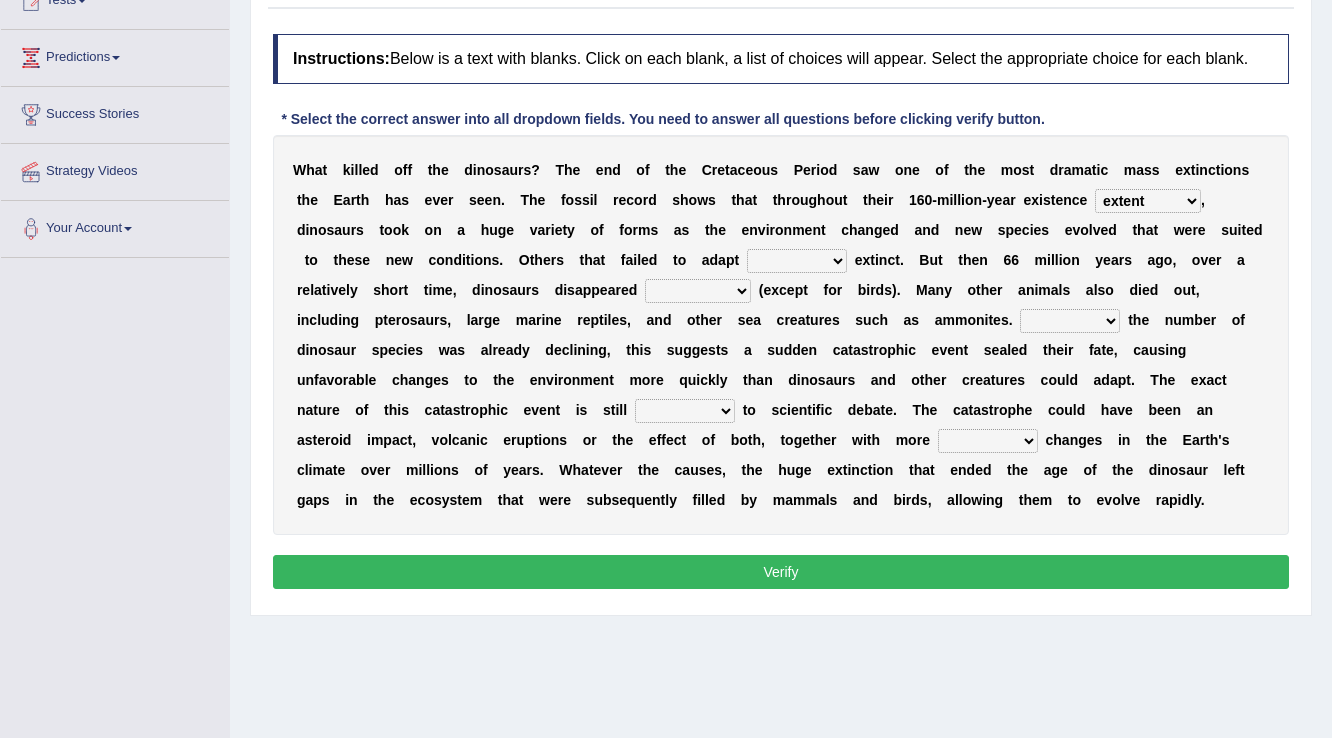 click on "went to go going go" at bounding box center (797, 261) 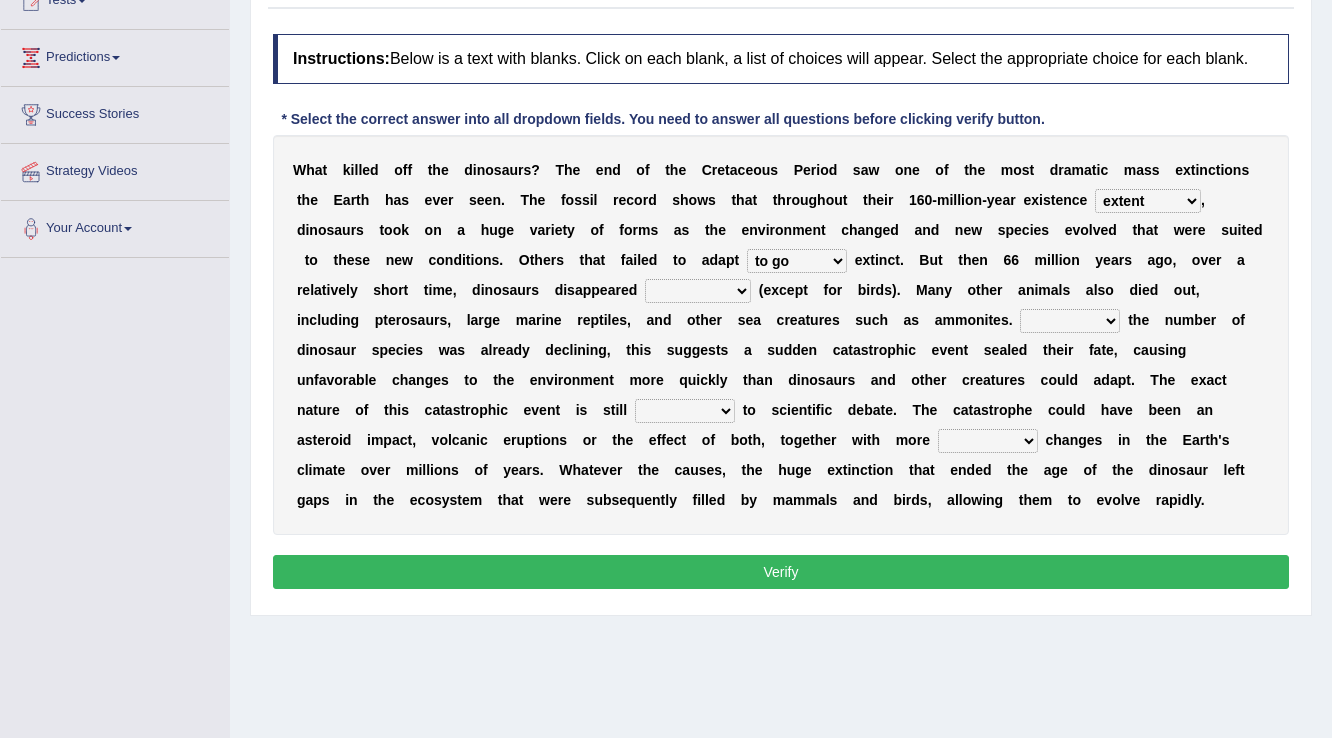 click on "went to go going go" at bounding box center [797, 261] 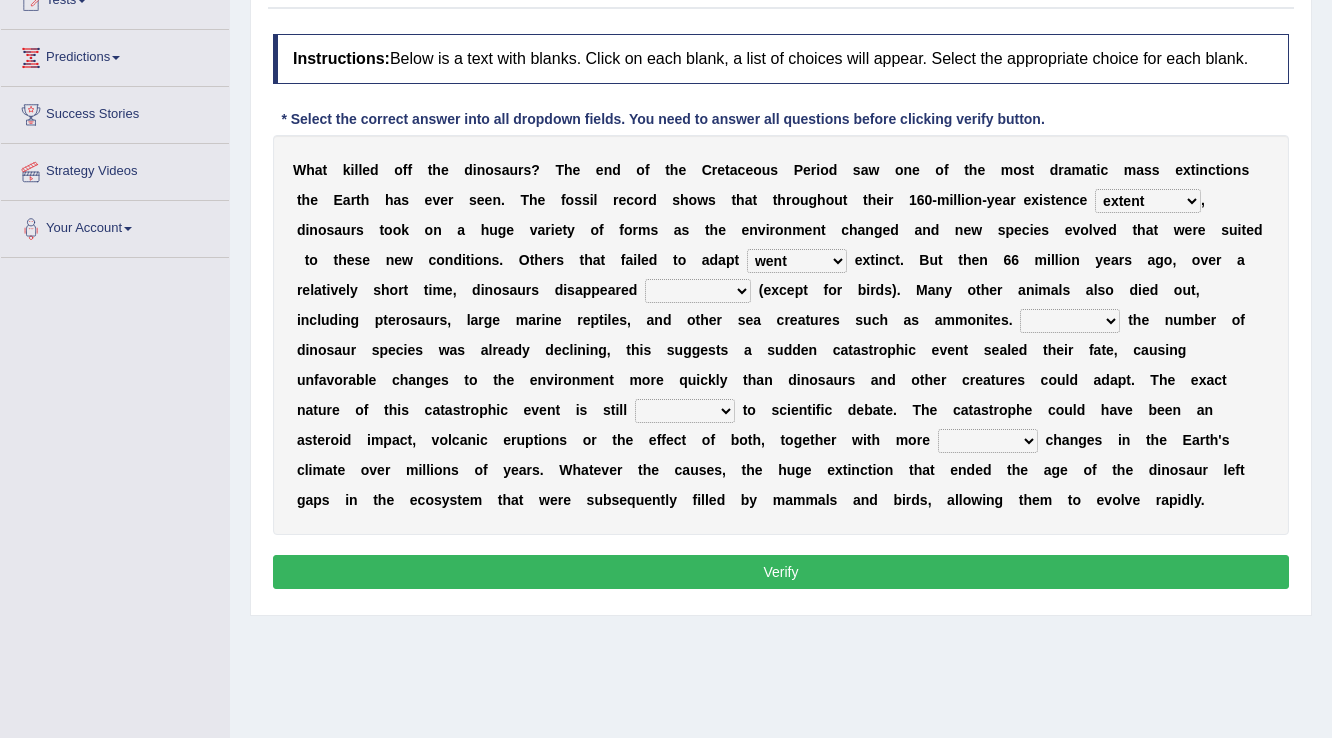click on "partially gradually completely excessively" at bounding box center (698, 291) 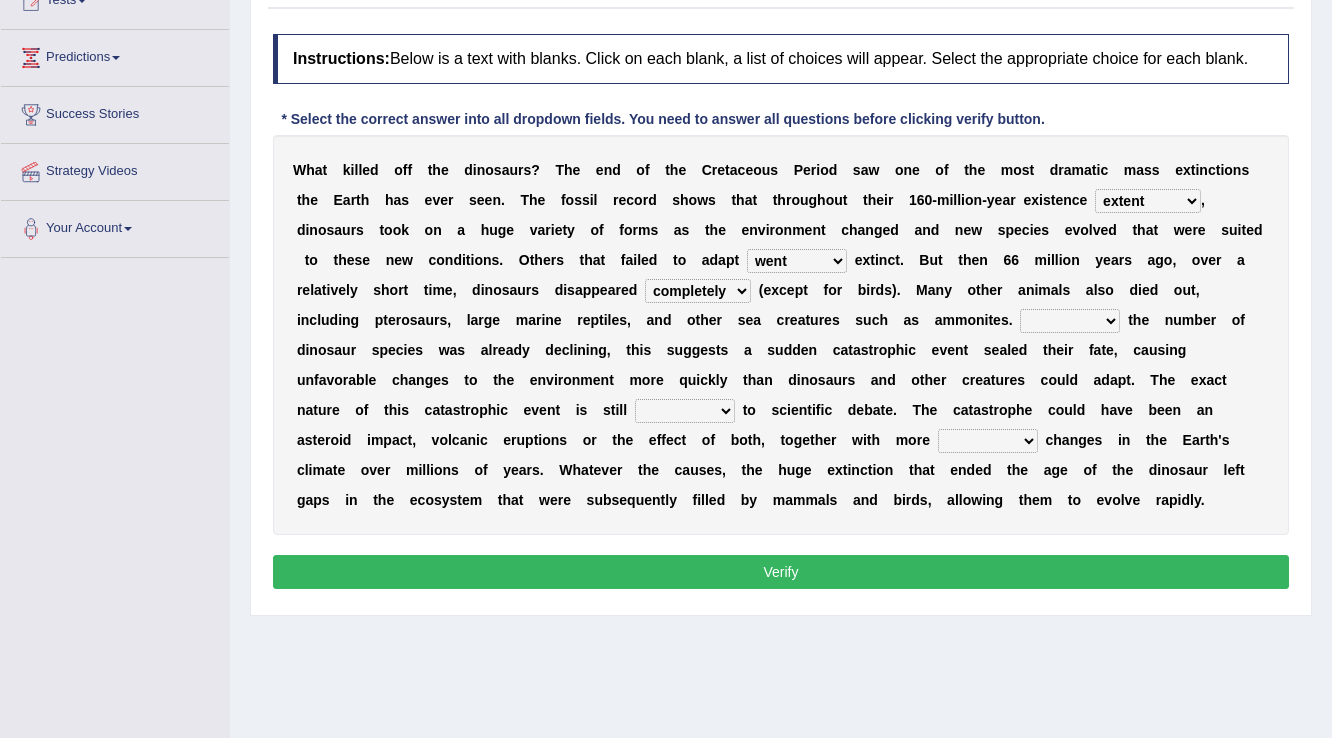 click on "However Because Although Unless" at bounding box center (1070, 321) 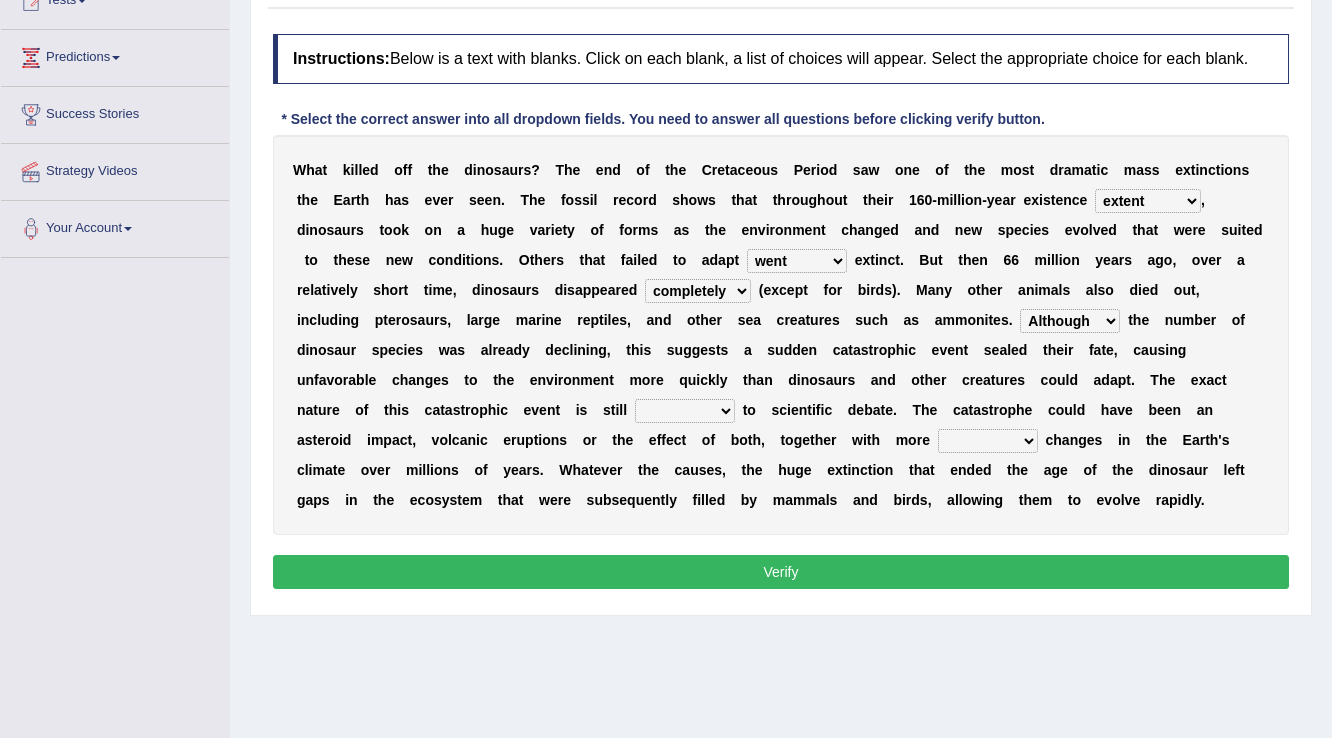 click on "relative open additional focused" at bounding box center (685, 411) 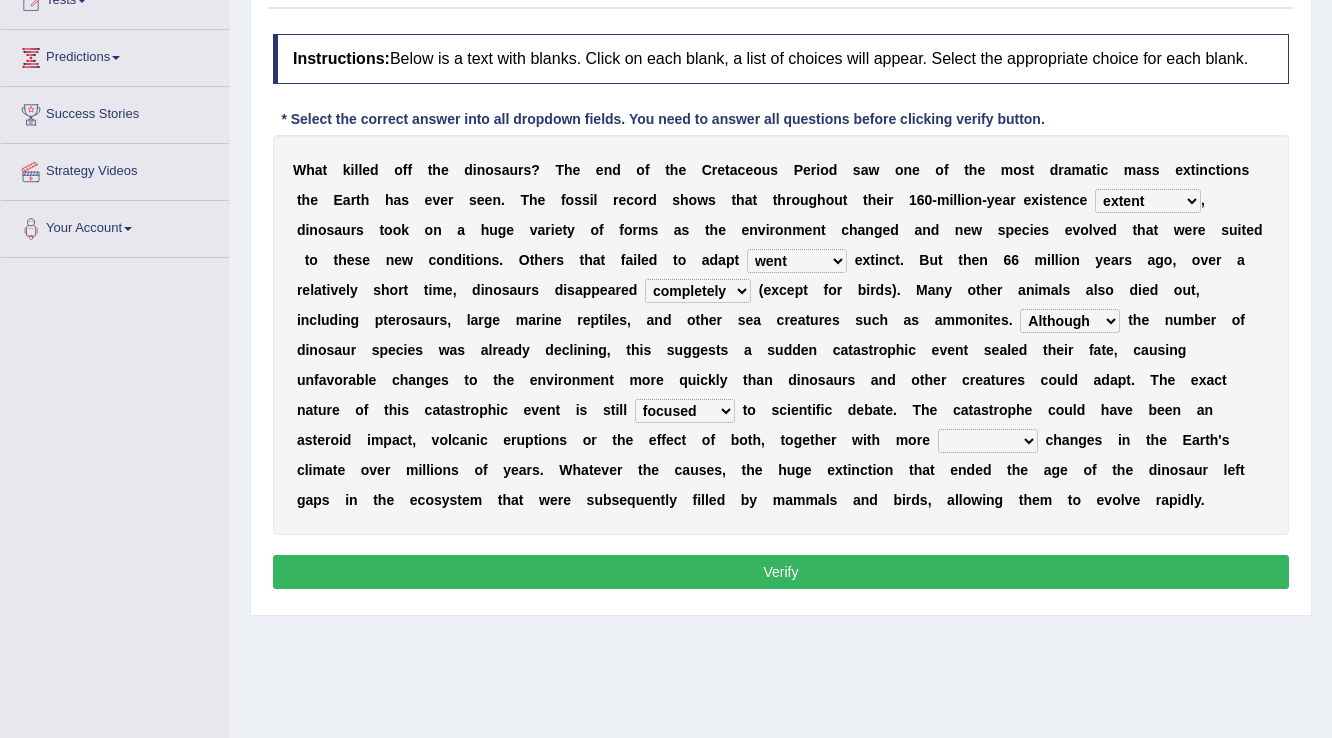 click on "relative open additional focused" at bounding box center [685, 411] 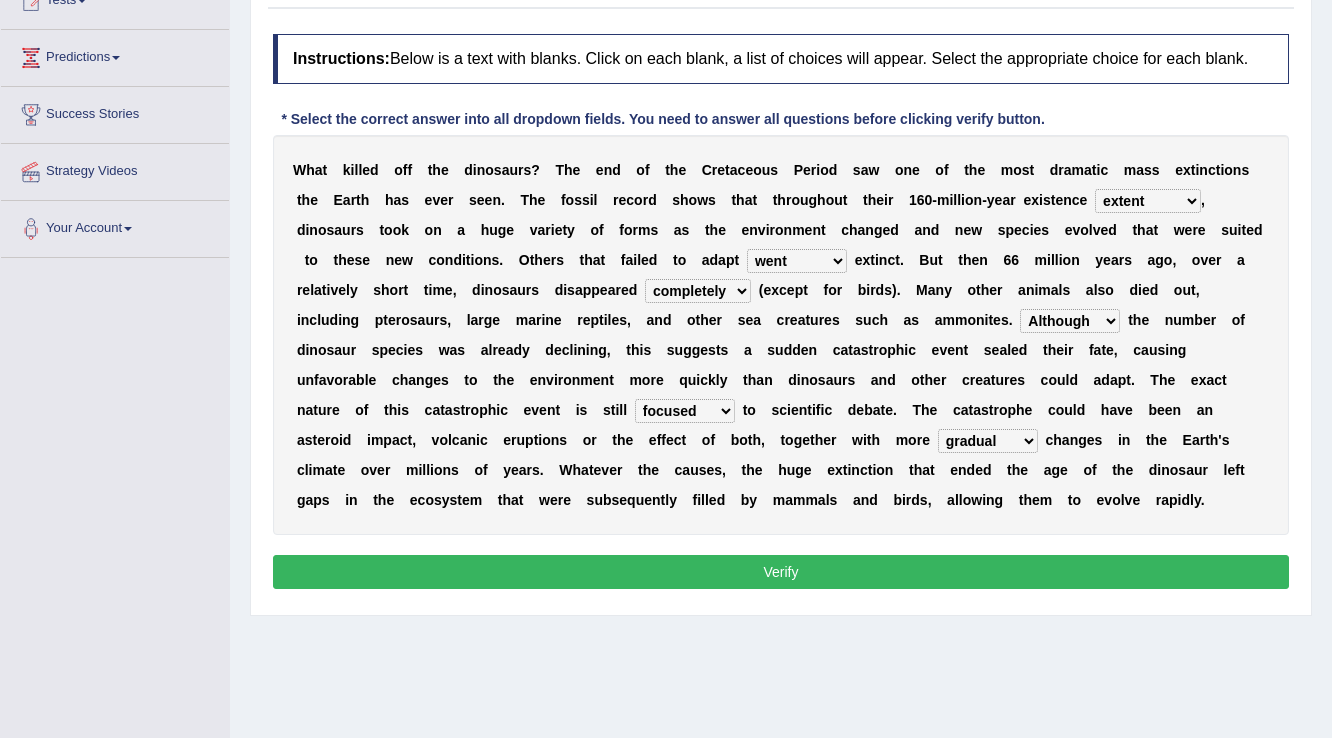click on "irregular gradual spiritual positive" at bounding box center [988, 441] 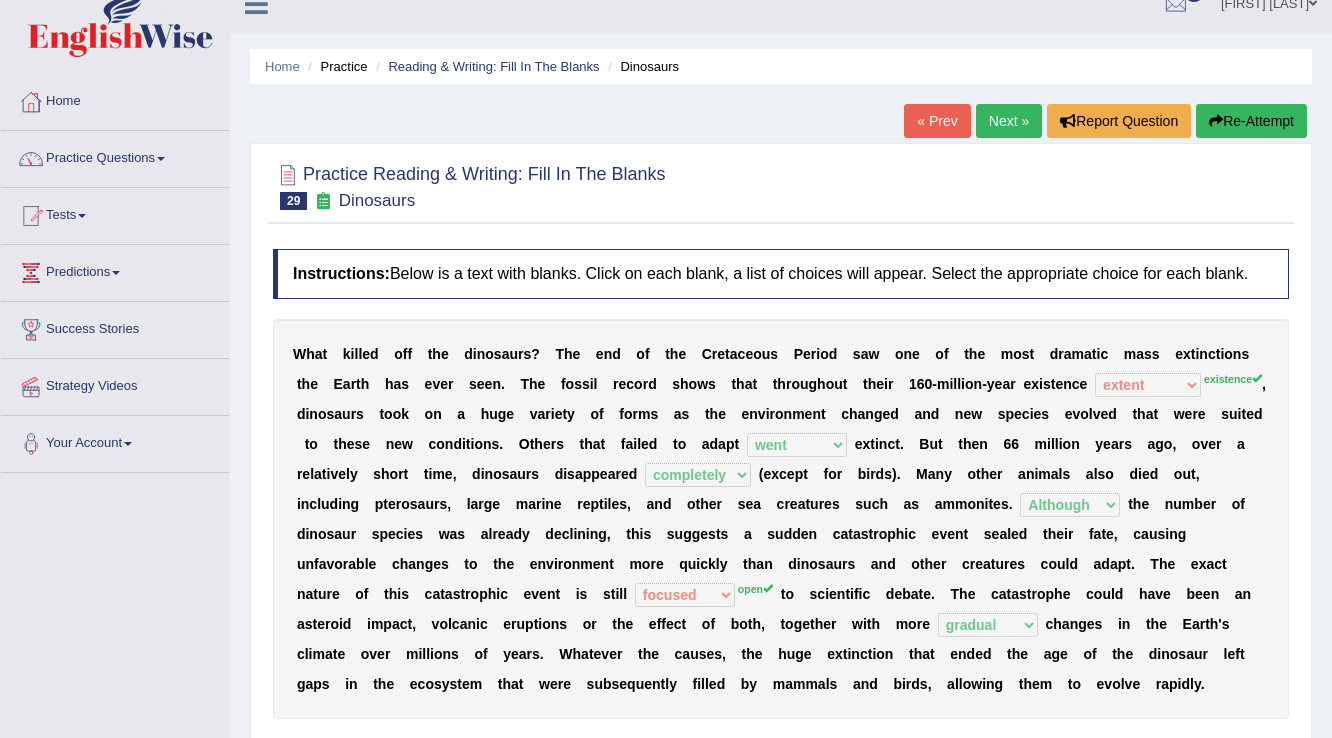 scroll, scrollTop: 0, scrollLeft: 0, axis: both 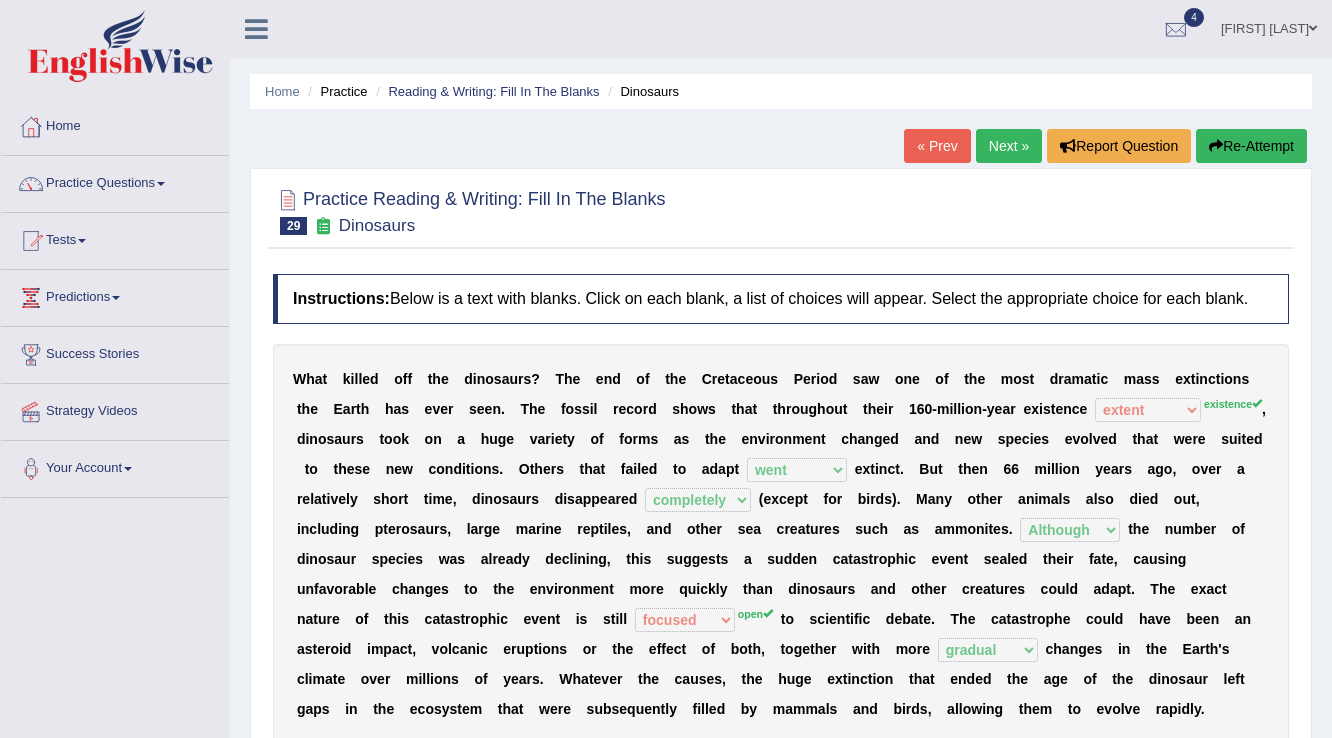click on "Next »" at bounding box center (1009, 146) 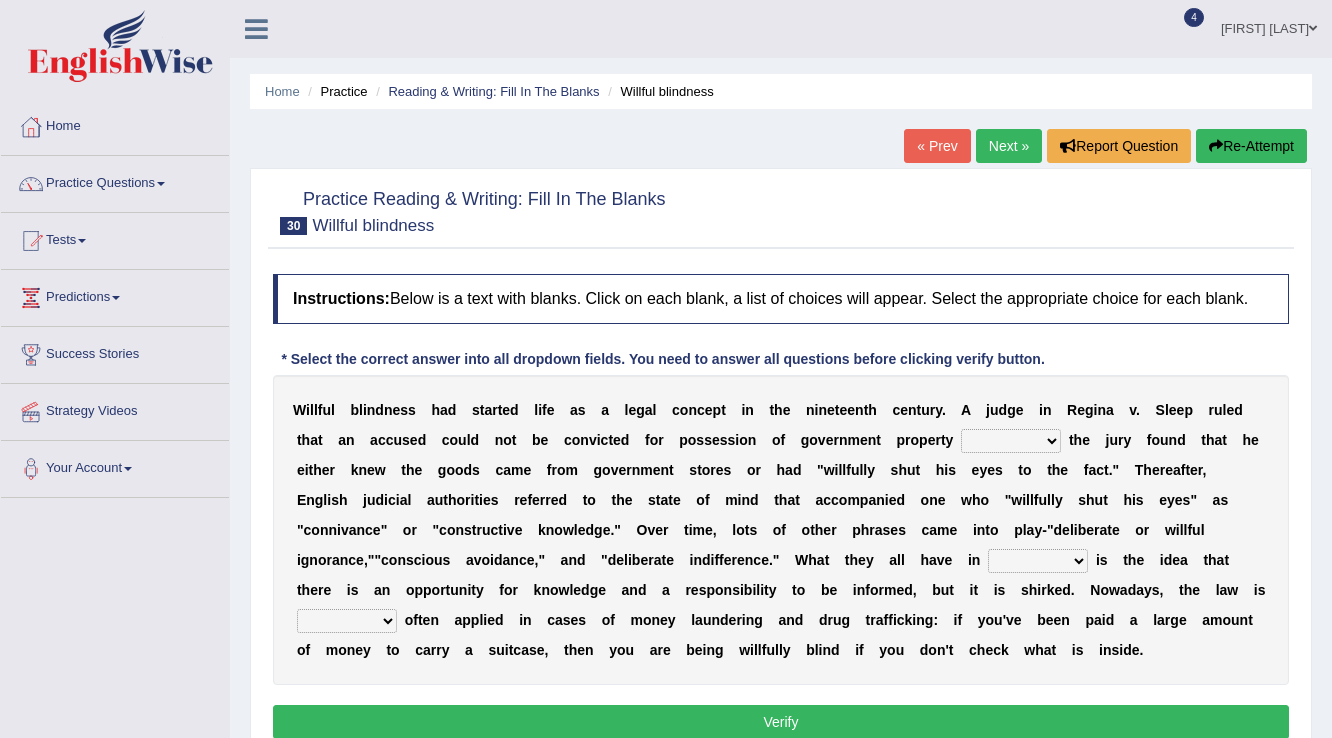 scroll, scrollTop: 0, scrollLeft: 0, axis: both 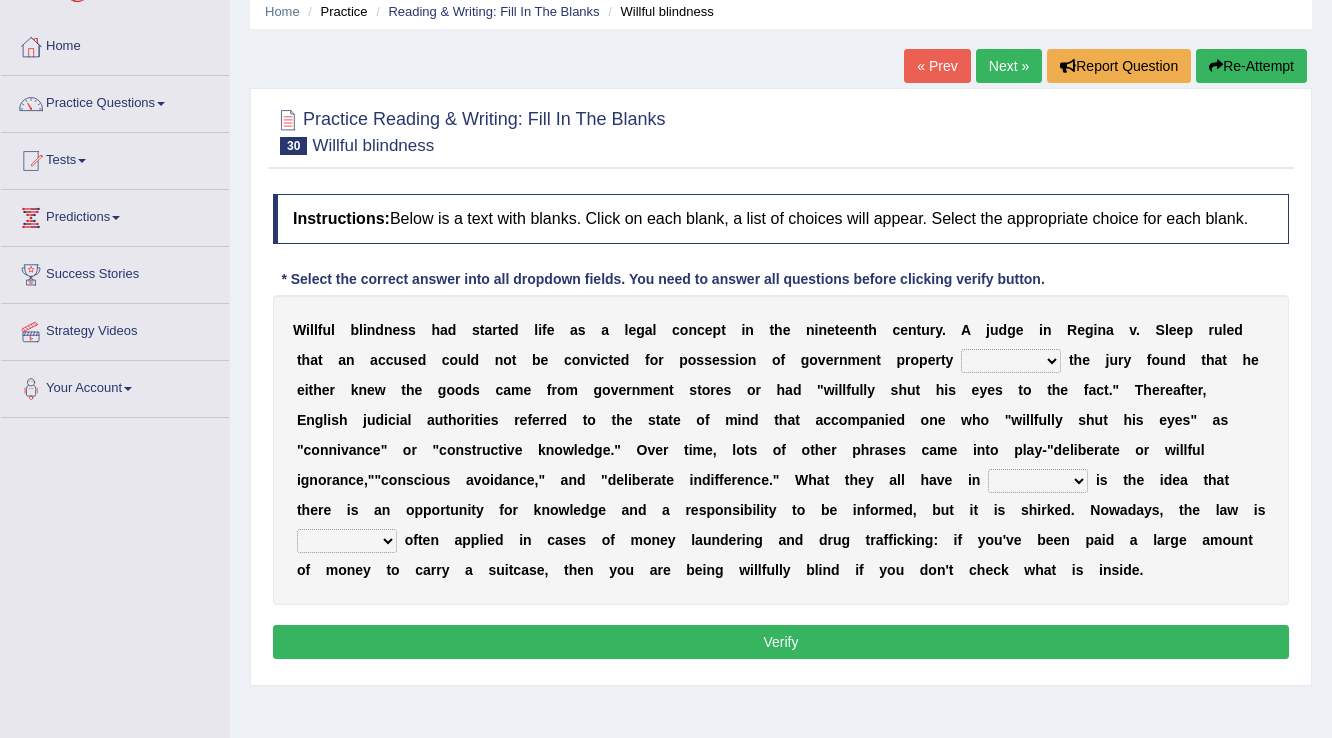 click on "since unless although thereby" at bounding box center (1011, 361) 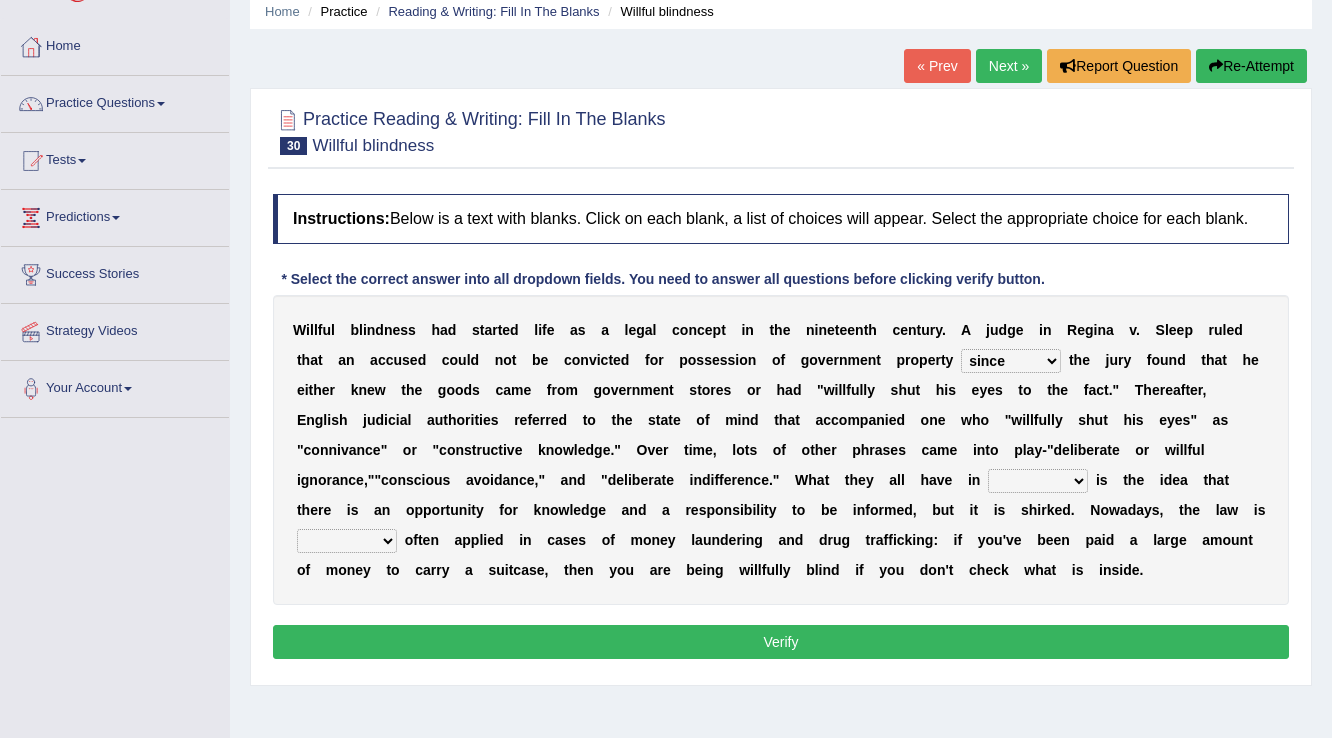 click on "since unless although thereby" at bounding box center (1011, 361) 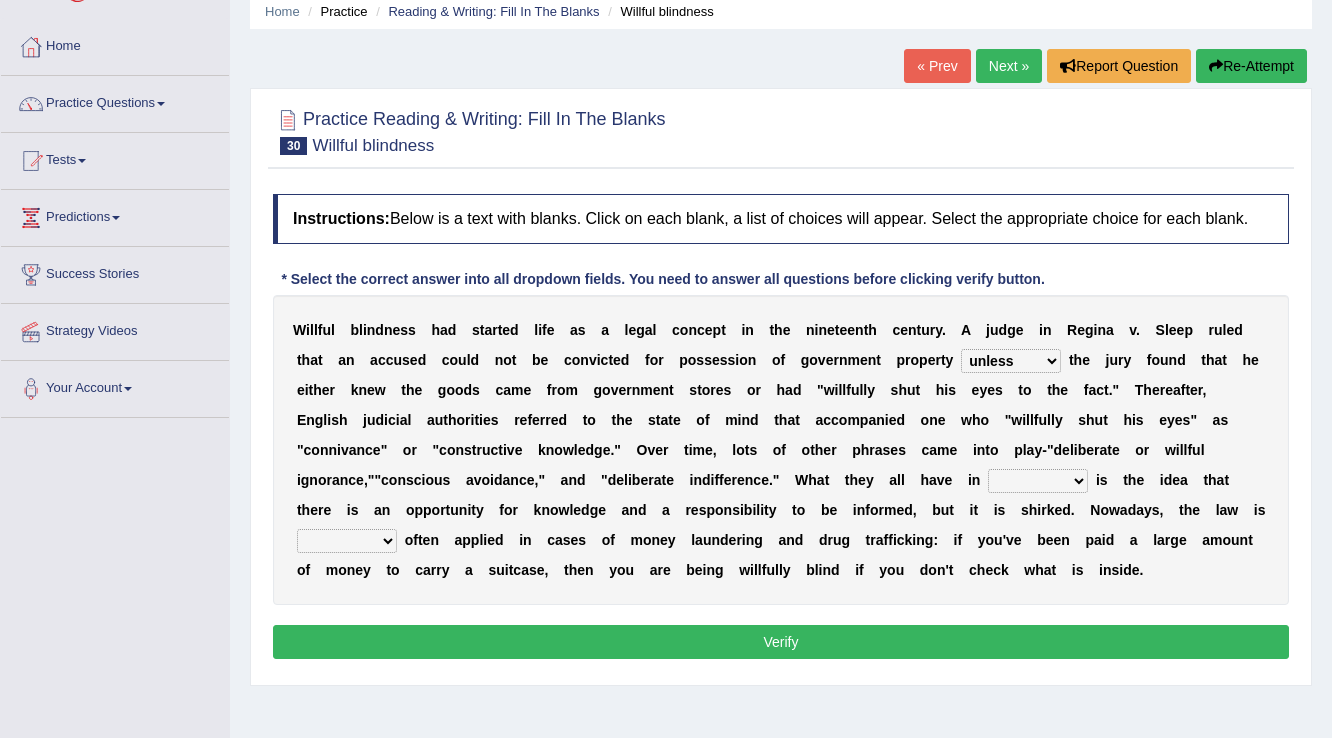 click on "since unless although thereby" at bounding box center (1011, 361) 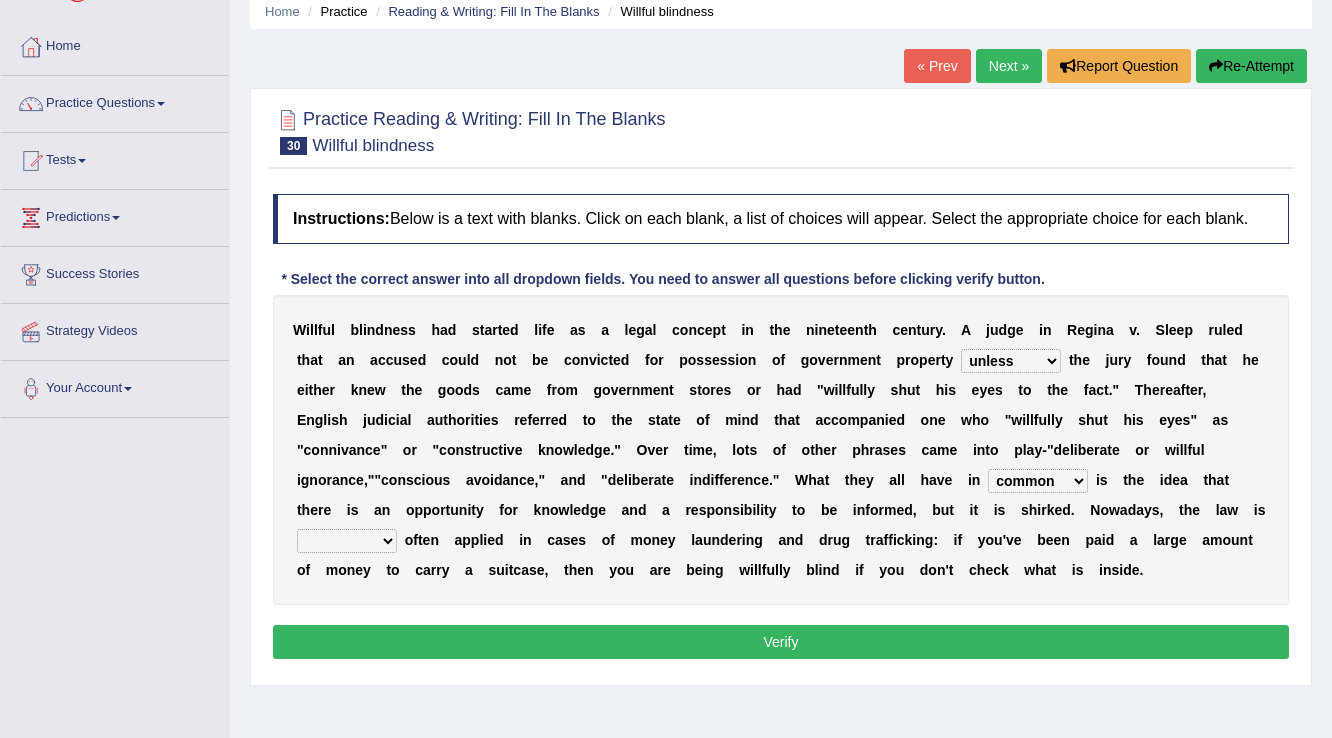 click on "contrast total relation common" at bounding box center (1038, 481) 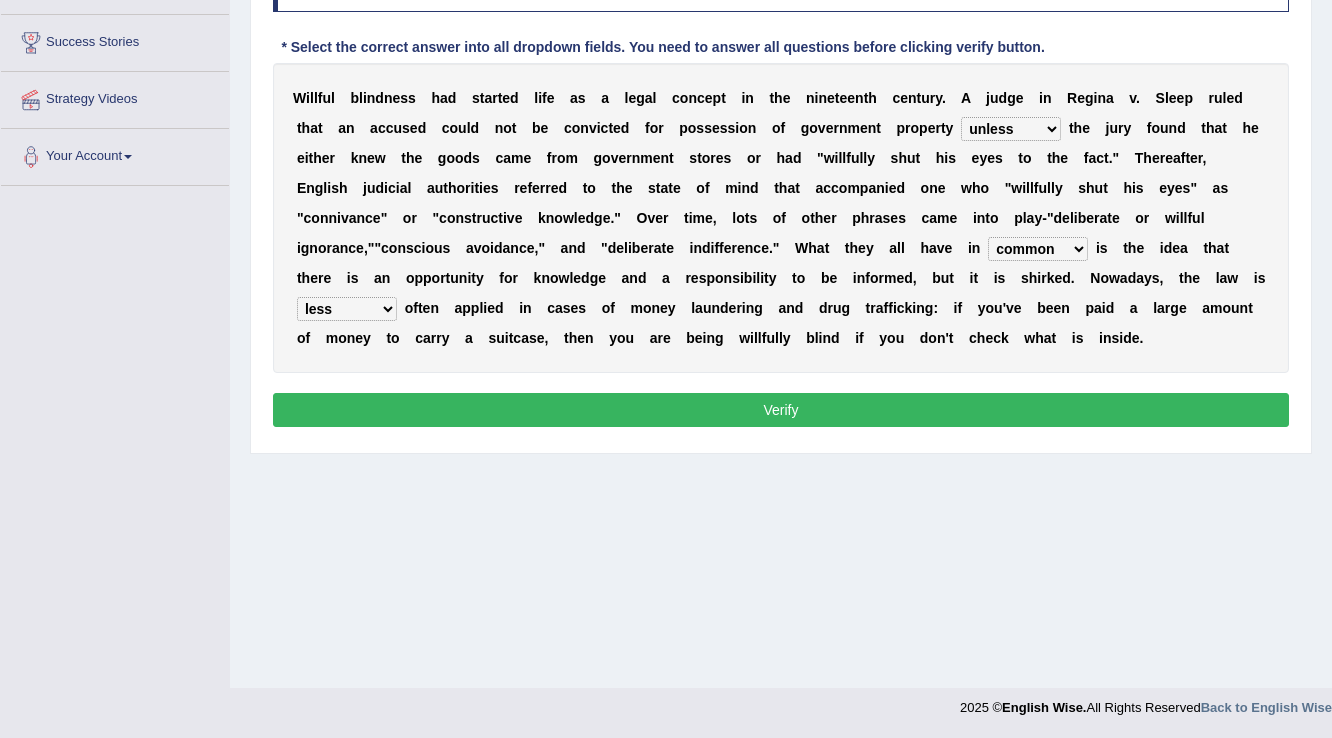 scroll, scrollTop: 232, scrollLeft: 0, axis: vertical 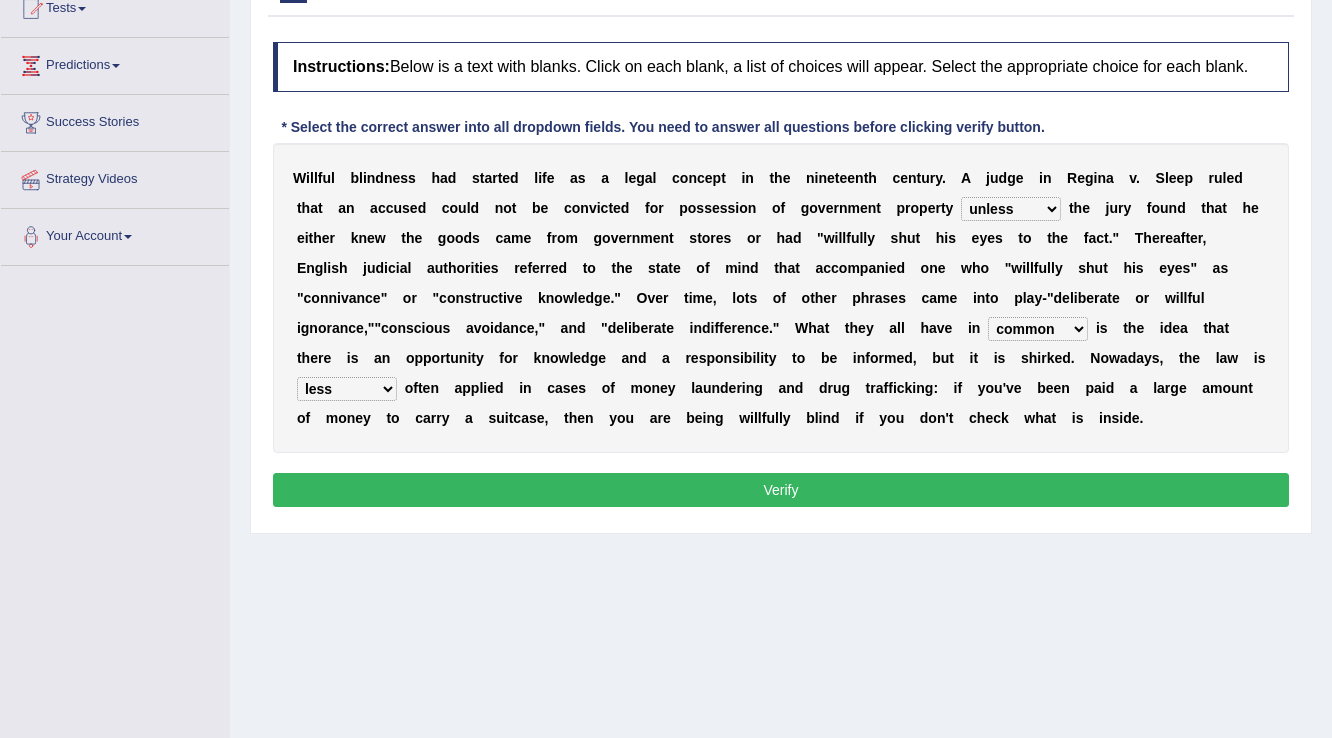 click on "little few most less" at bounding box center (347, 389) 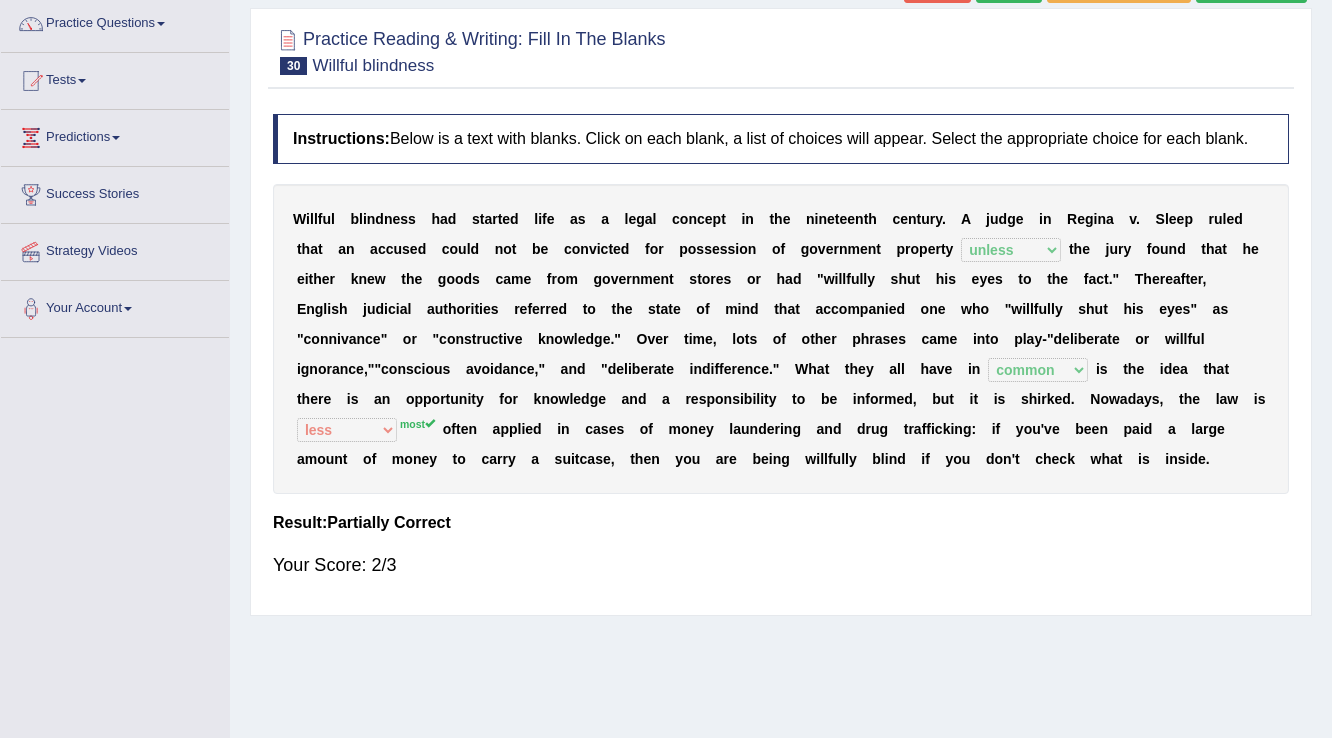 scroll, scrollTop: 0, scrollLeft: 0, axis: both 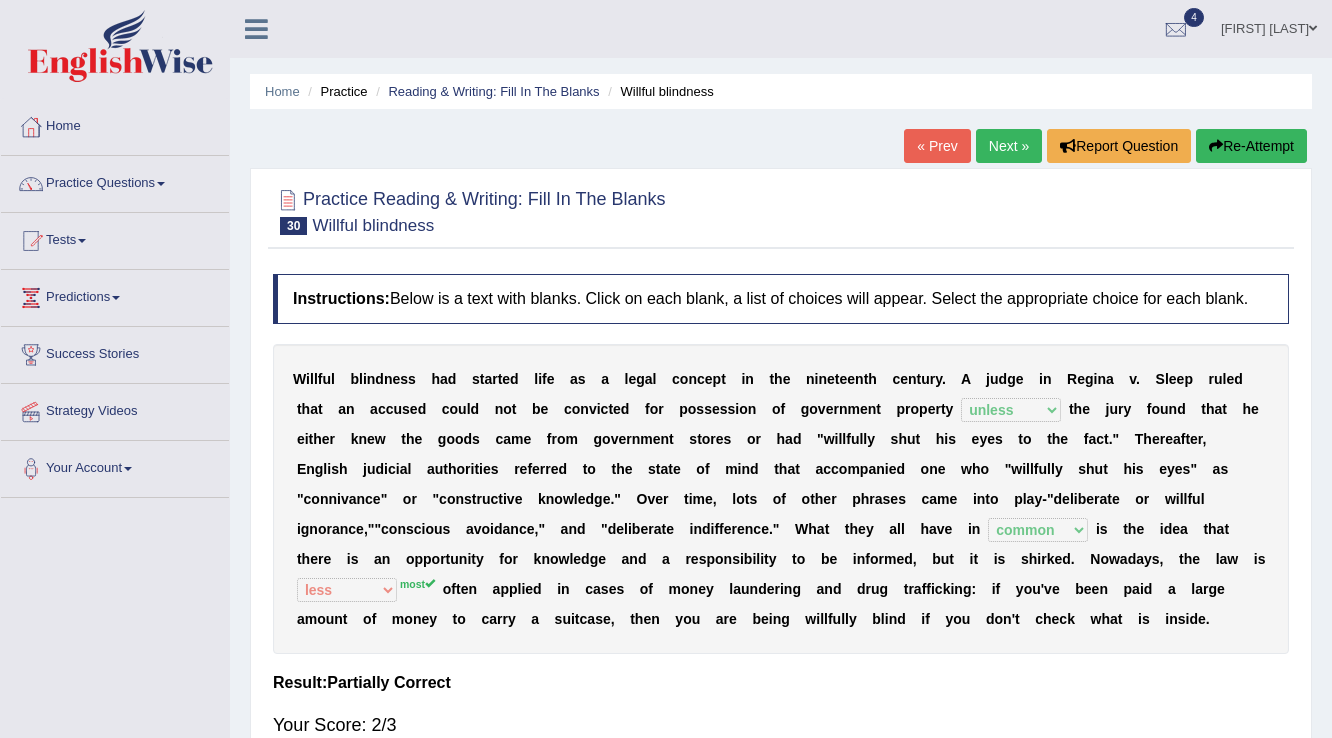click on "Re-Attempt" at bounding box center [1251, 146] 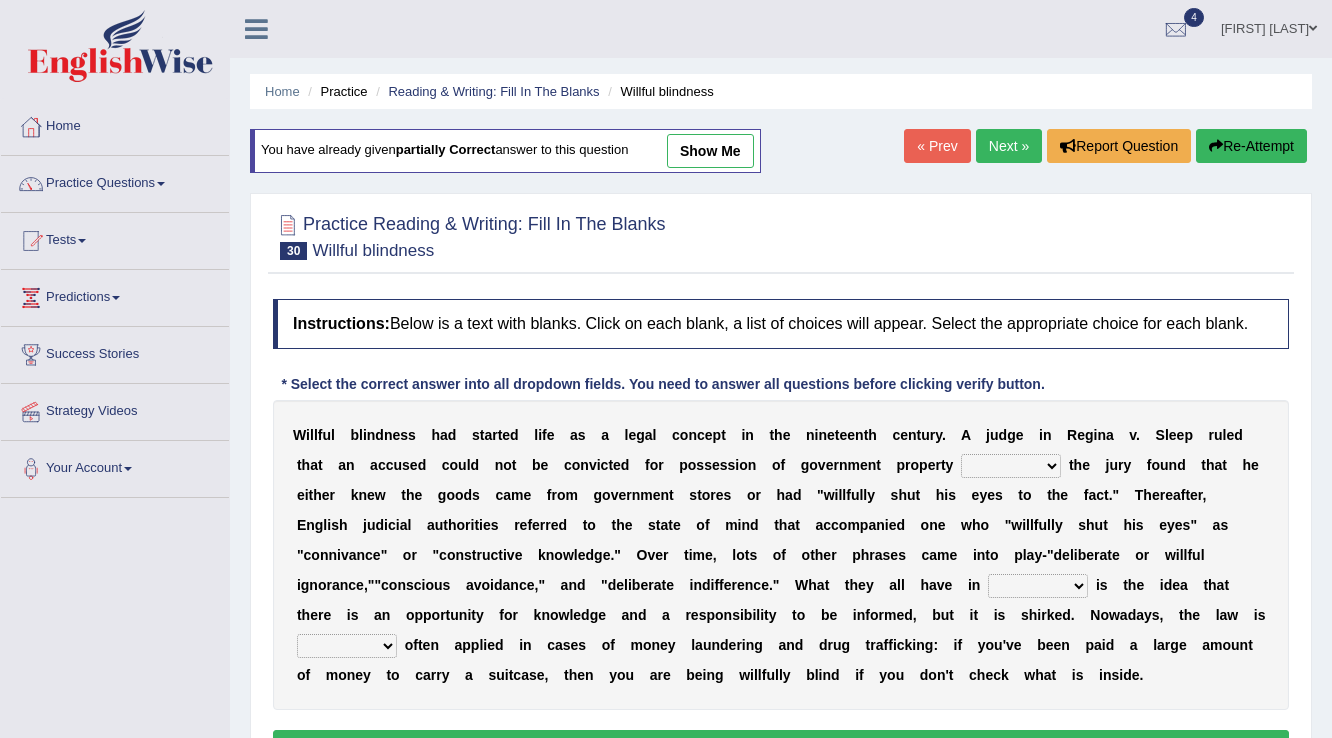 scroll, scrollTop: 312, scrollLeft: 0, axis: vertical 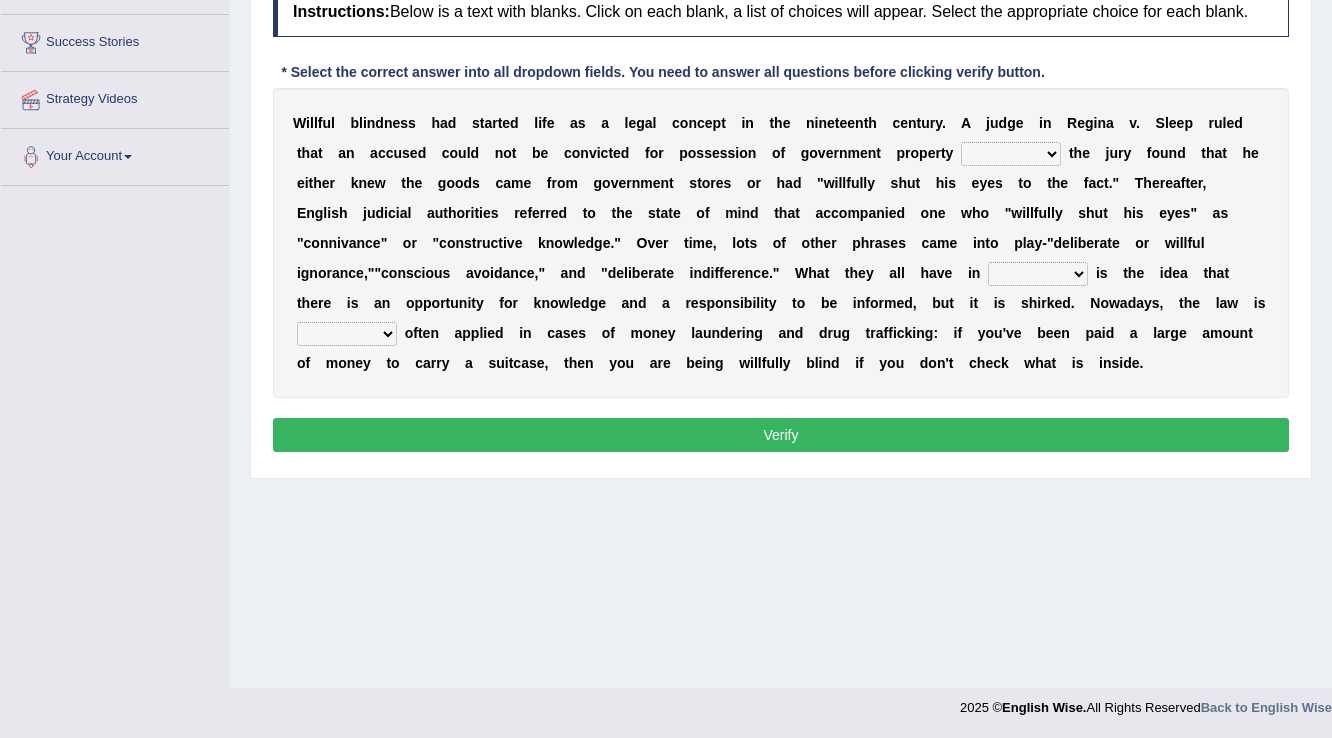 click on "little few most less" at bounding box center [347, 334] 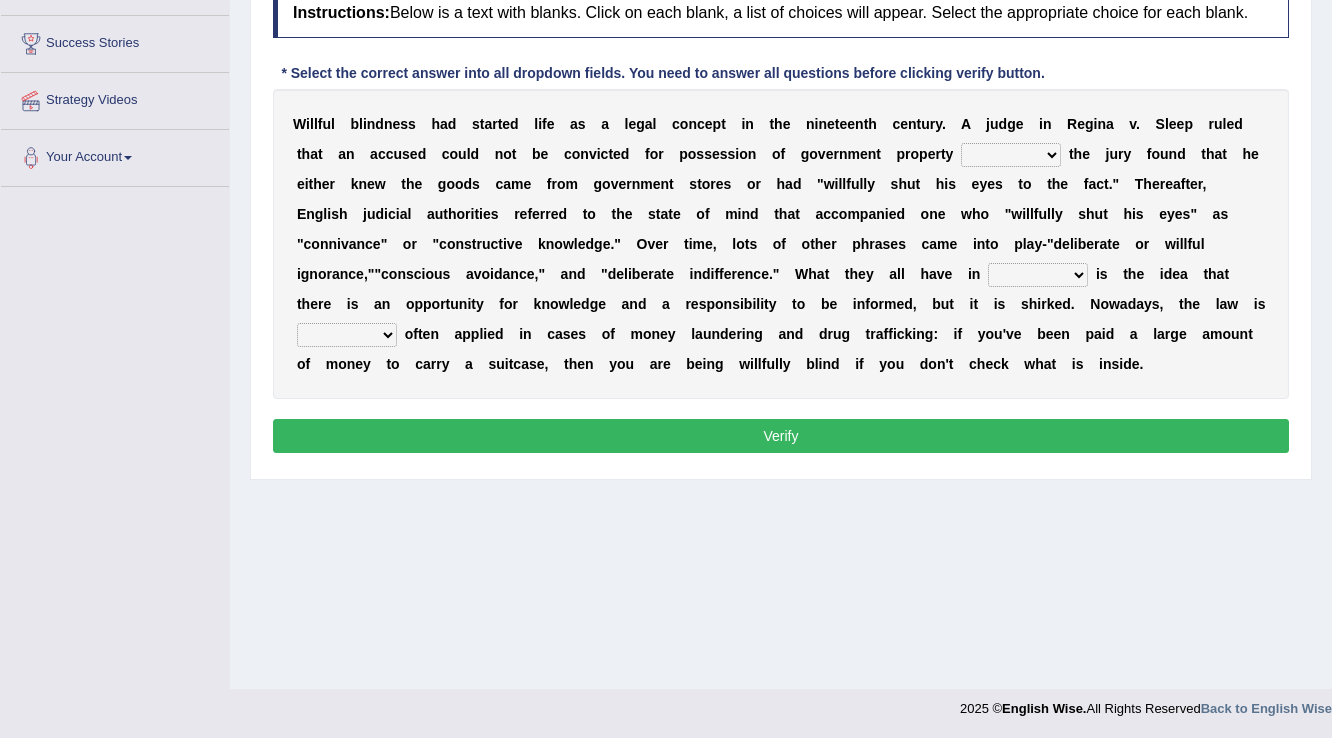 scroll, scrollTop: 0, scrollLeft: 0, axis: both 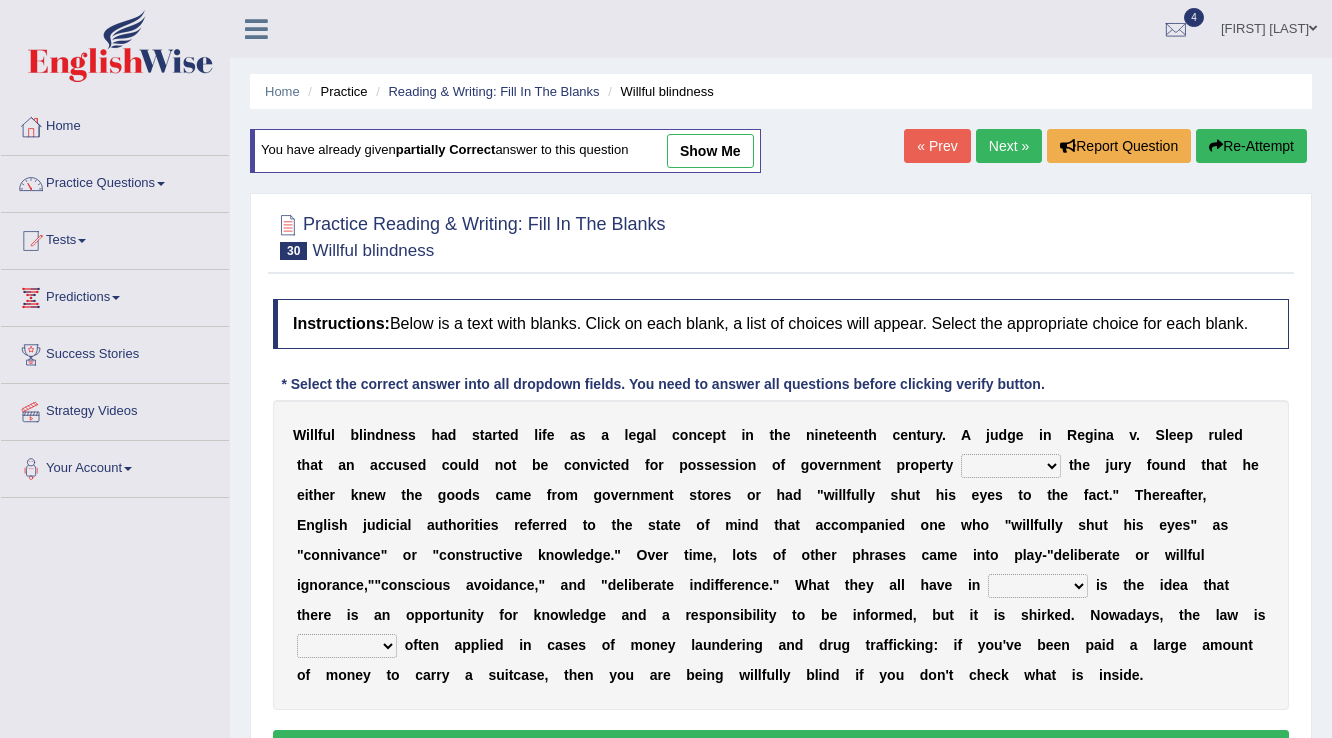 click on "Next »" at bounding box center [1009, 146] 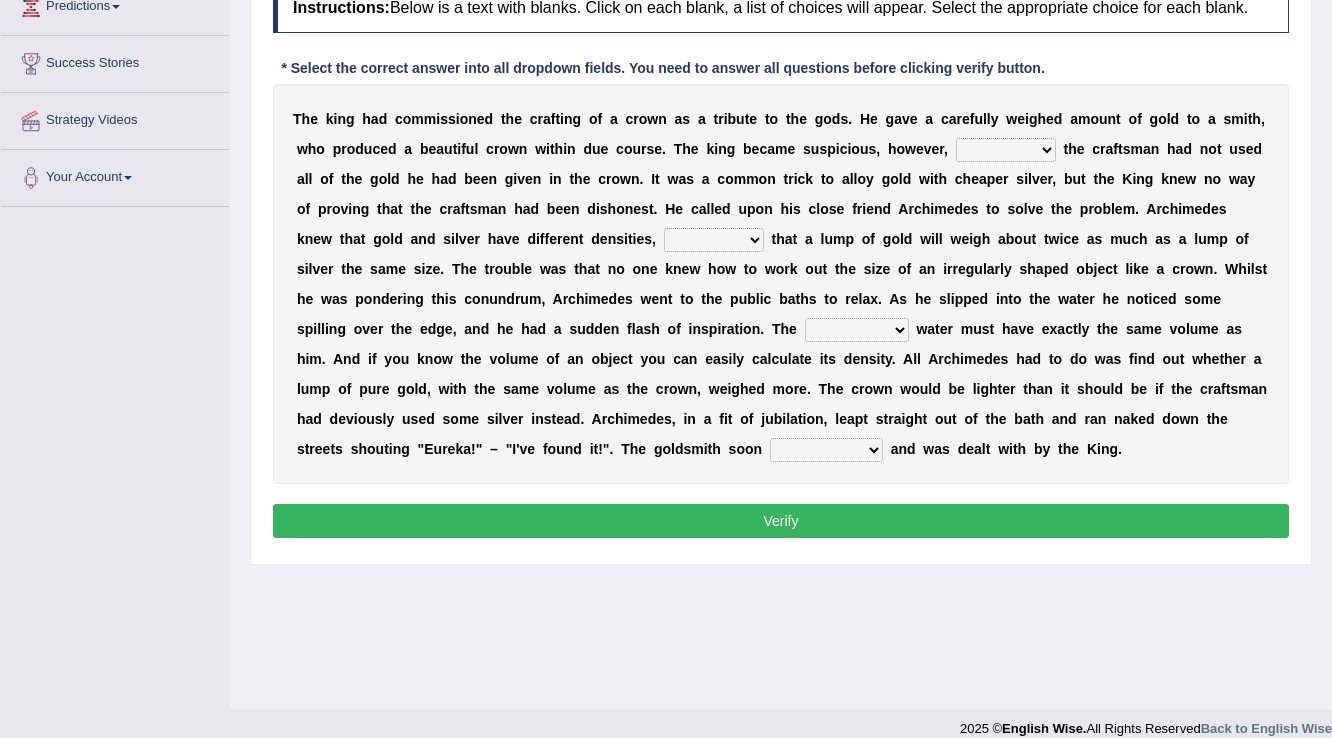 scroll, scrollTop: 312, scrollLeft: 0, axis: vertical 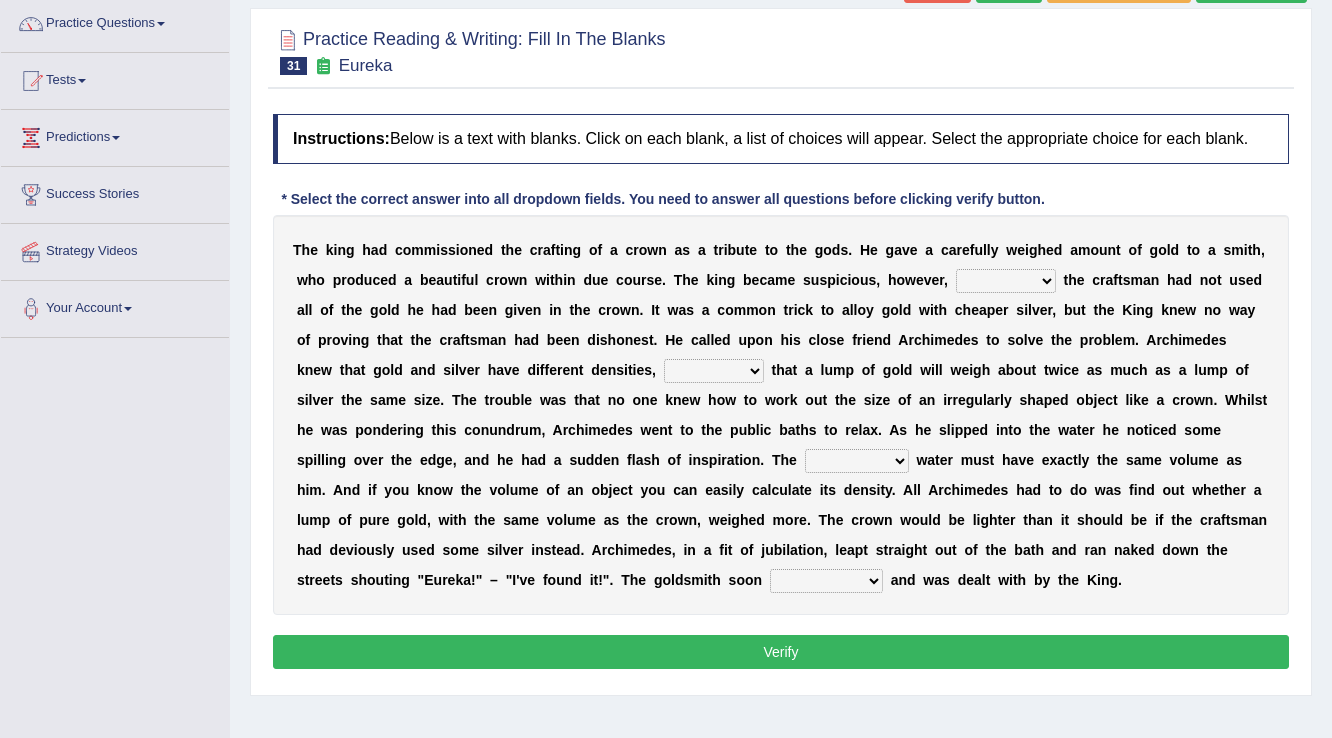 click at bounding box center [1060, 280] 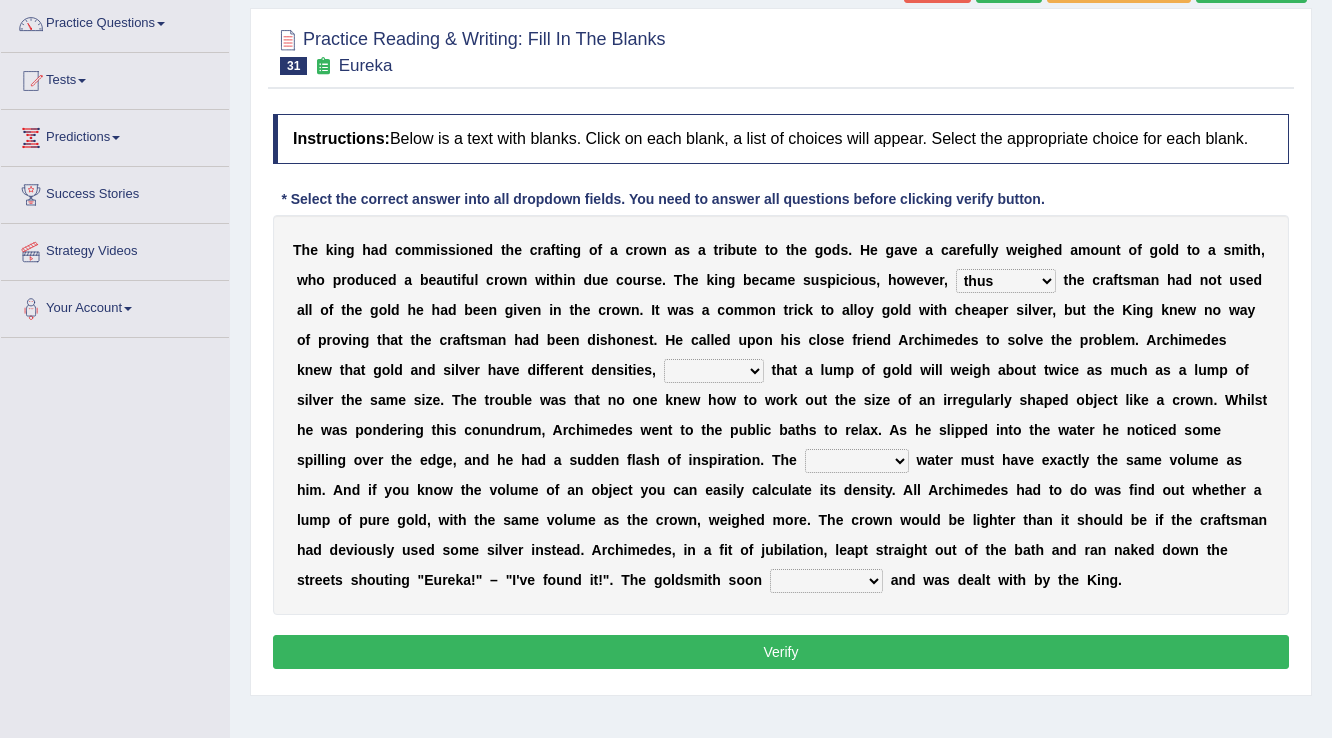 click on "if whether thus that" at bounding box center (1006, 281) 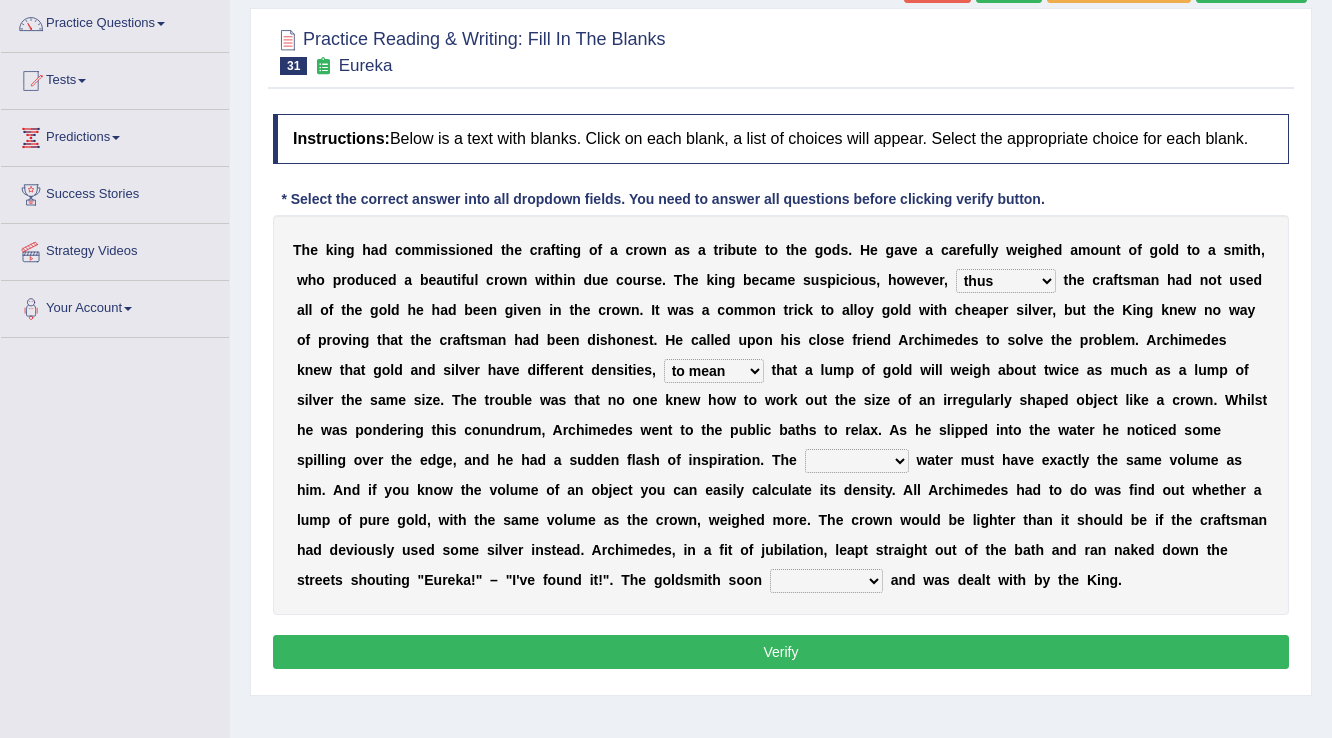 click on "meaning meant means to mean" at bounding box center [714, 371] 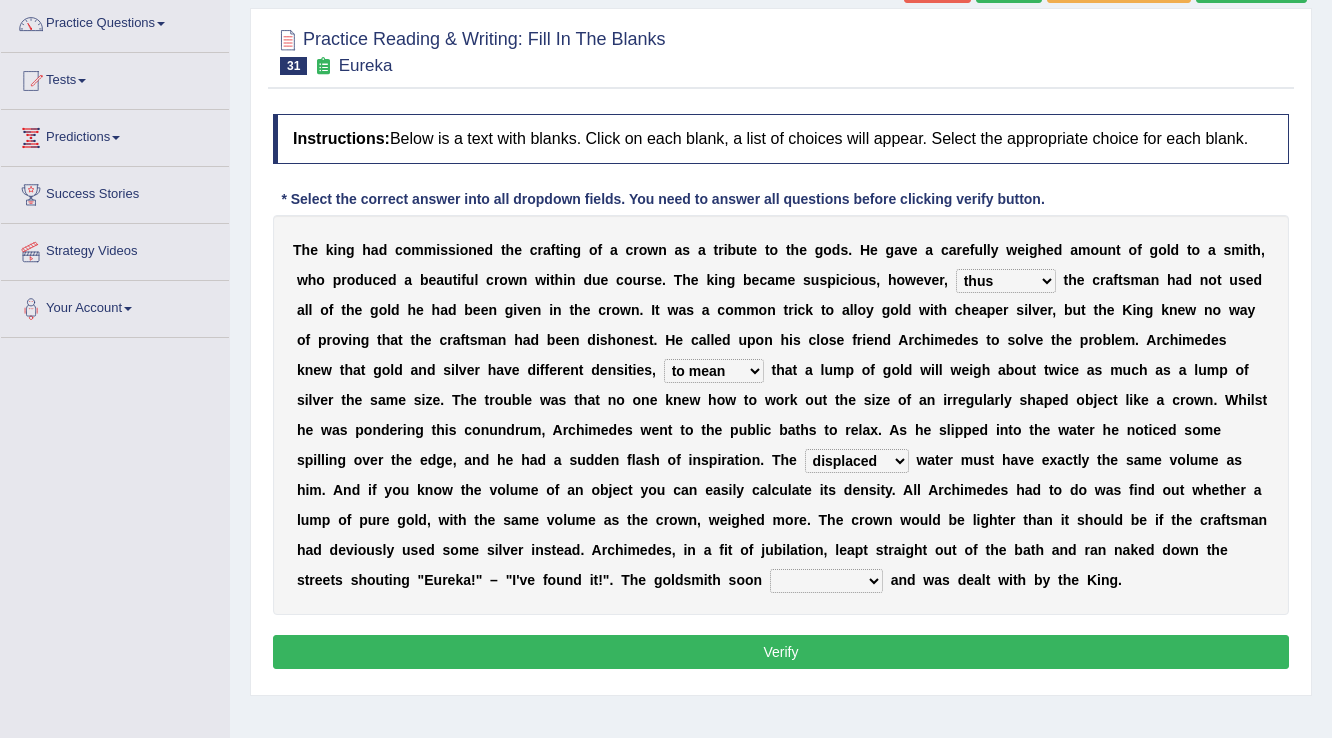 click on "submerged disposed diagnosed displaced" at bounding box center (857, 461) 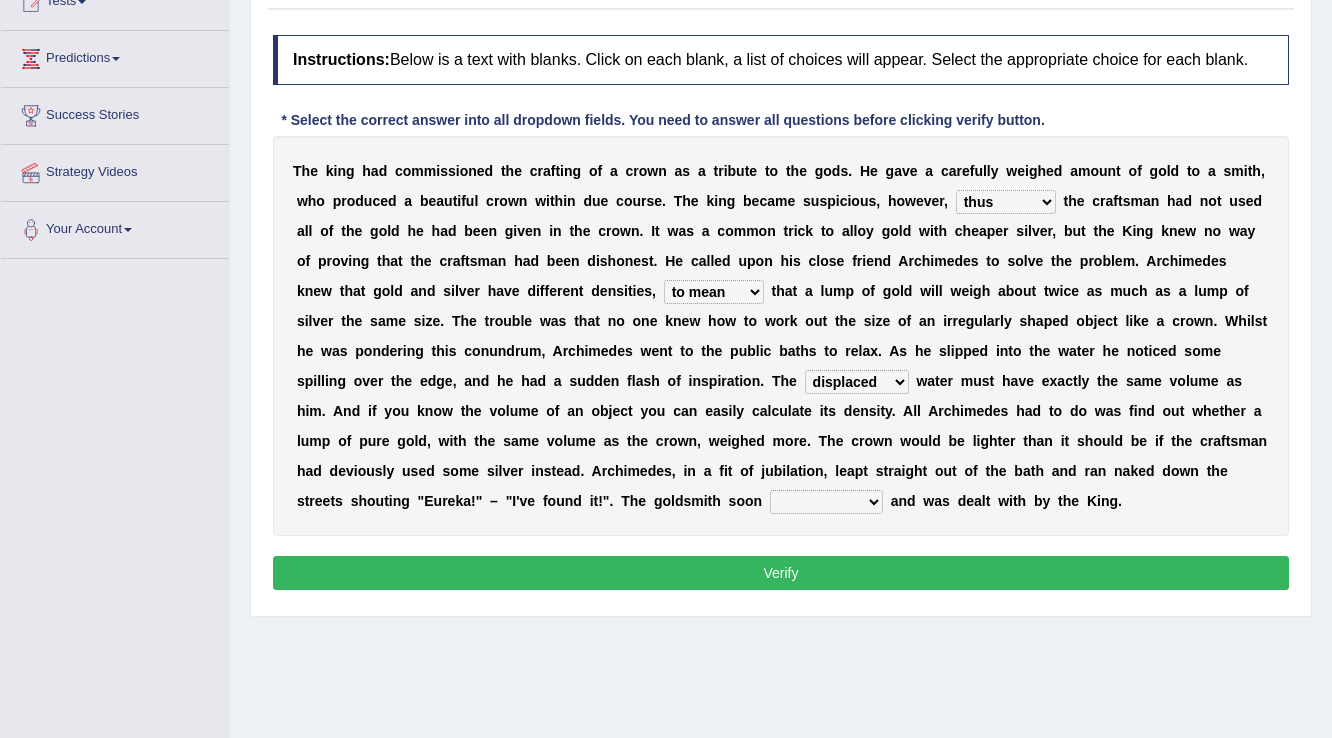 scroll, scrollTop: 240, scrollLeft: 0, axis: vertical 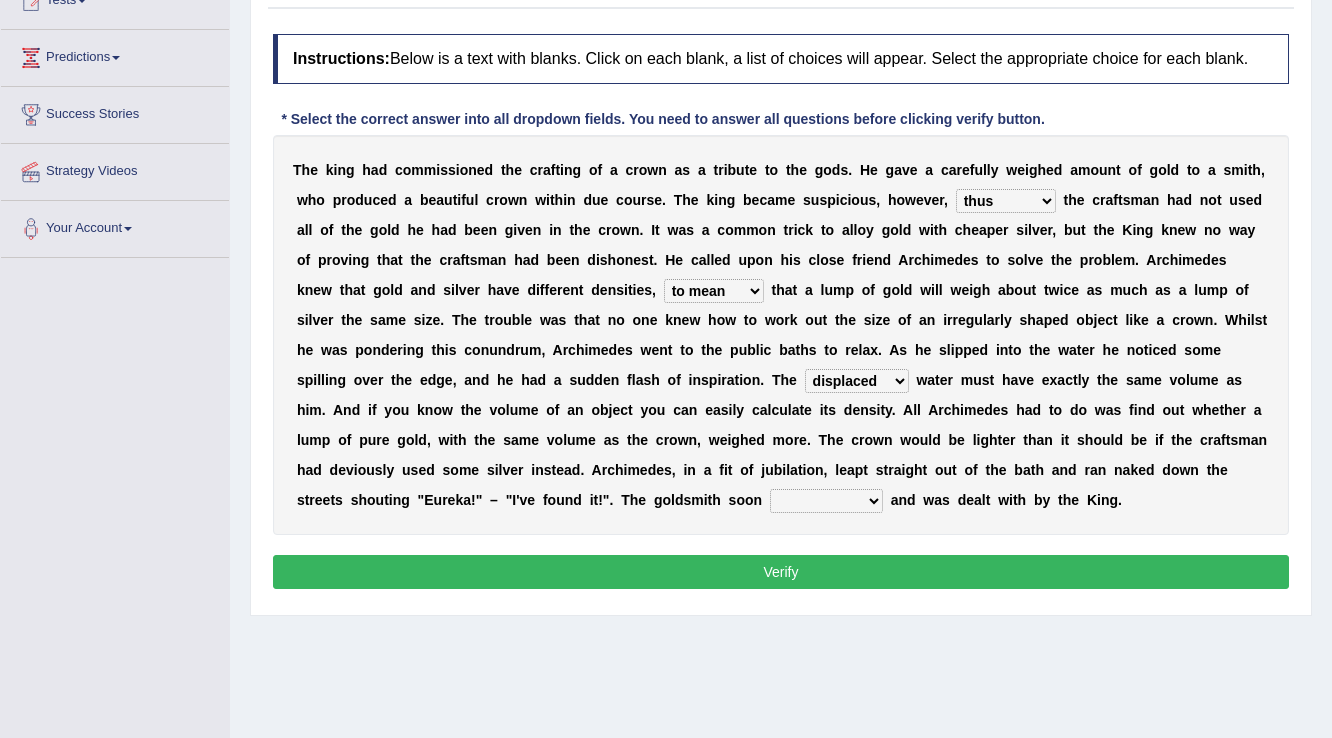 click on "conjured contradicted confessed condemned" at bounding box center [826, 501] 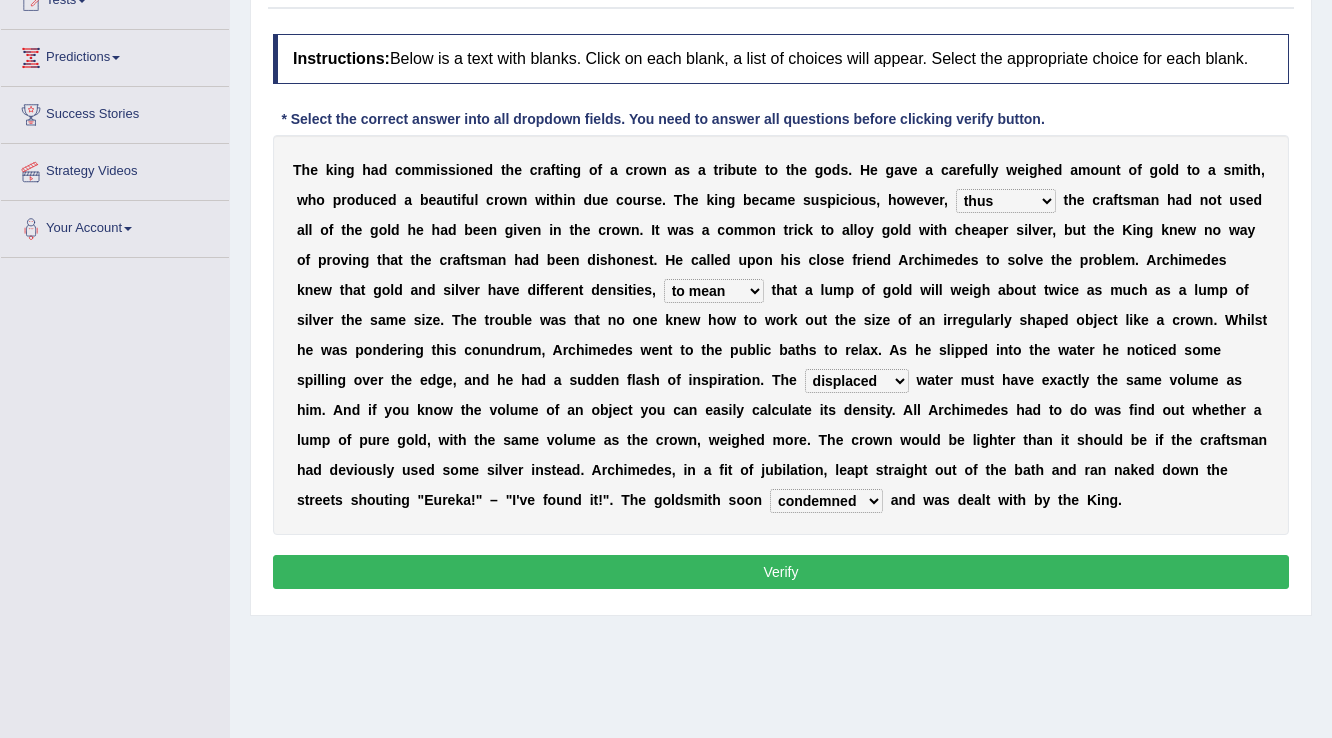 click on "conjured contradicted confessed condemned" at bounding box center (826, 501) 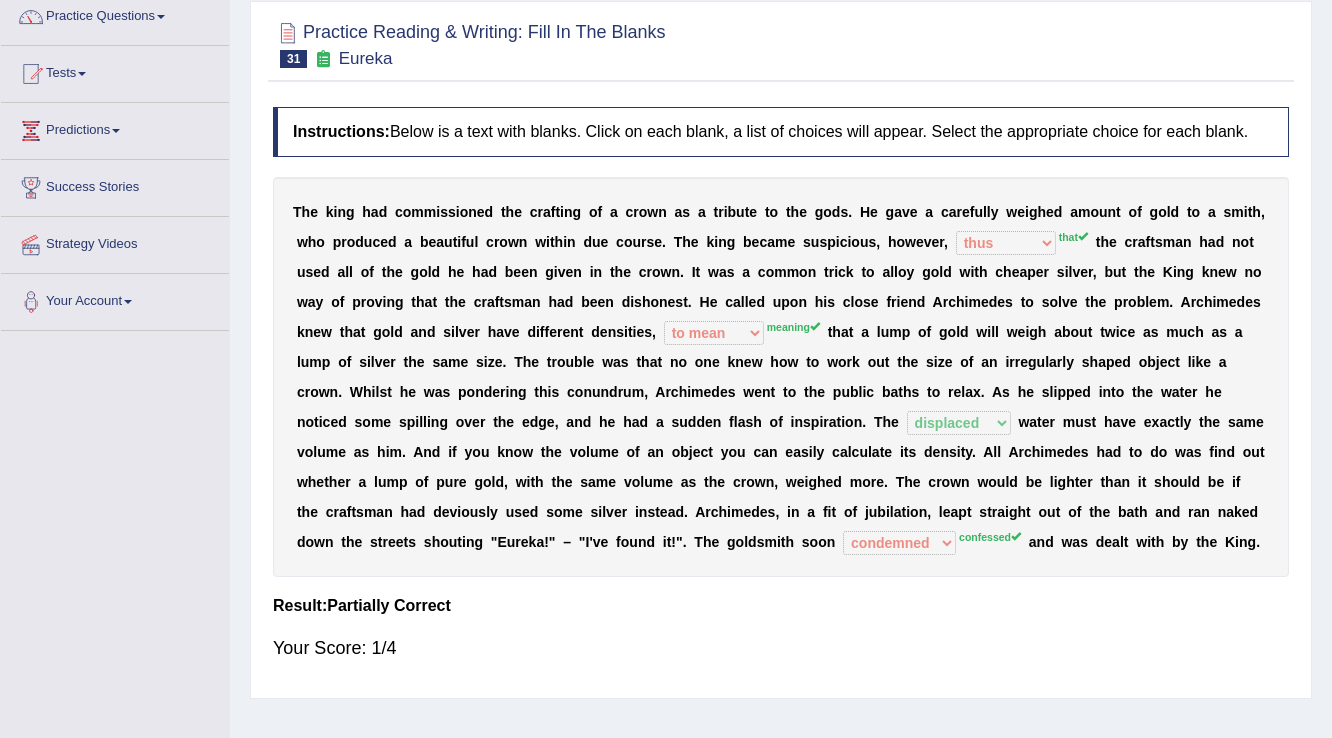 scroll, scrollTop: 0, scrollLeft: 0, axis: both 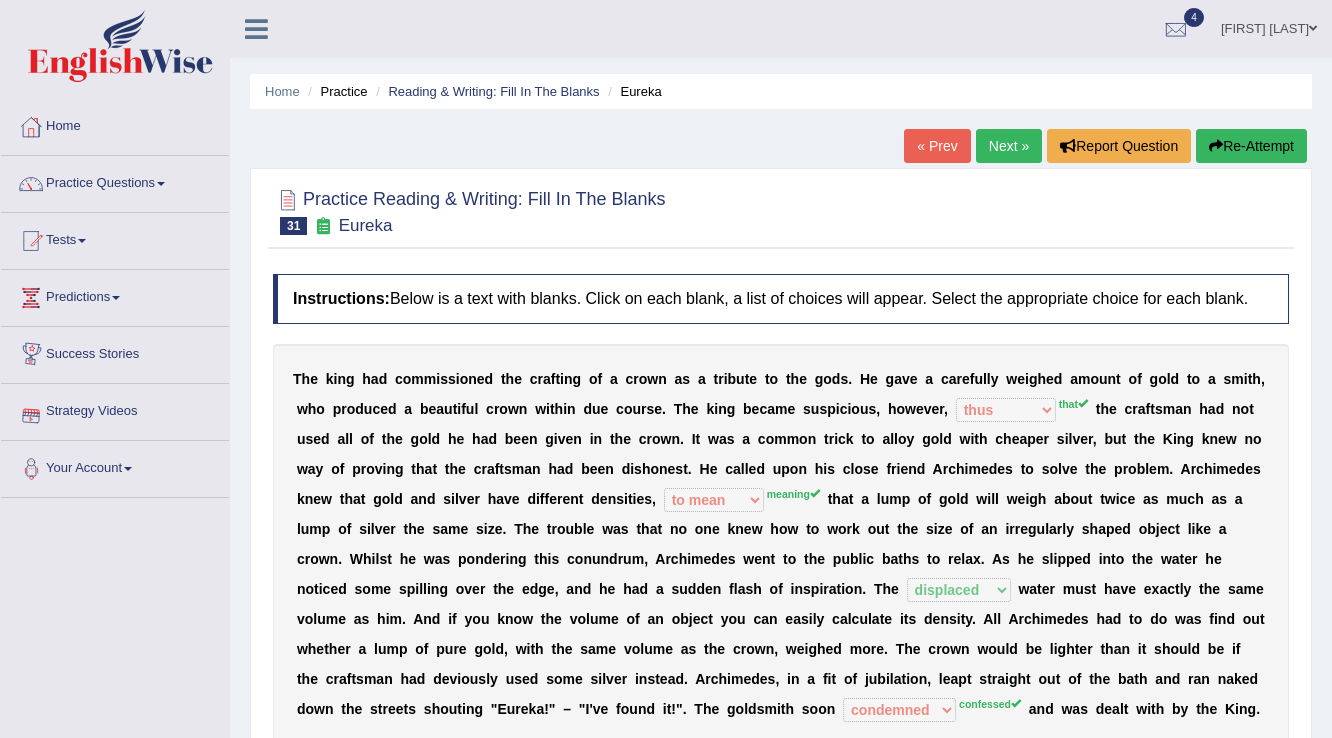click on "Next »" at bounding box center [1009, 146] 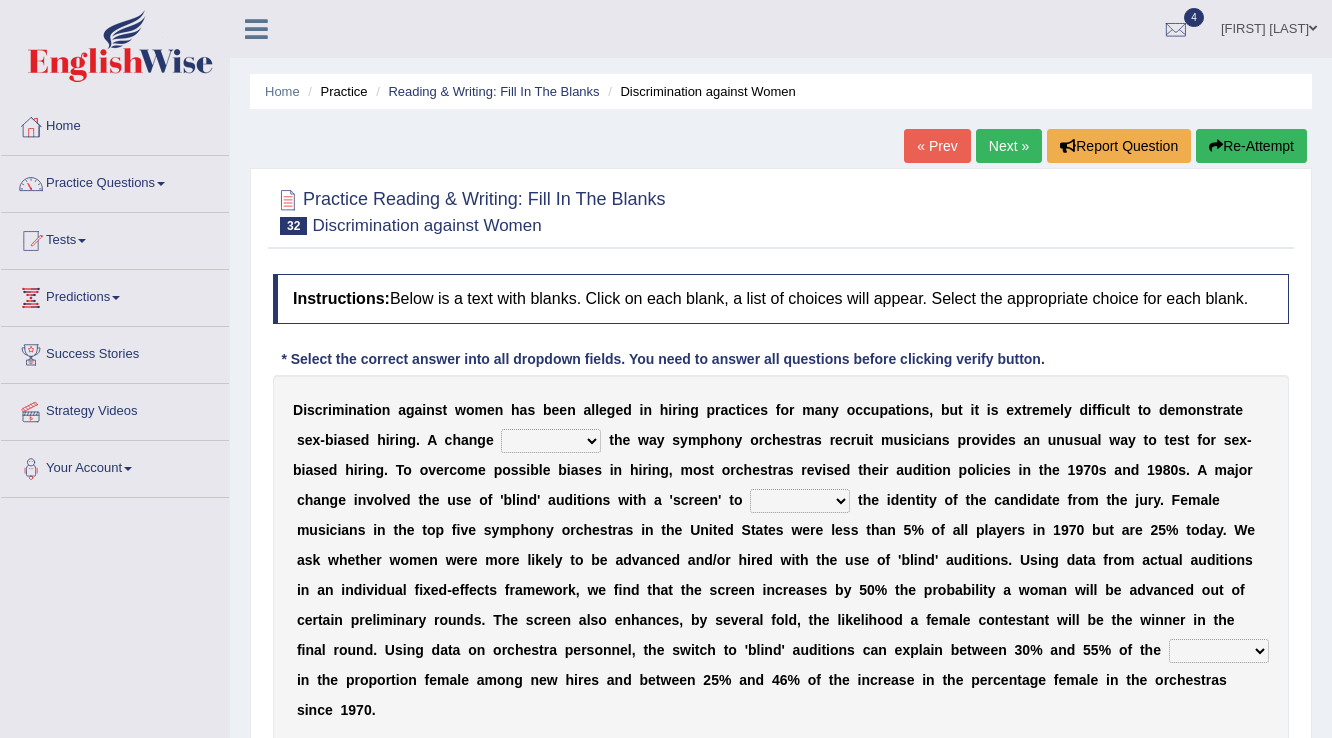 scroll, scrollTop: 0, scrollLeft: 0, axis: both 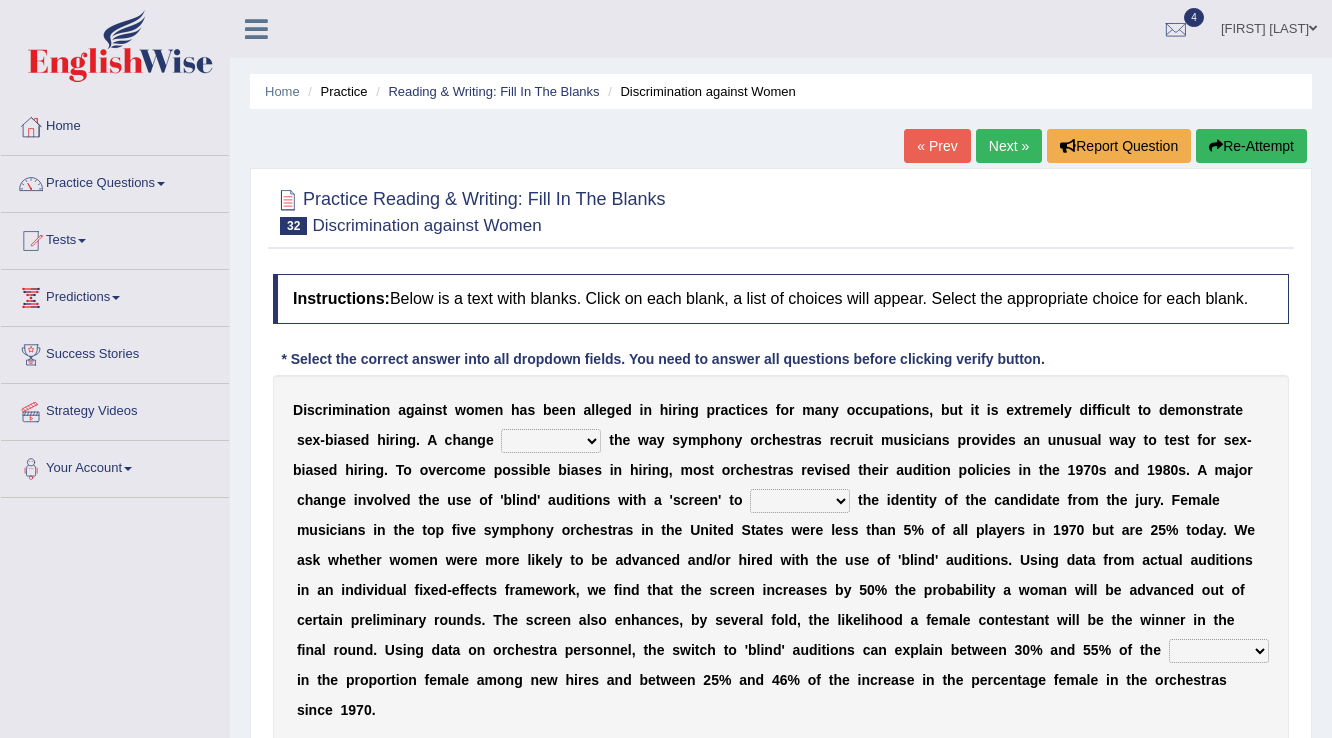 click on "around beyond in by" at bounding box center [551, 441] 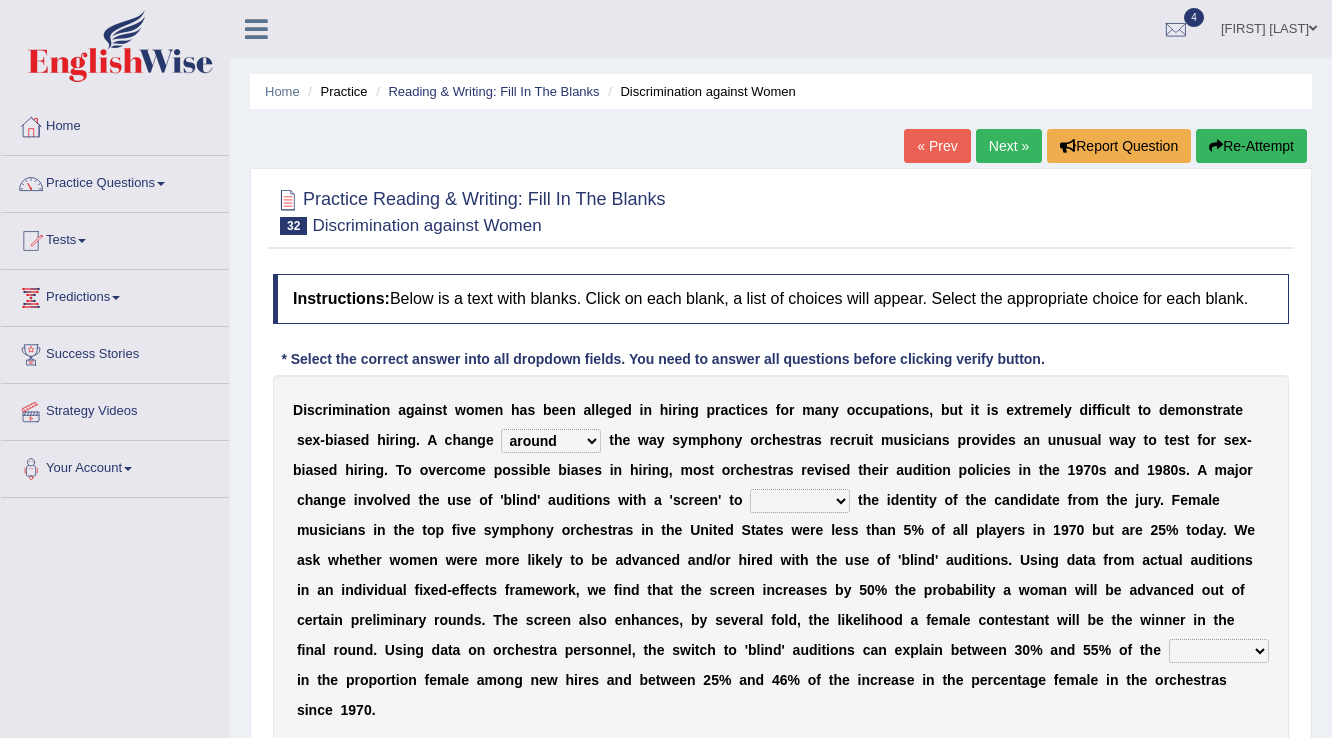 click on "around beyond in by" at bounding box center (551, 441) 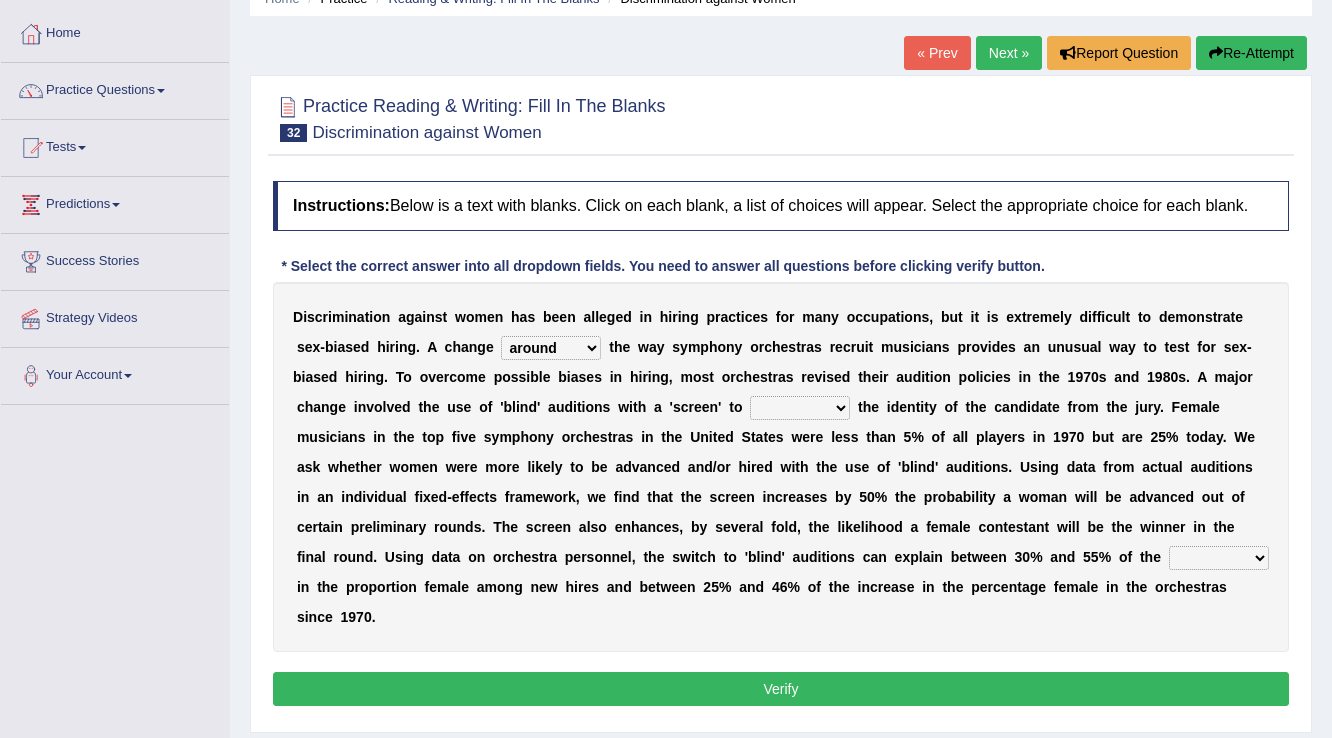 scroll, scrollTop: 80, scrollLeft: 0, axis: vertical 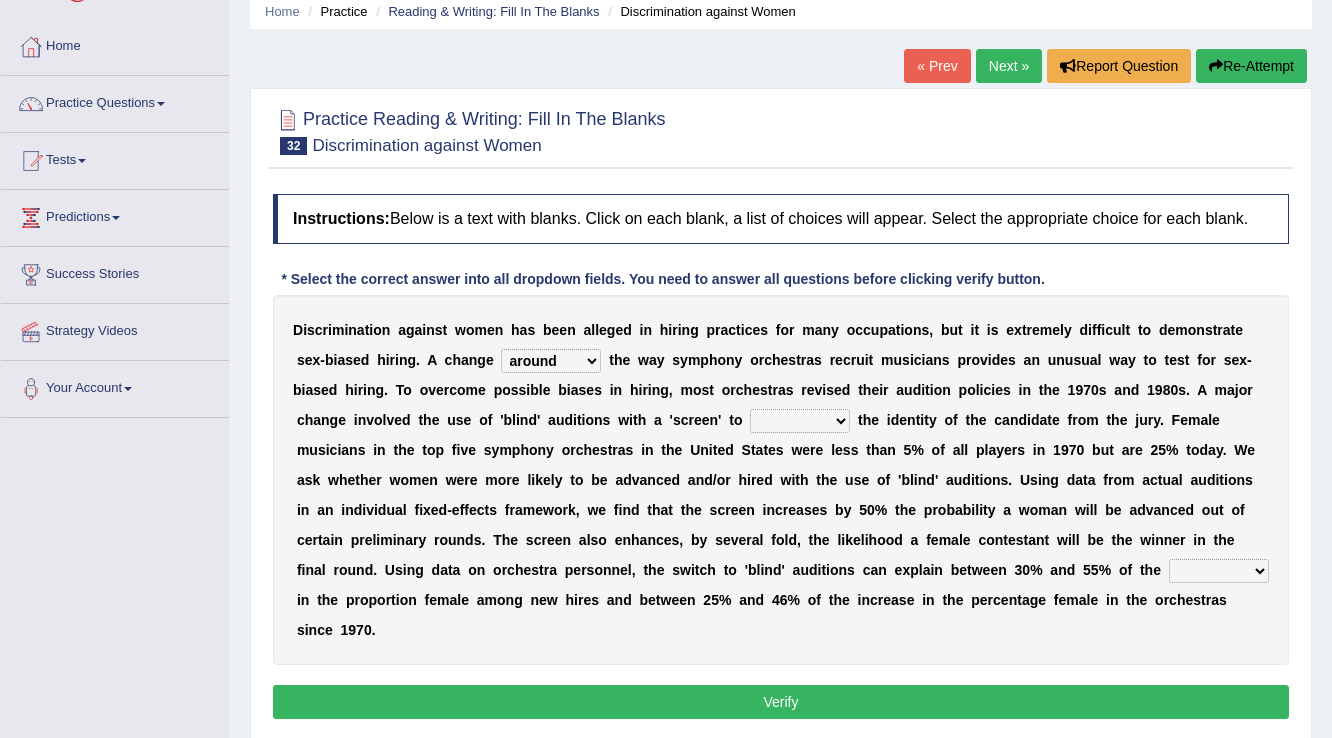 click on "conceal contain cancel check" at bounding box center (800, 421) 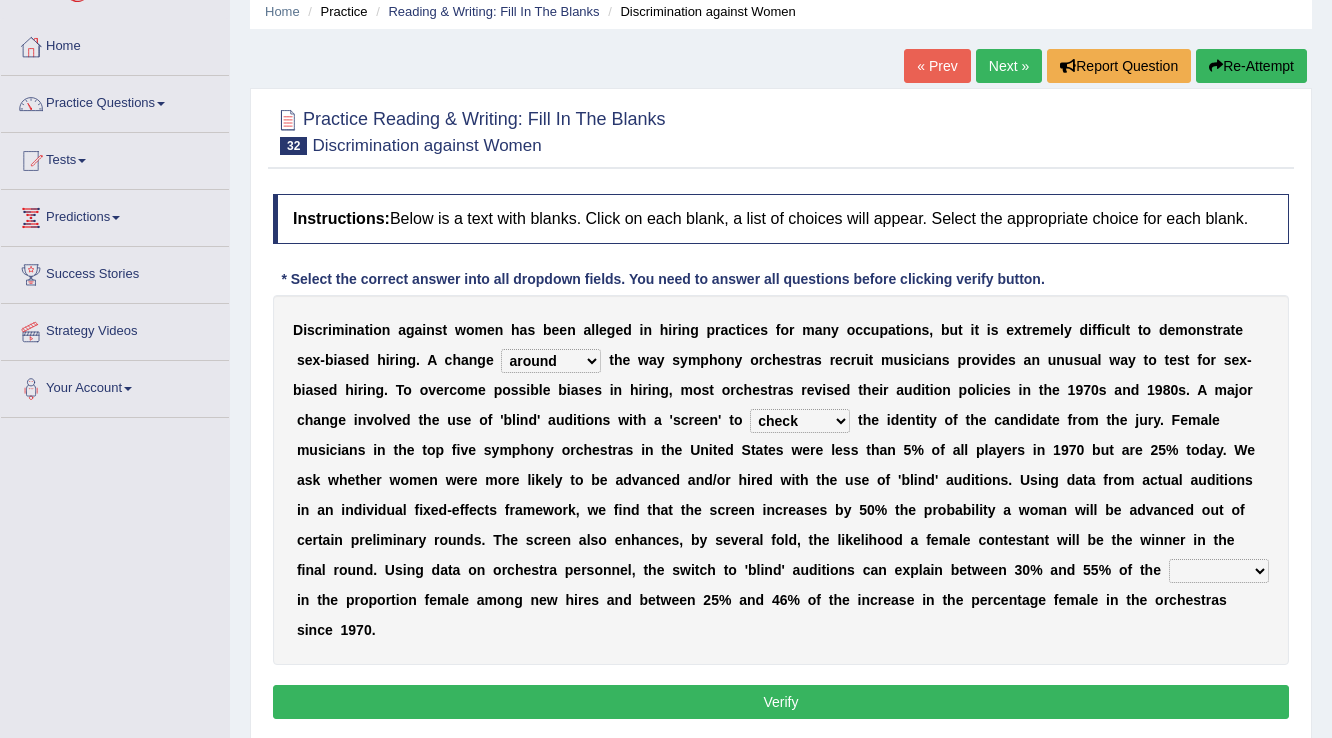 click on "decrease number increase amount" at bounding box center [1219, 571] 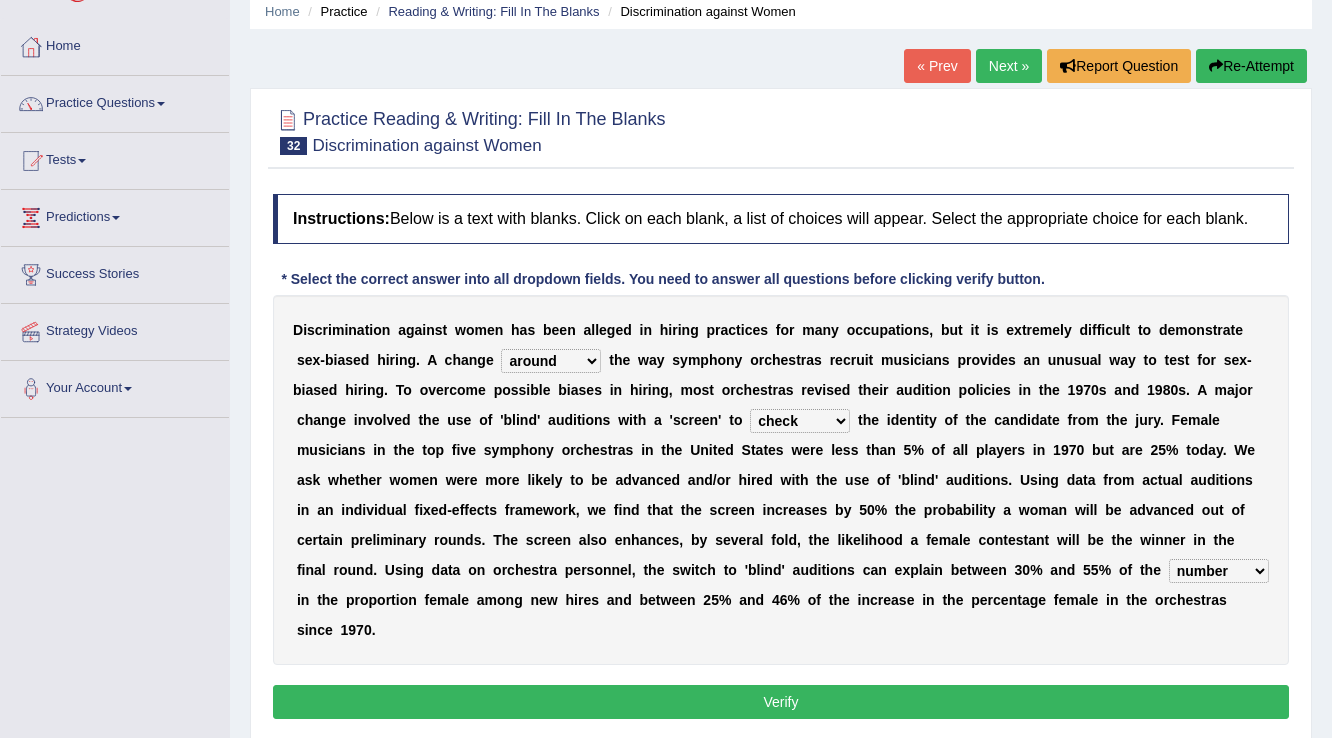click on "decrease number increase amount" at bounding box center (1219, 571) 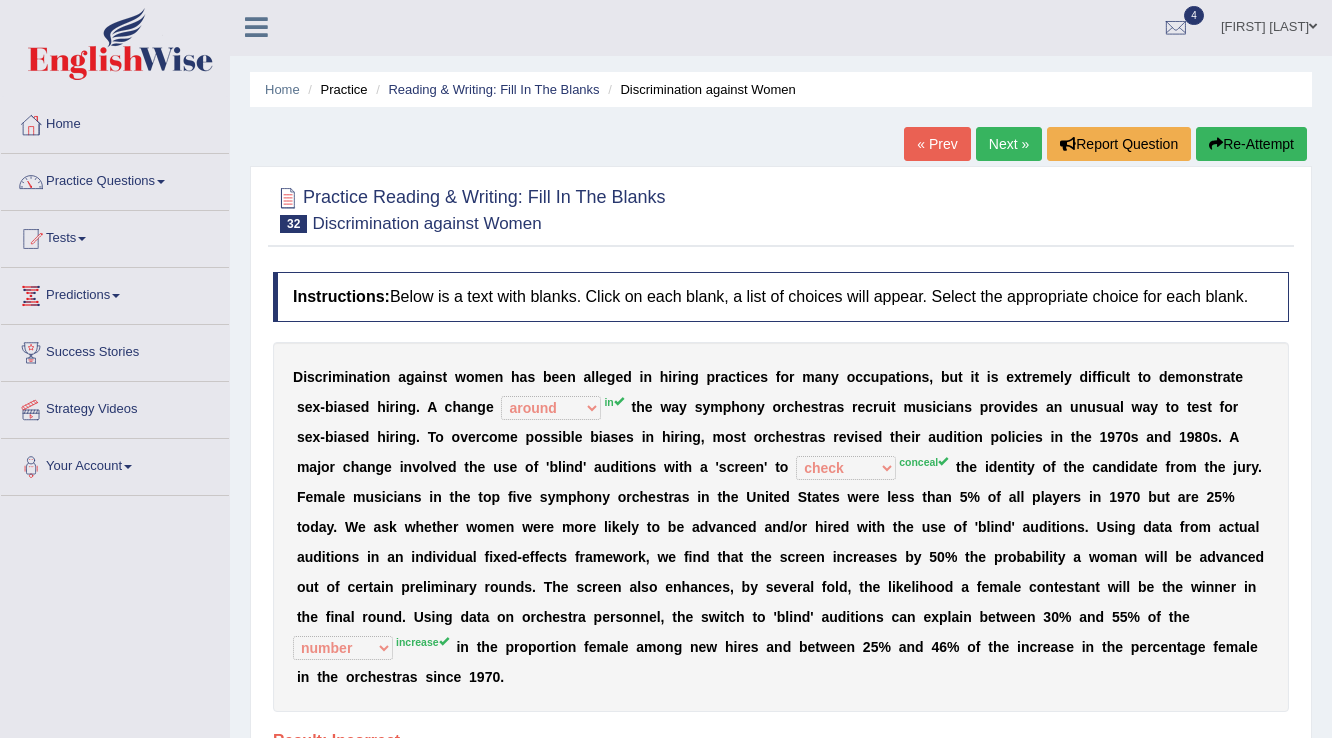 scroll, scrollTop: 0, scrollLeft: 0, axis: both 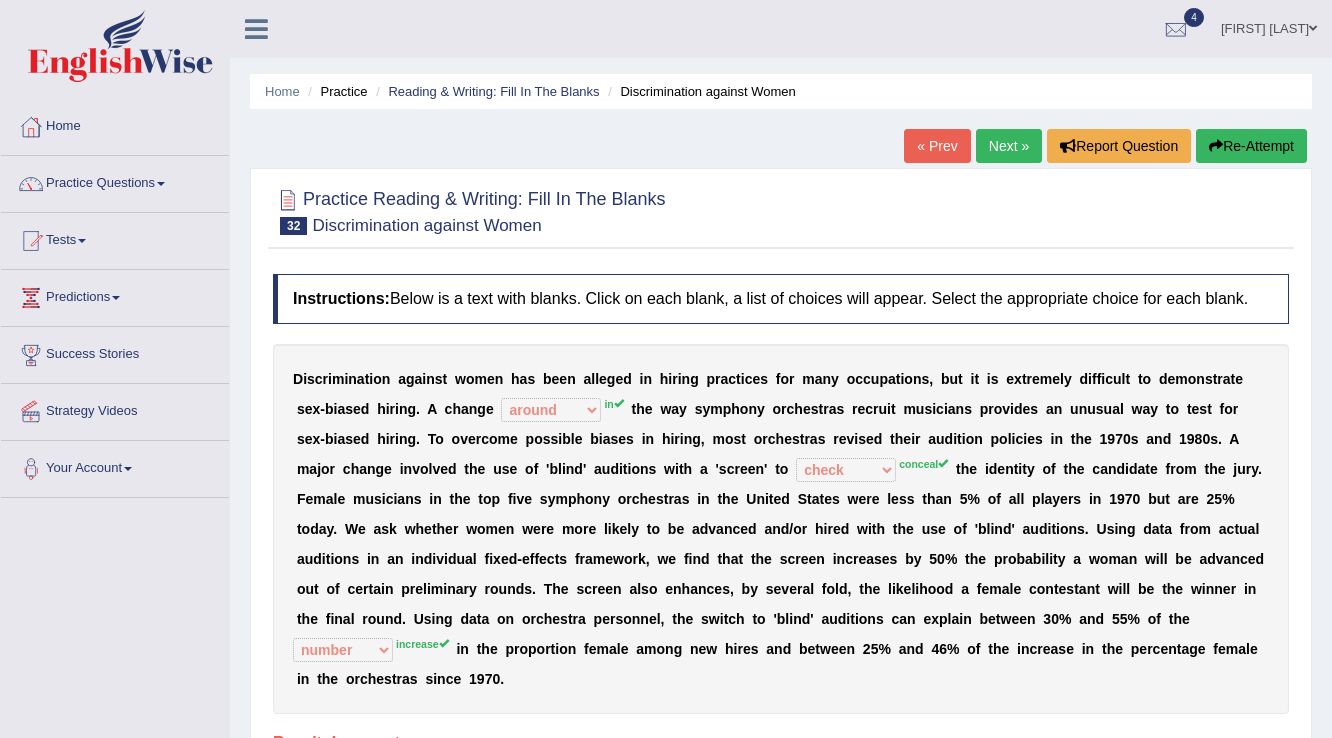 click on "Re-Attempt" at bounding box center [1251, 146] 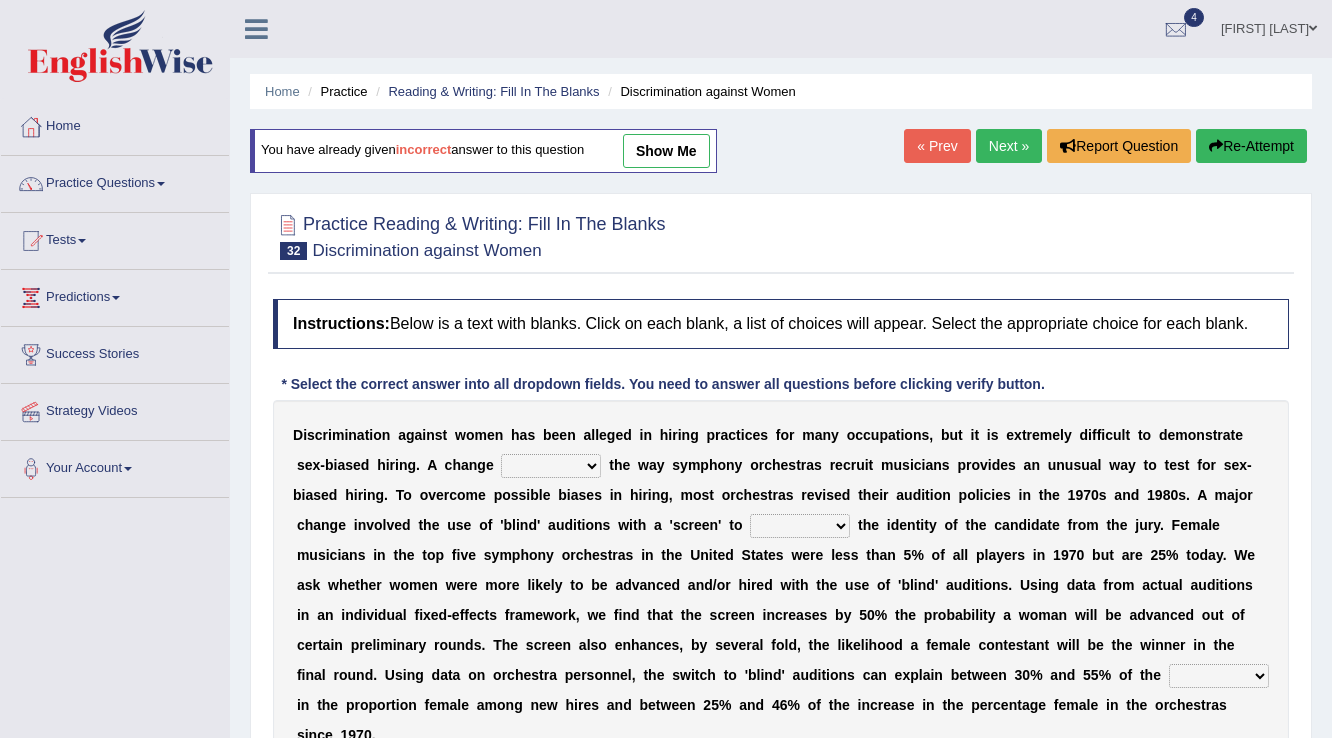 click on "D i s c r i m i n a t i o n    a g a i n s t    w o m e n    h a s    b e e n    a l l e g e d    i n    h i r i n g    p r a c t i c e s    f o r    m a n y    o c c u p a t i o n s ,    b u t    i t    i s    e x t r e m e l y    d i f f i c u l t    t o    d e m o n s t r a t e    s e x - b i a s e d    h i r i n g .    A    c h a n g e    around beyond in by    t h e    w a y    s y m p h o n y    o r c h e s t r a s    r e c r u i t    m u s i c i a n s    p r o v i d e s    a n    u n u s u a l    w a y    t o    t e s t    f o r    s e x - b i a s e d    h i r i n g .    T o    o v e r c o m e    p o s s i b l e    b i a s e s    i n    h i r i n g ,    m o s t    o r c h e s t r a s    r e v i s e d    t h e i r    a u d i t i o n    p o l i c i e s    i n    t h e    1 9 7 0 s    a n d    1 9 8 0 s .    A    m a j o r    c h a n g e    i n v o l v e d    t h e    u s e    o f    ' b l i n d '    a u d i t i o n s    w i t h    a    [LAST]" at bounding box center [781, 585] 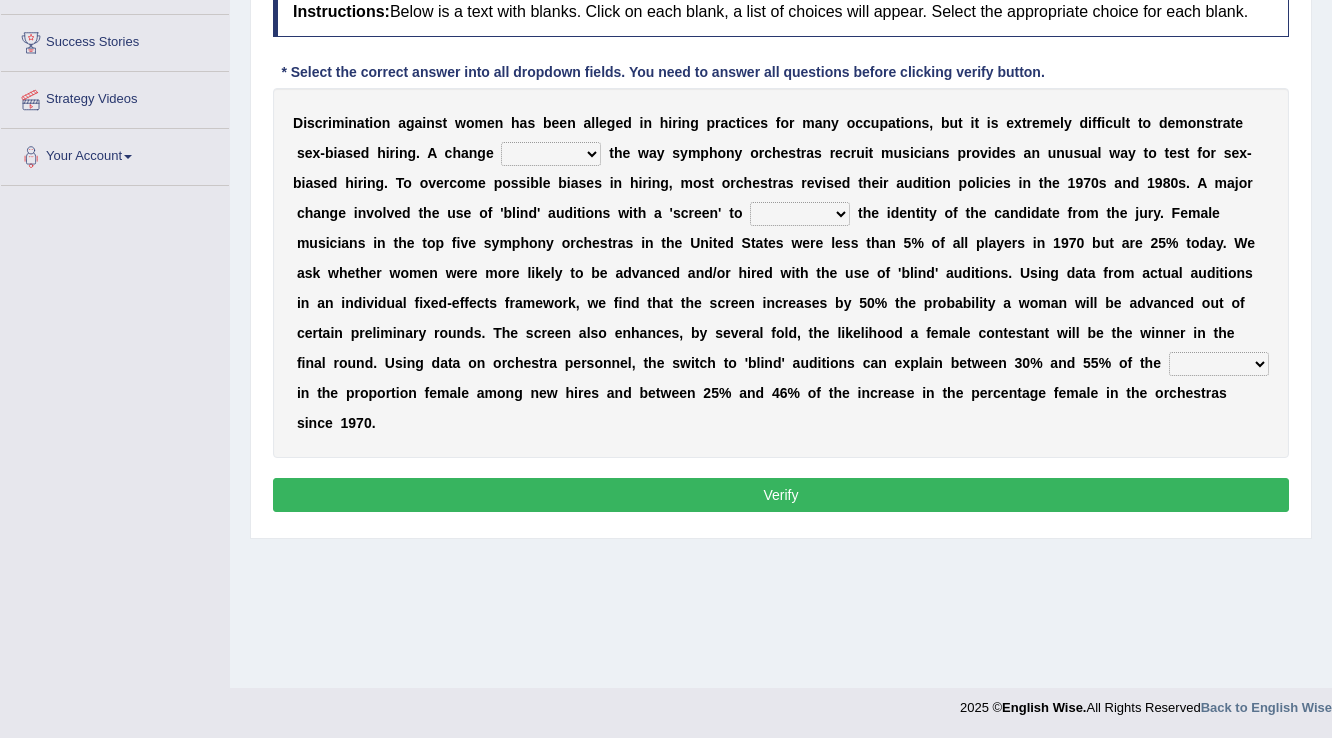 scroll, scrollTop: 312, scrollLeft: 0, axis: vertical 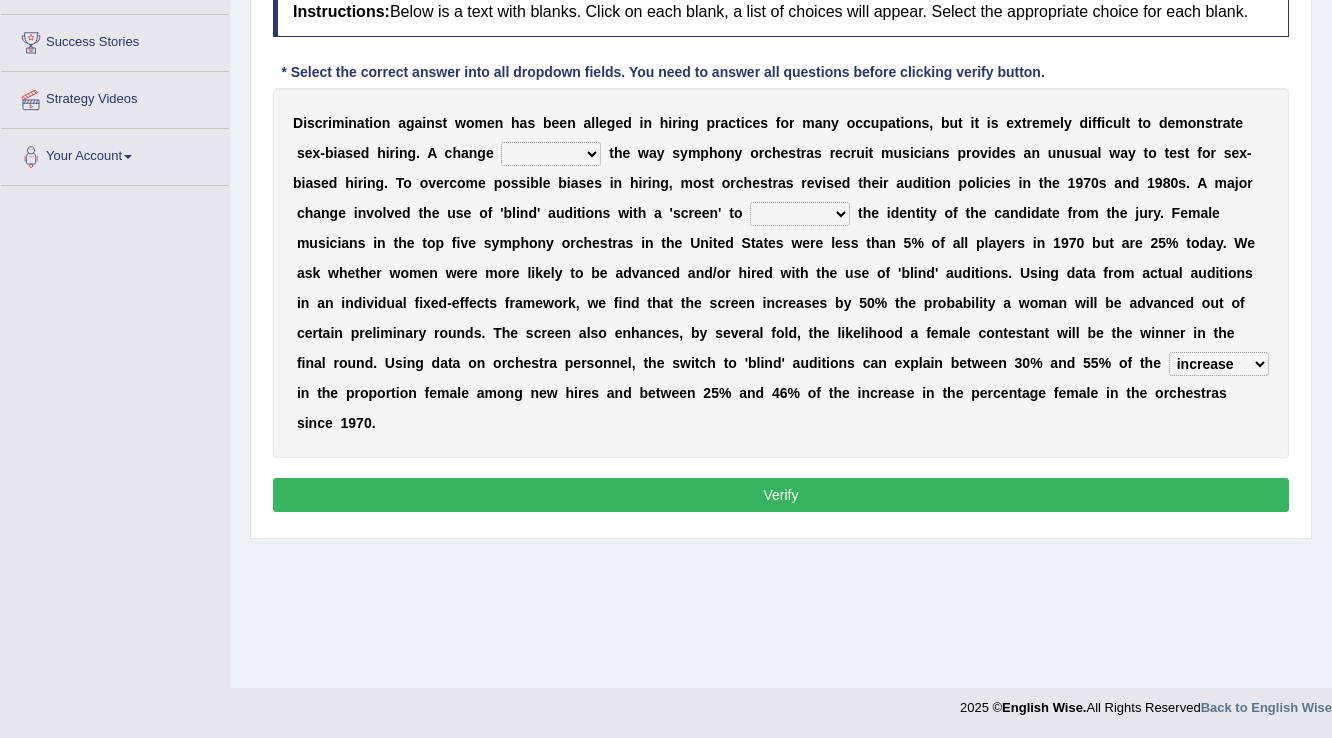 click on "conceal contain cancel check" at bounding box center (800, 214) 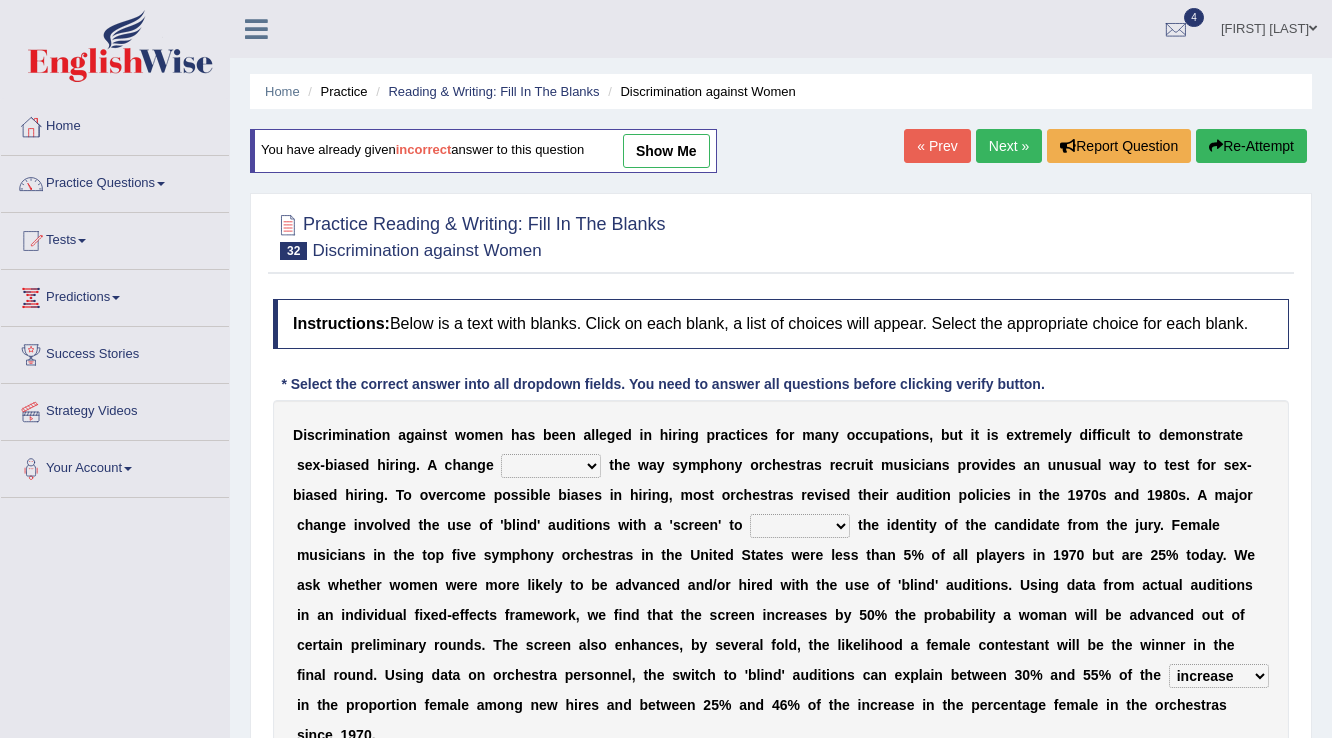 scroll, scrollTop: 0, scrollLeft: 0, axis: both 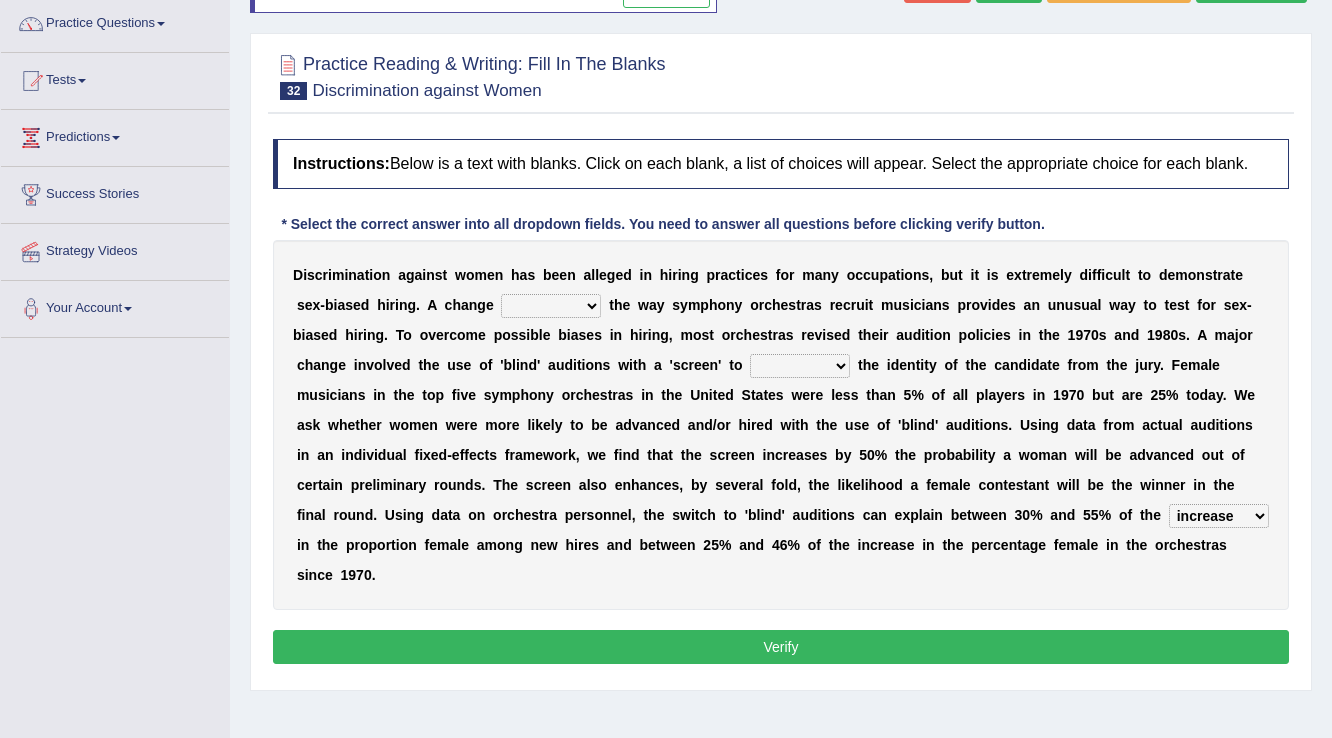 click on "conceal contain cancel check" at bounding box center (800, 366) 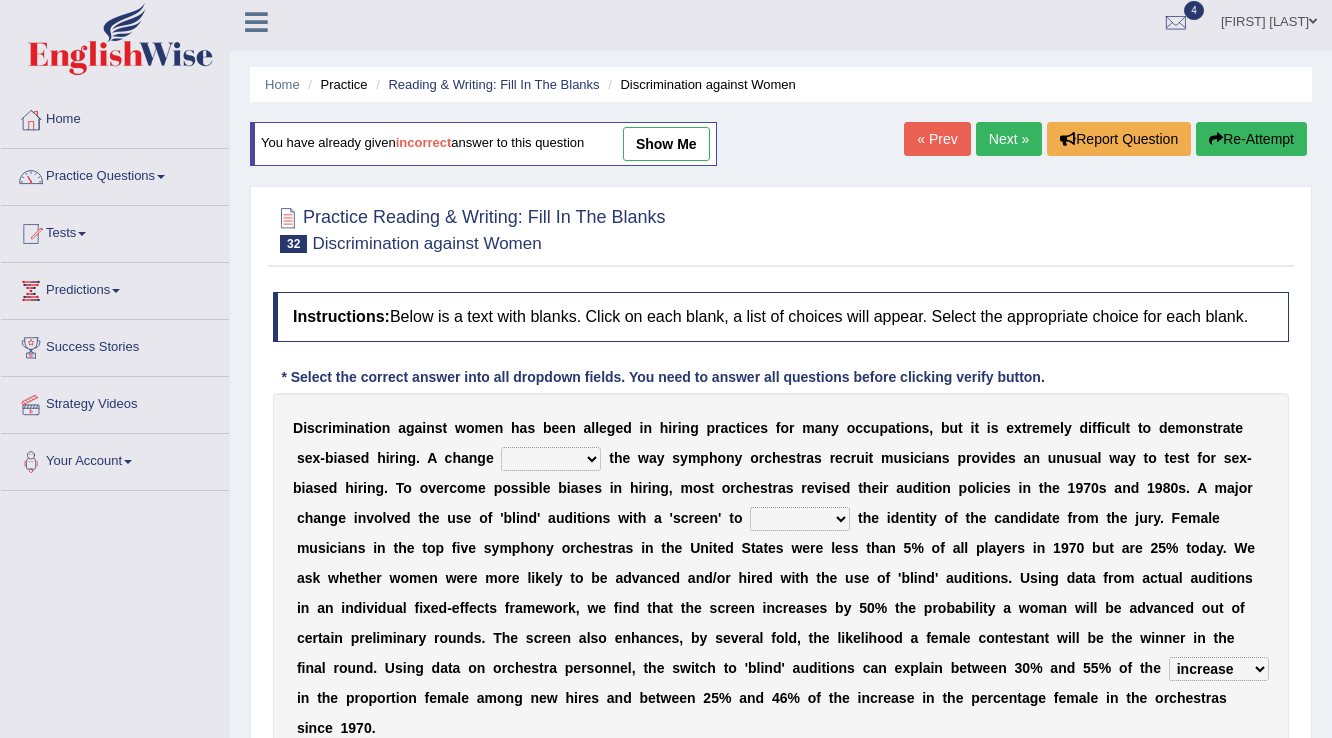 scroll, scrollTop: 0, scrollLeft: 0, axis: both 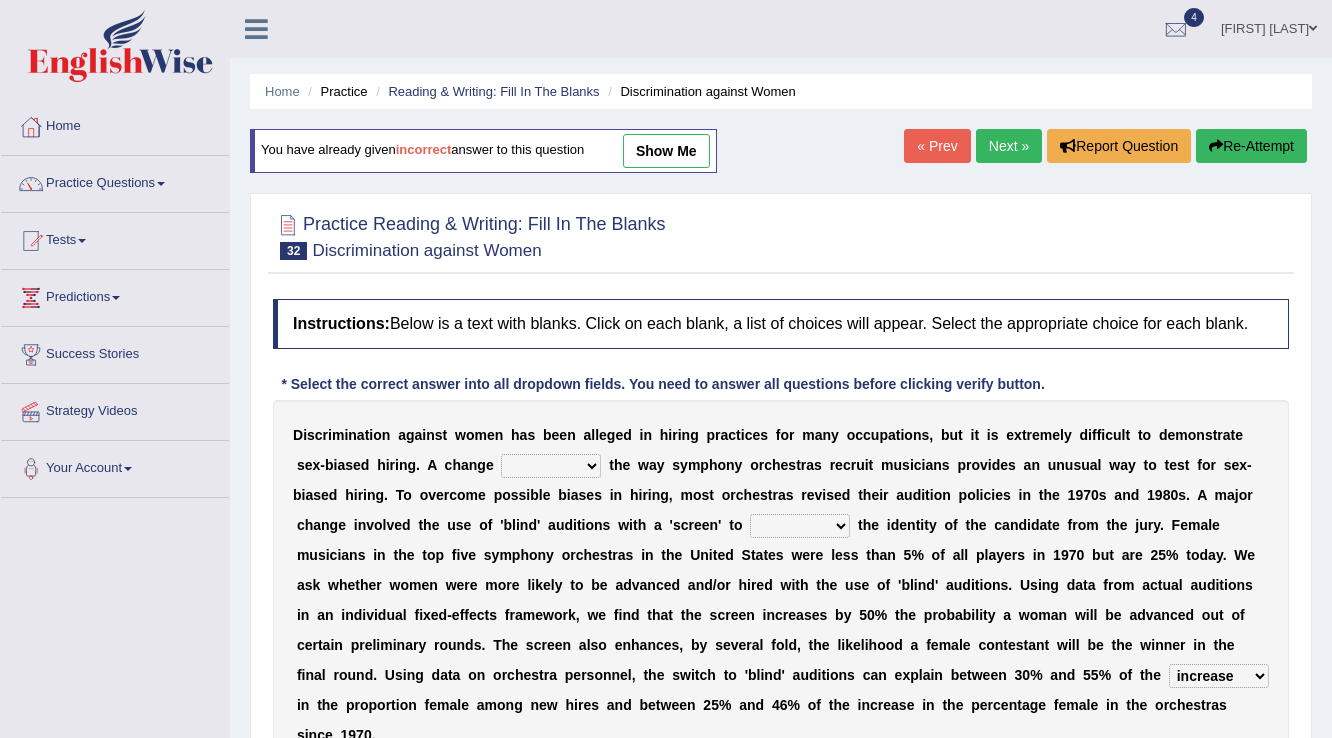 click on "Next »" at bounding box center (1009, 146) 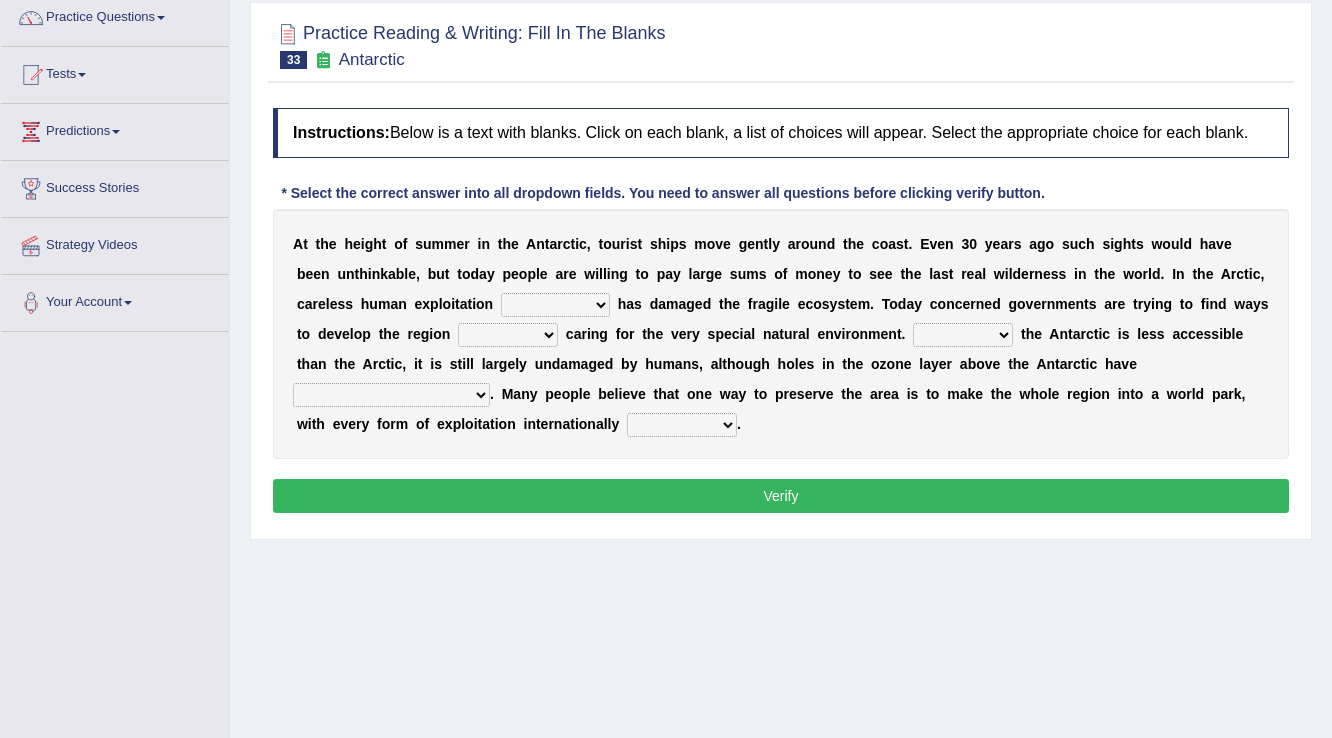 scroll, scrollTop: 152, scrollLeft: 0, axis: vertical 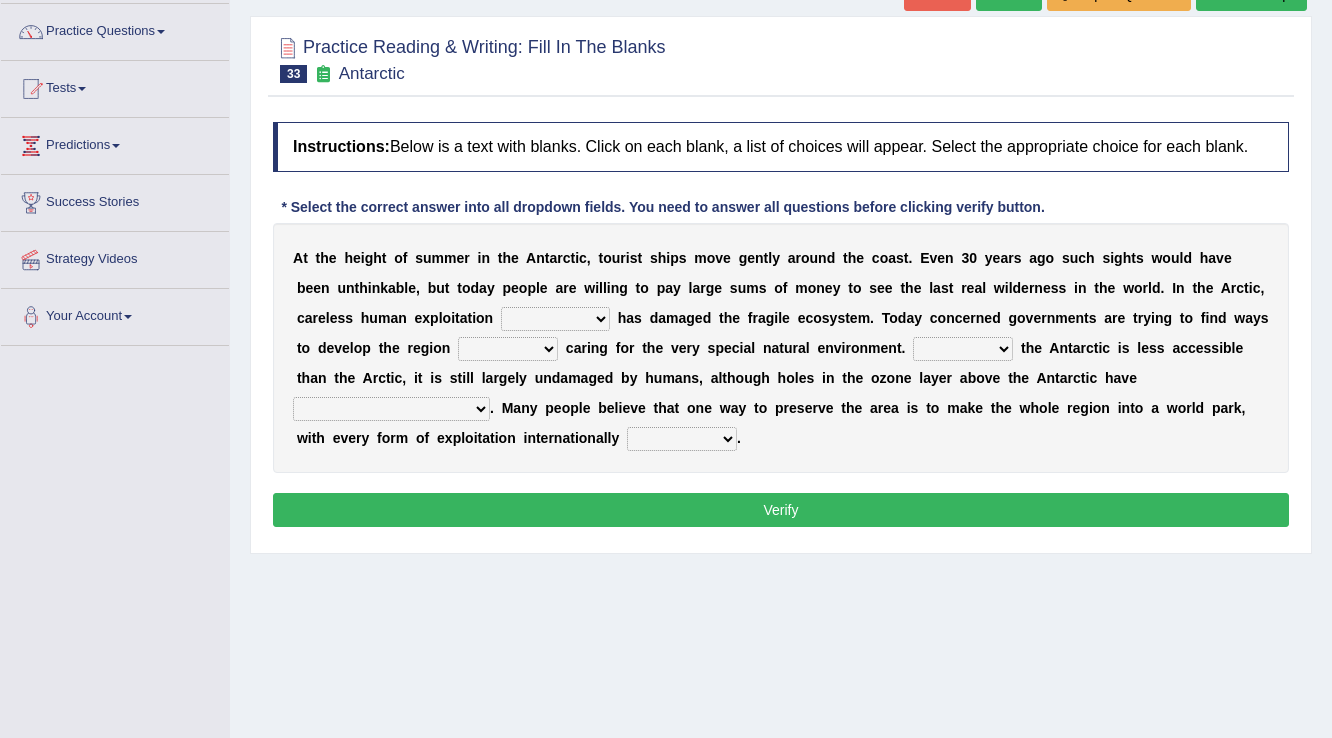 click on "in the future ever before on one side in the past" at bounding box center [555, 319] 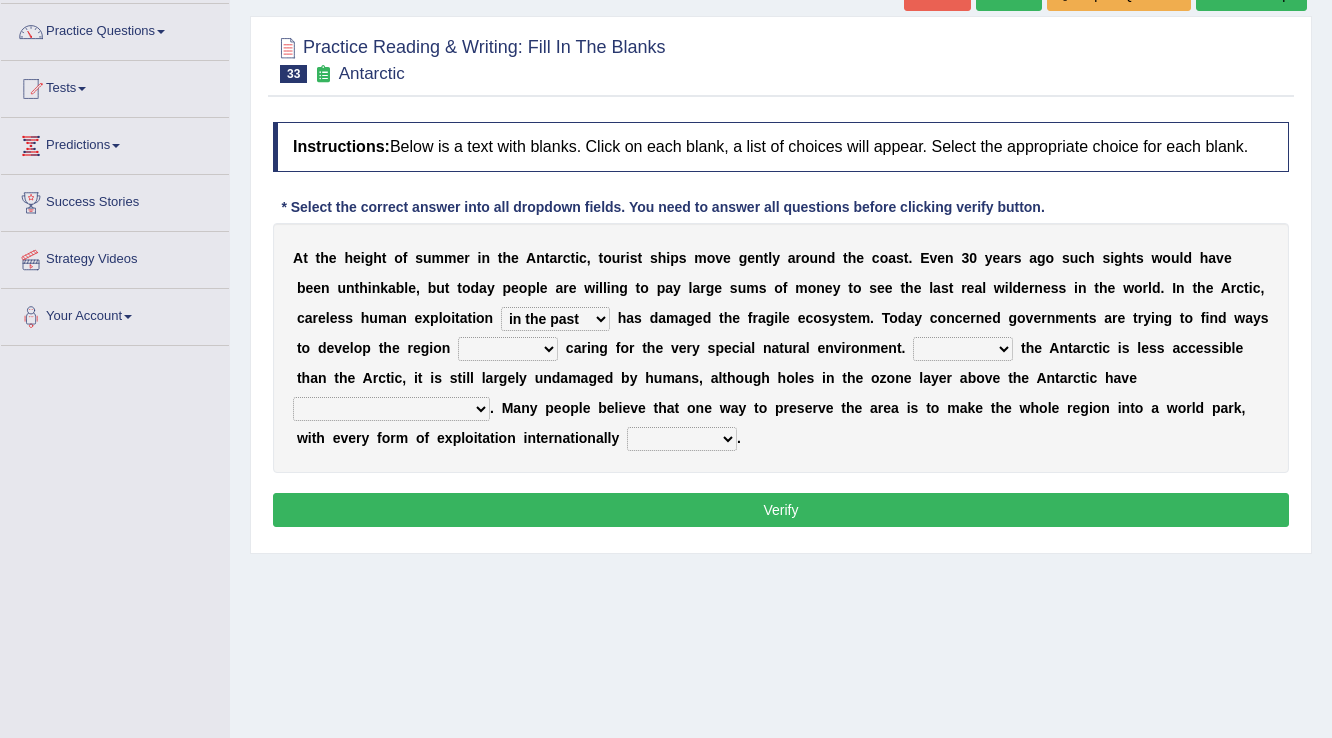 click on "in the future ever before on one side in the past" at bounding box center (555, 319) 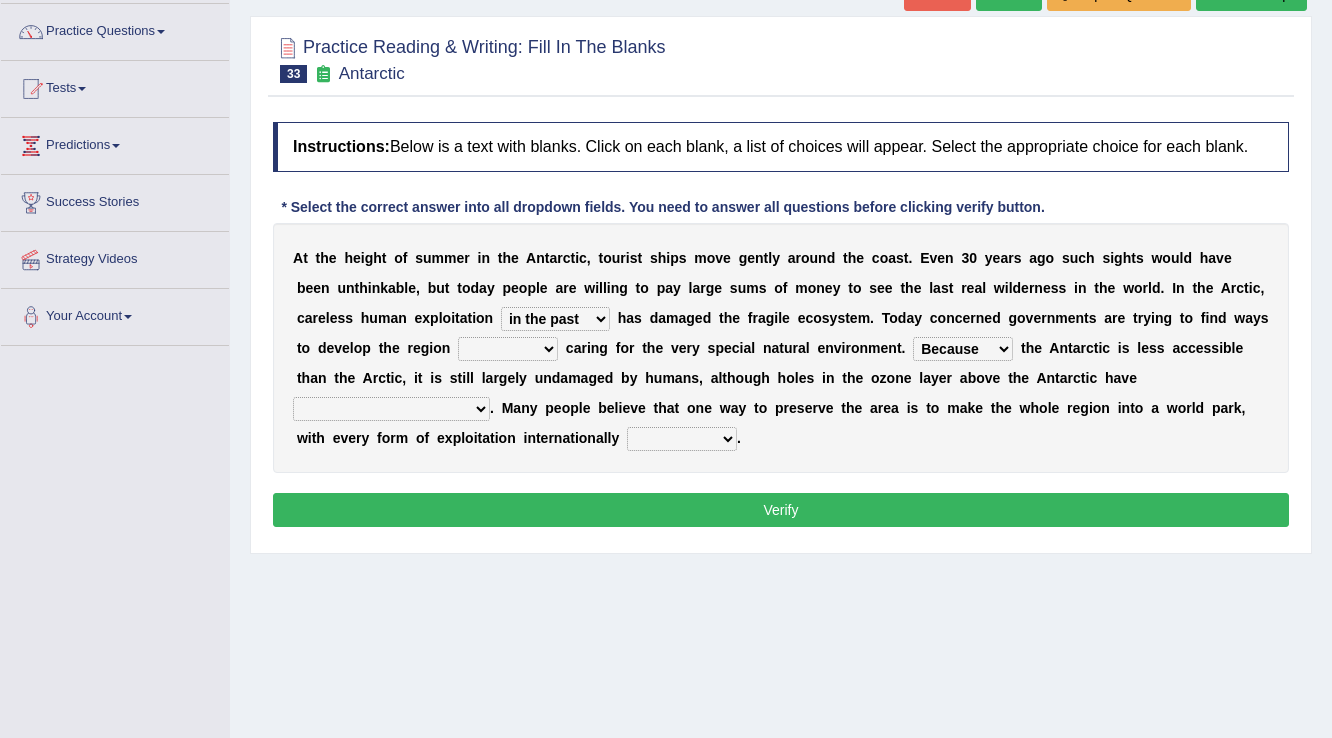 click on "while whereas even though" at bounding box center [508, 349] 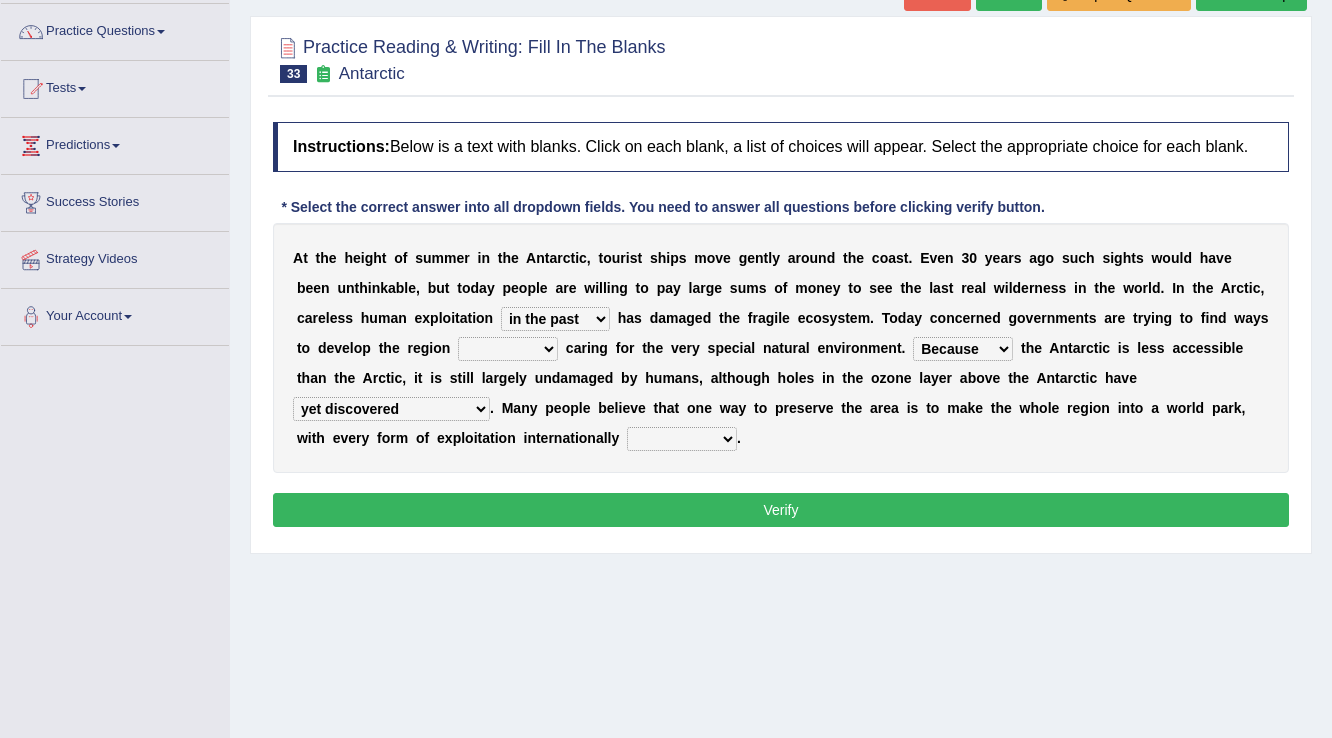 click on "expanded spanned banned transformed" at bounding box center (682, 439) 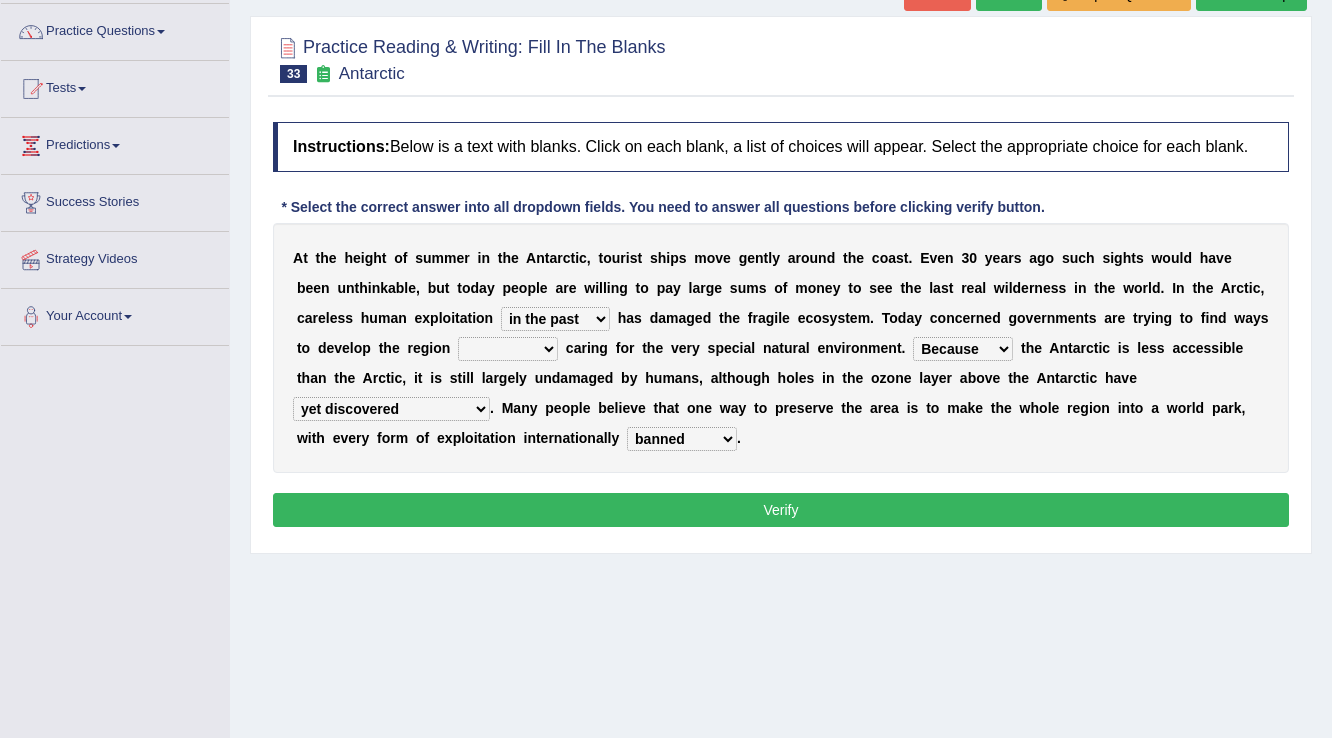 click on "expanded spanned banned transformed" at bounding box center [682, 439] 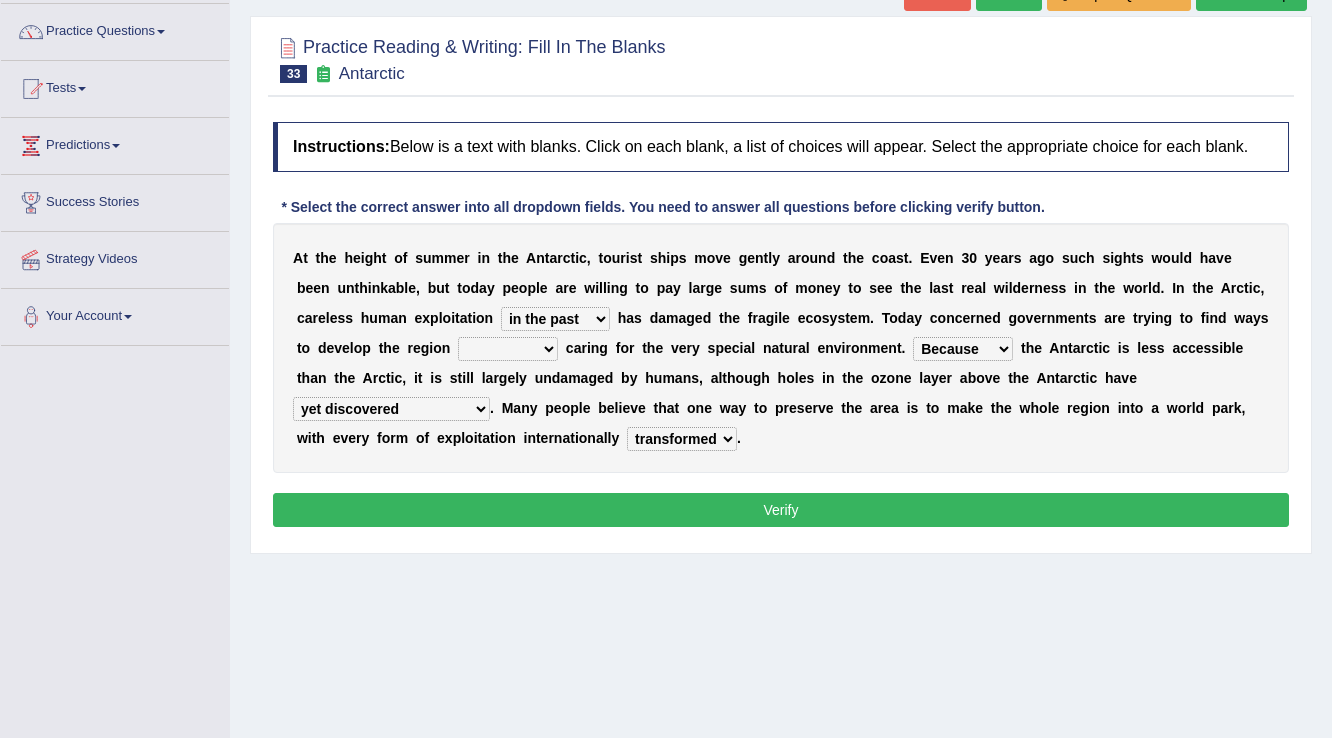click on "expanded spanned banned transformed" at bounding box center [682, 439] 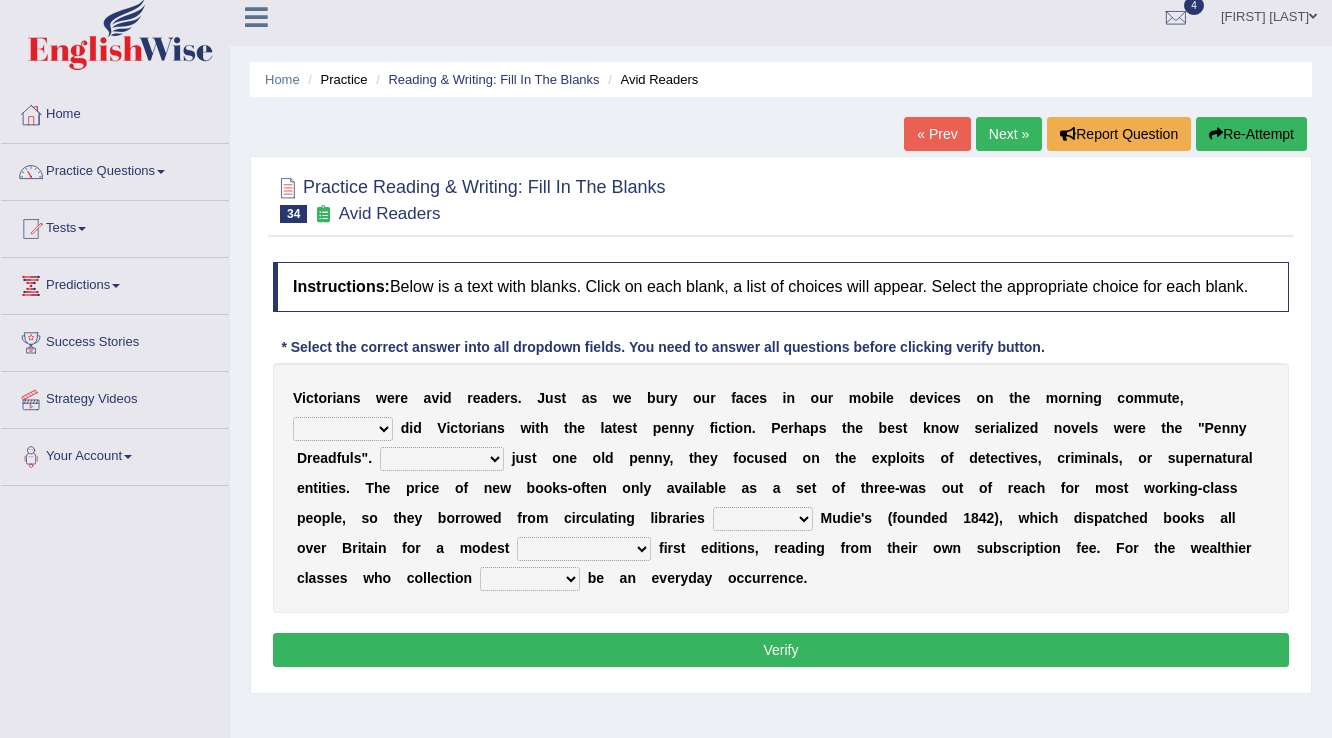 scroll, scrollTop: 160, scrollLeft: 0, axis: vertical 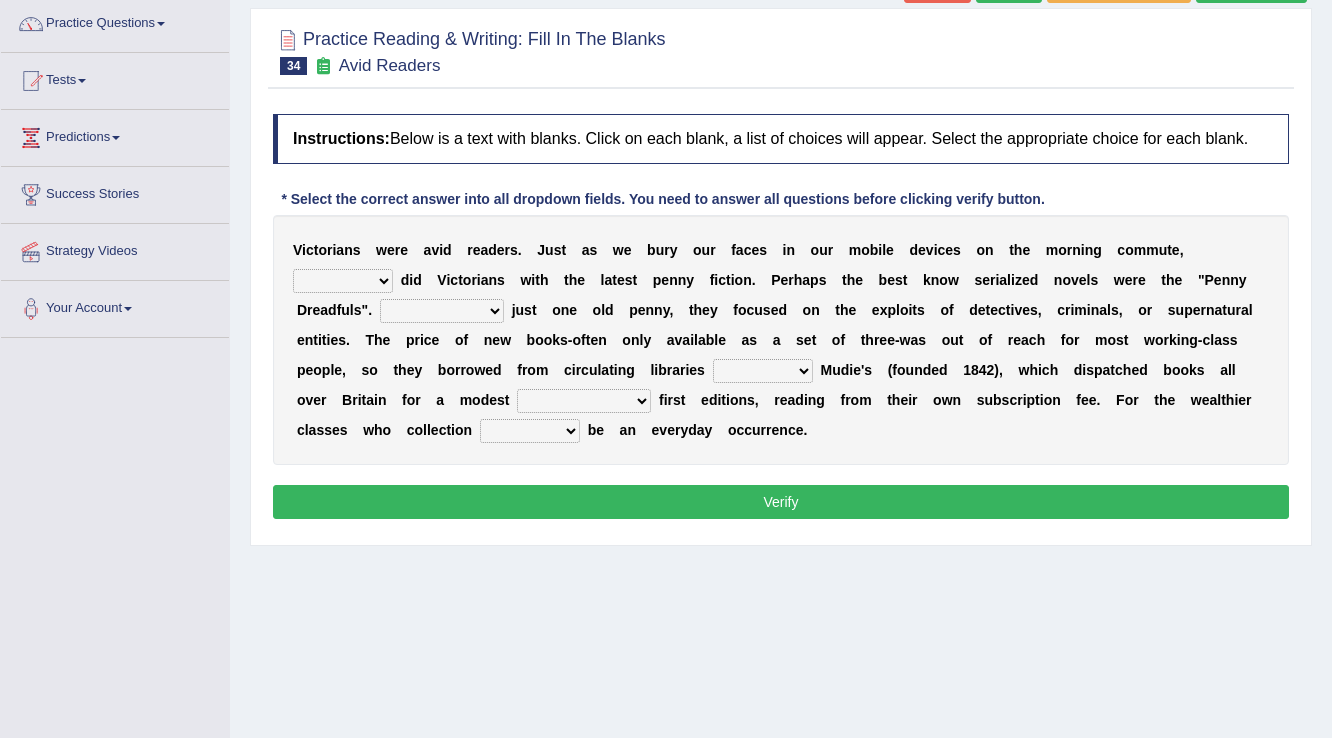 click on "either so too neither whether" at bounding box center [343, 281] 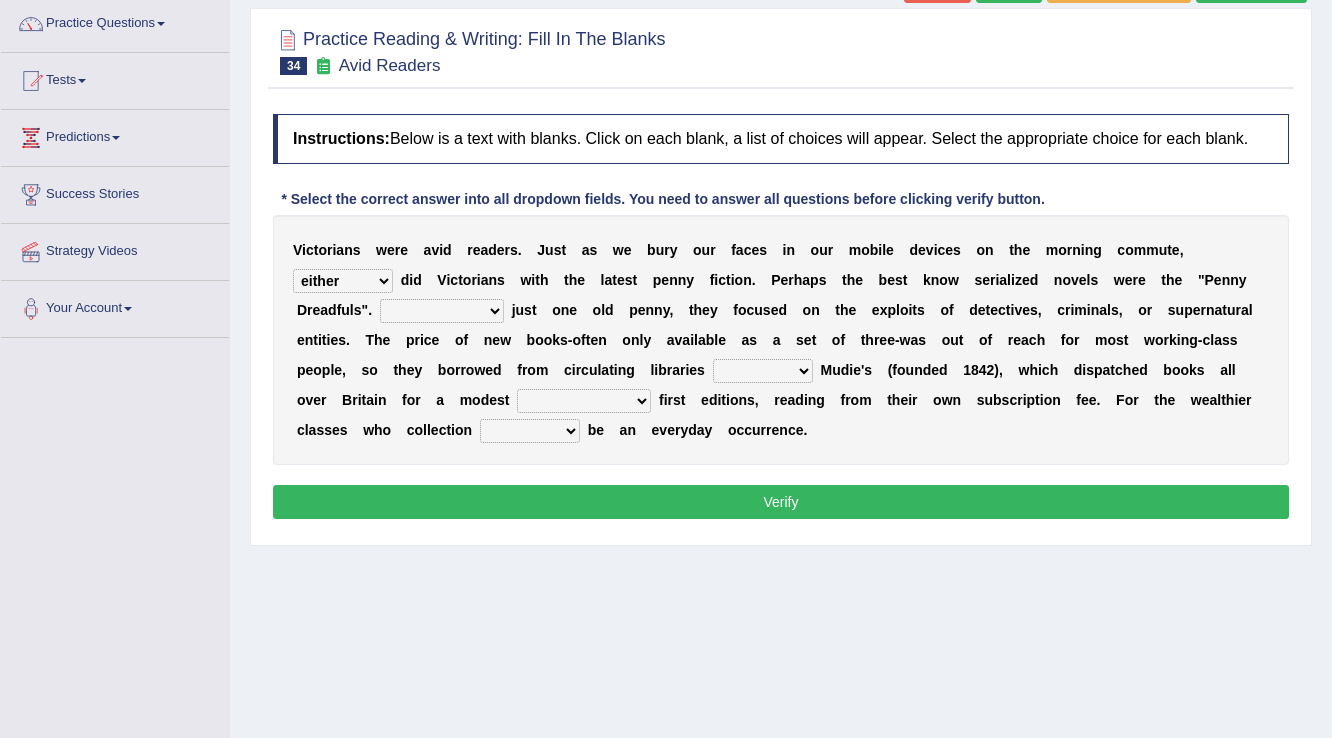 click on "Costed Having costed Costing Cost" at bounding box center [442, 311] 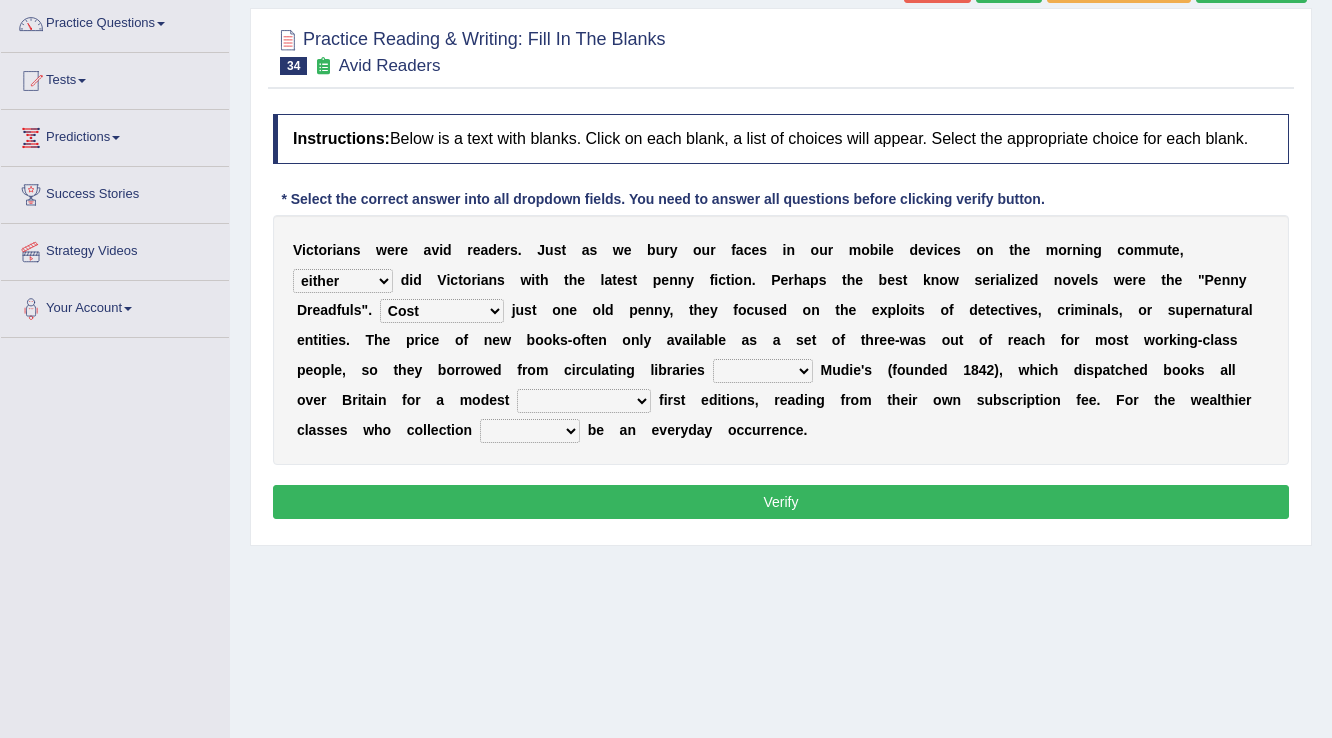 click on "such as other than that is as to" at bounding box center [763, 371] 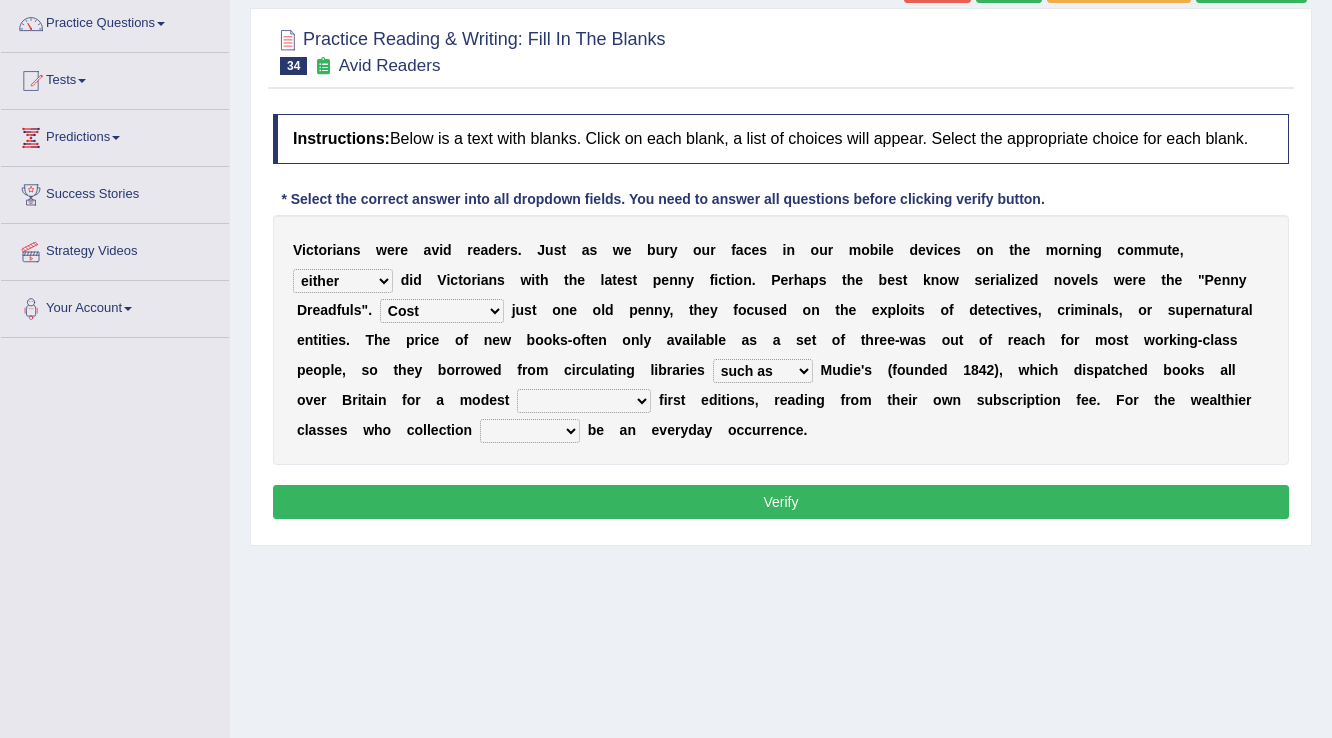 click on "such as other than that is as to" at bounding box center (763, 371) 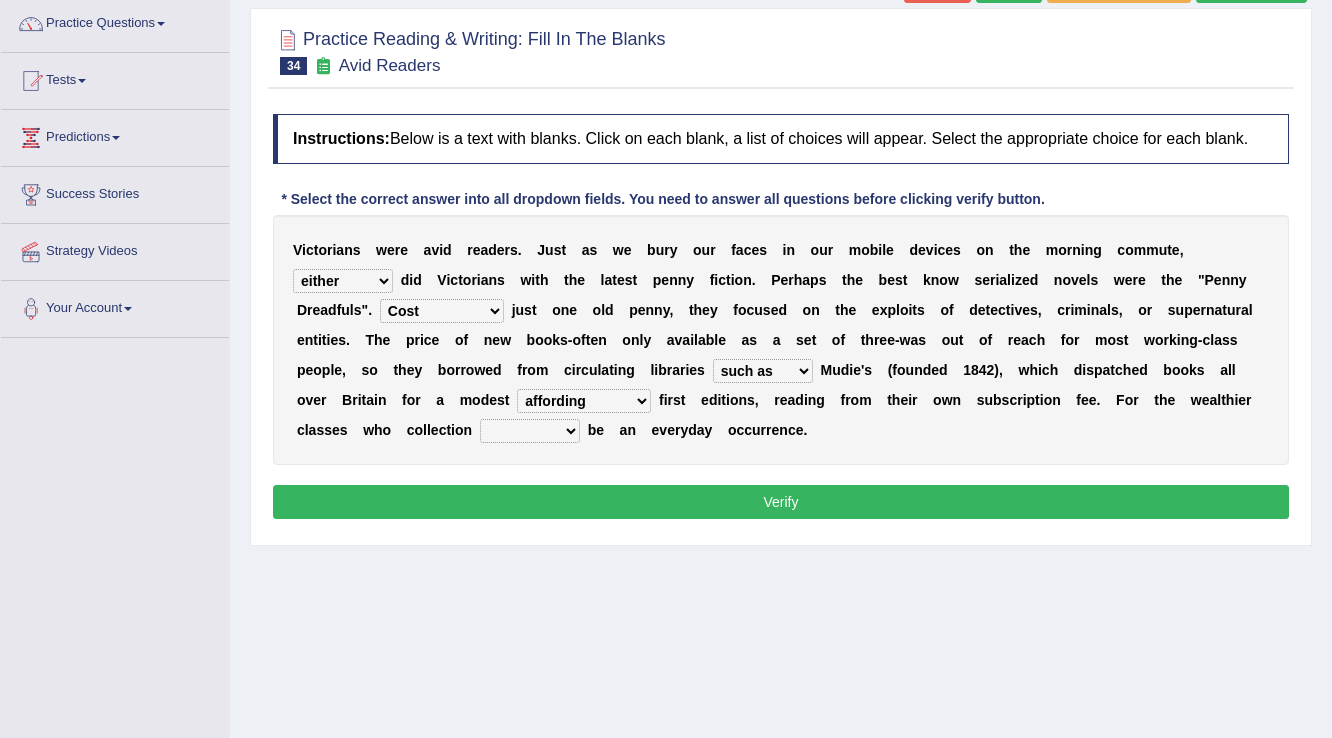 click on "could afford afford having afforded affording" at bounding box center [584, 401] 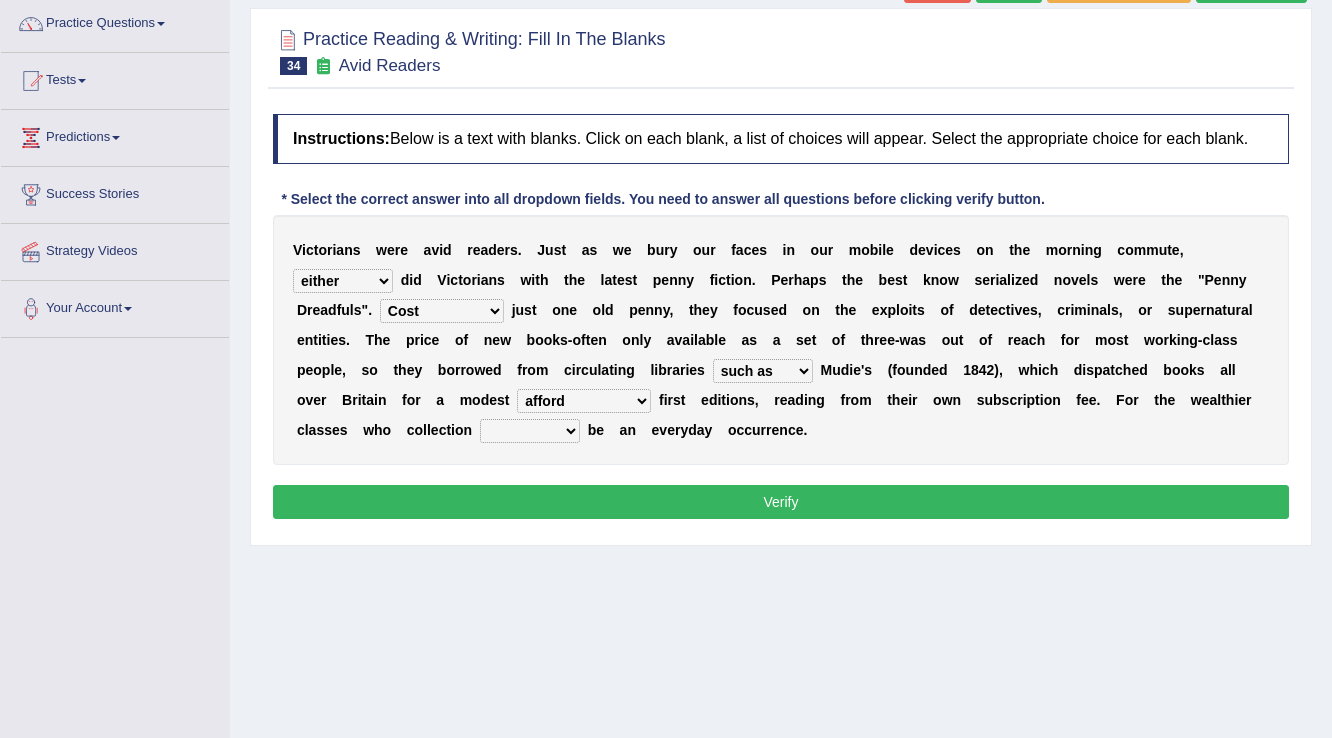click on "would could should did" at bounding box center (530, 431) 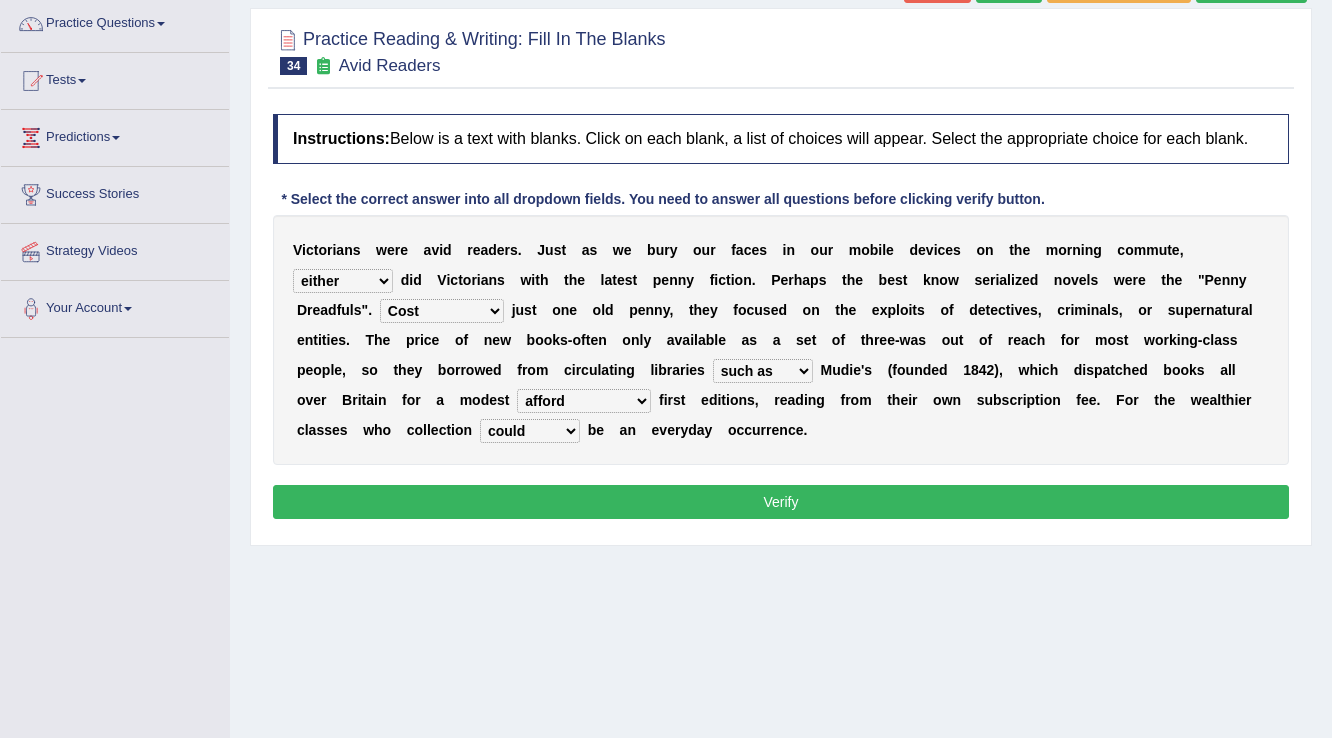 click on "would could should did" at bounding box center [530, 431] 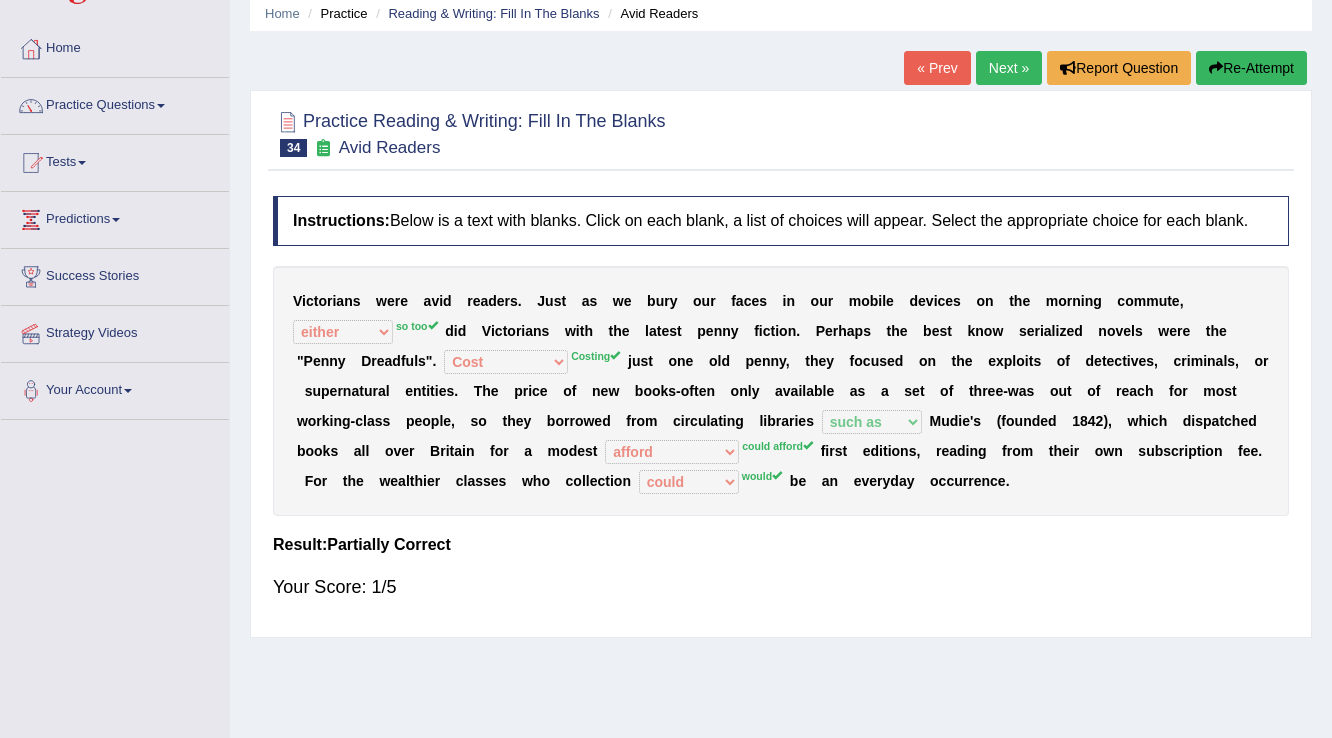 scroll, scrollTop: 0, scrollLeft: 0, axis: both 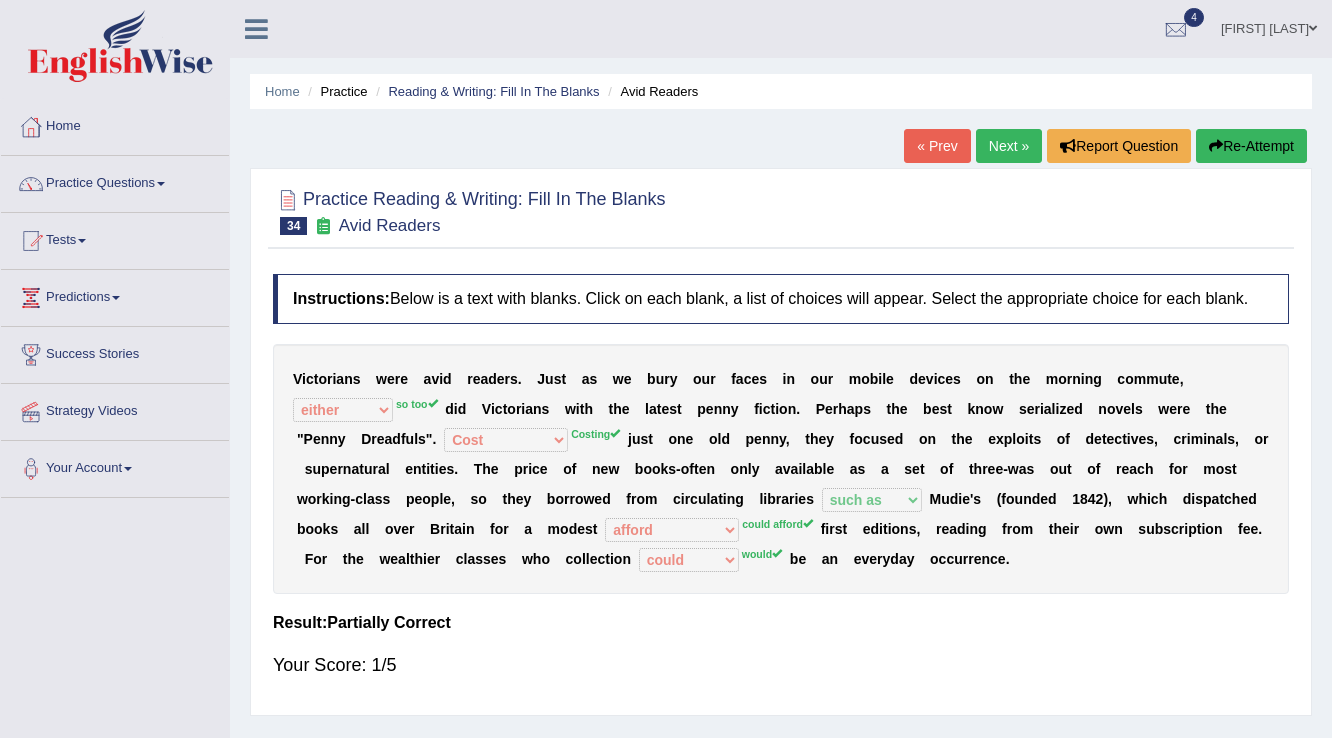 click on "Next »" at bounding box center [1009, 146] 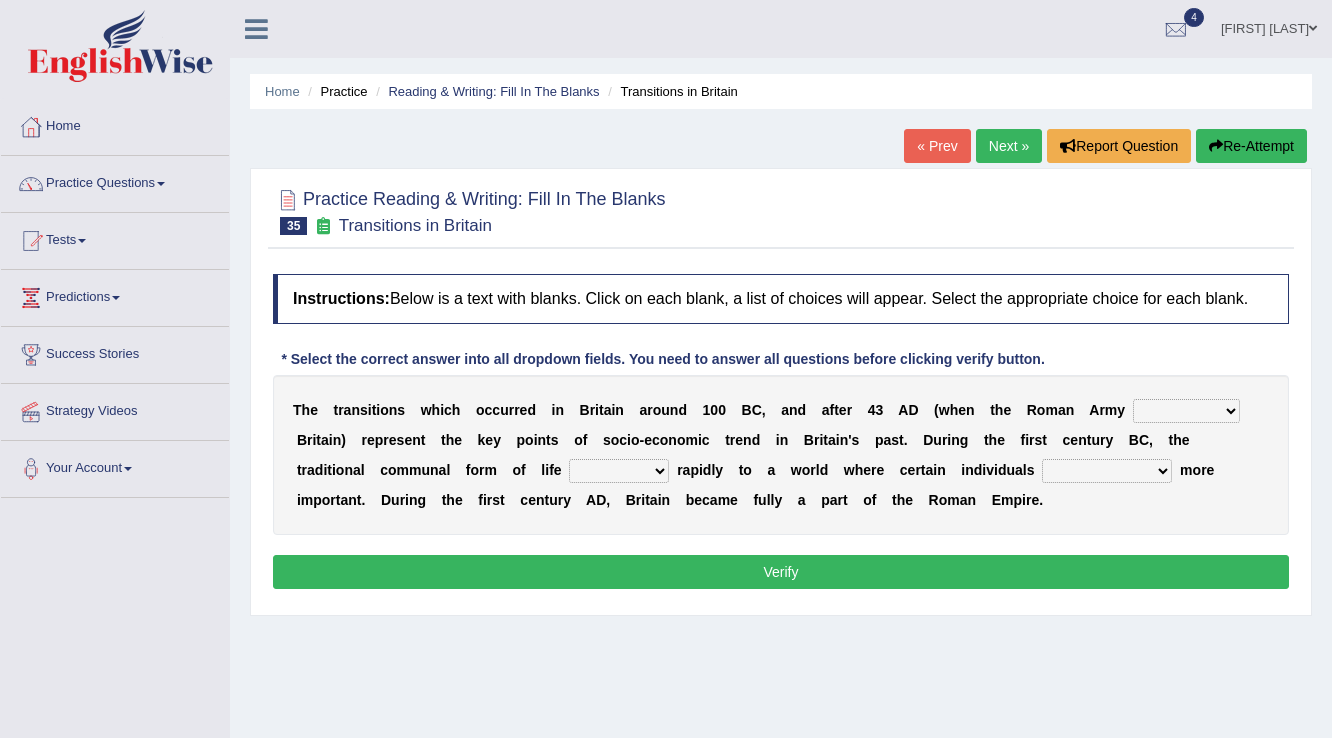 scroll, scrollTop: 0, scrollLeft: 0, axis: both 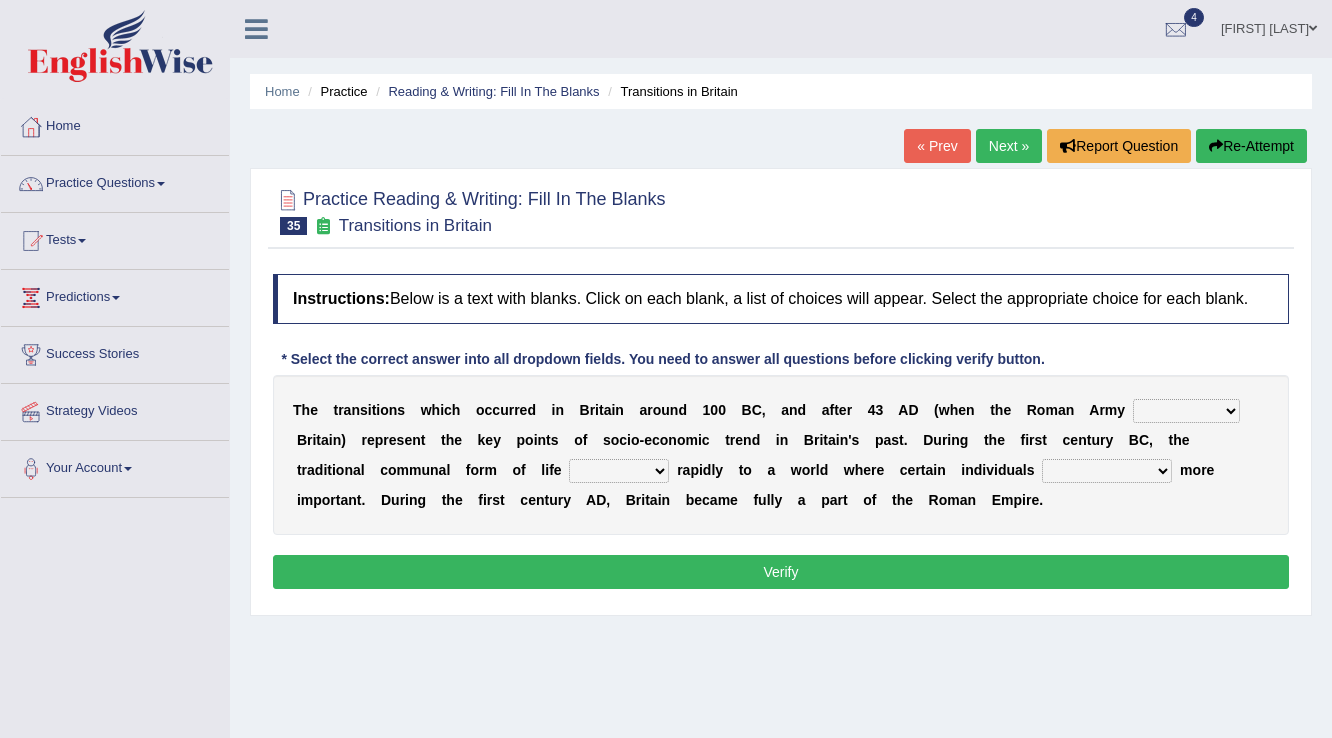 click on "purported pursued enlightened invaded" at bounding box center [1186, 411] 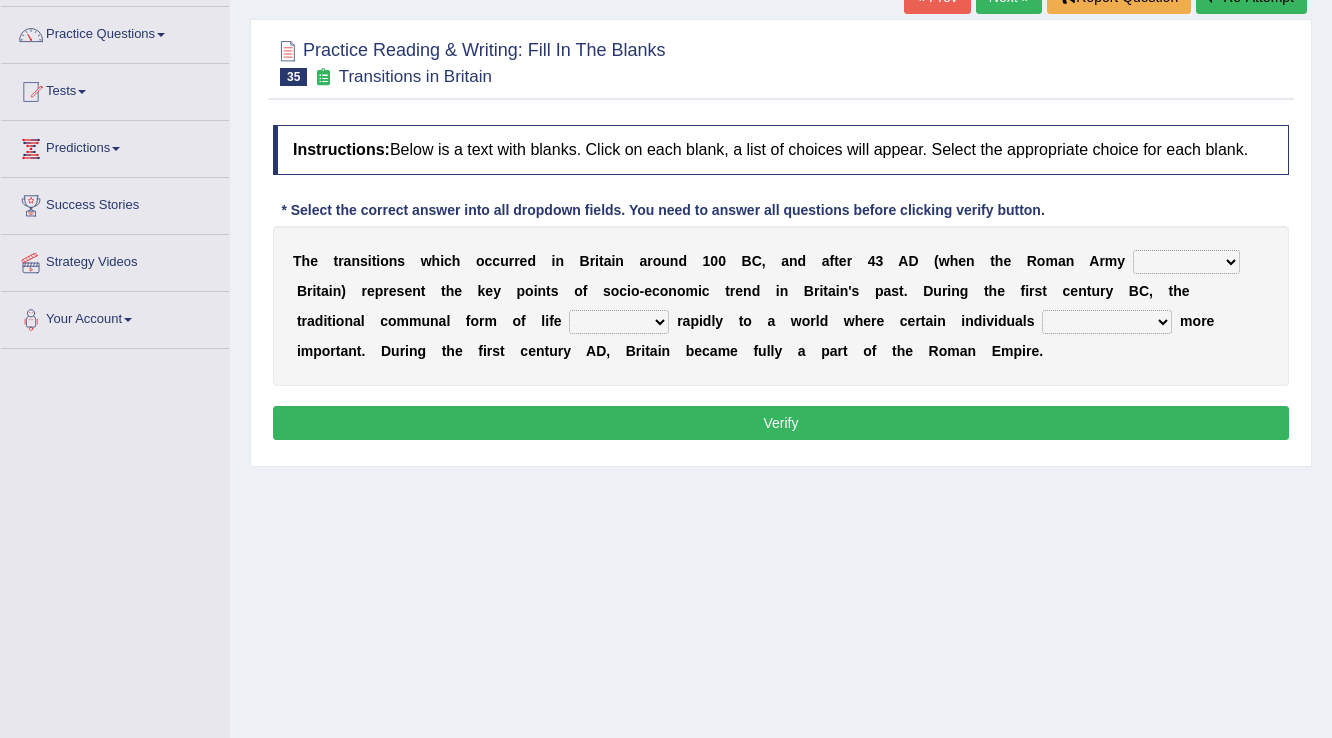 scroll, scrollTop: 160, scrollLeft: 0, axis: vertical 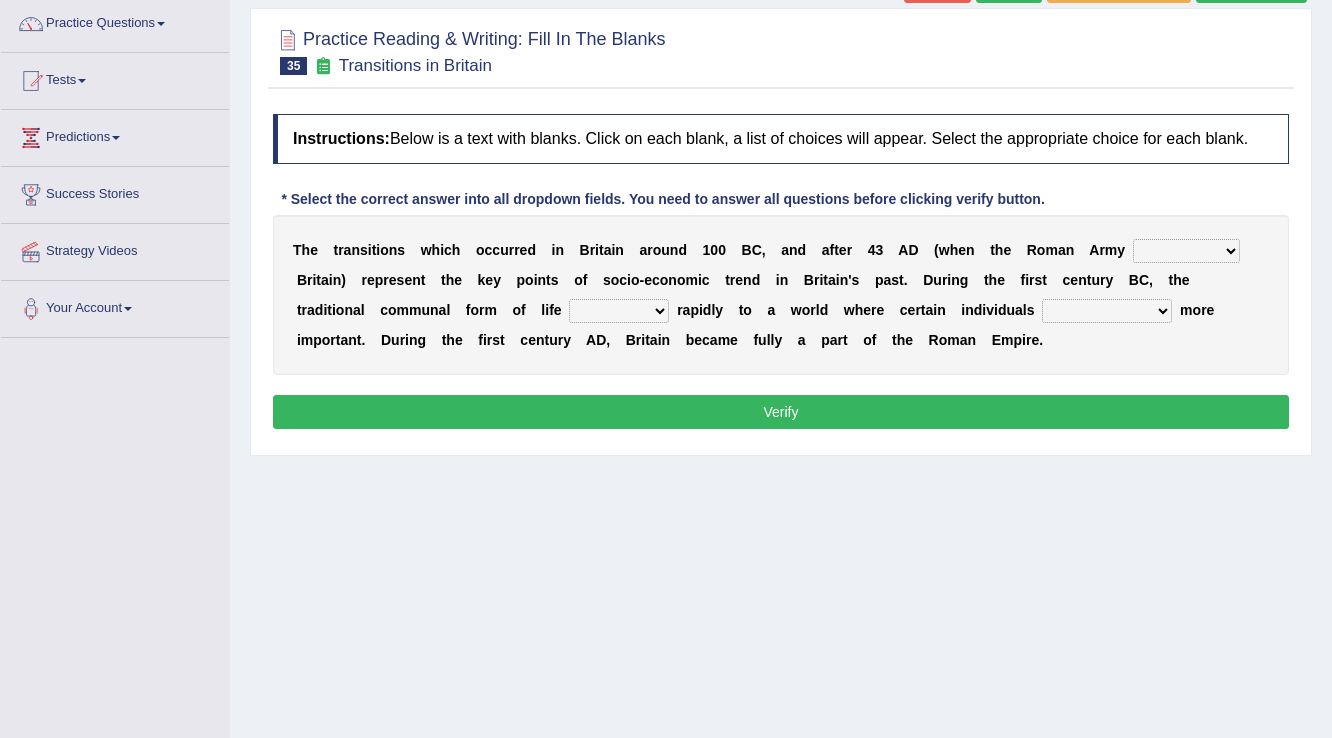 click on "withdrew shaped awarded shifted" at bounding box center [619, 311] 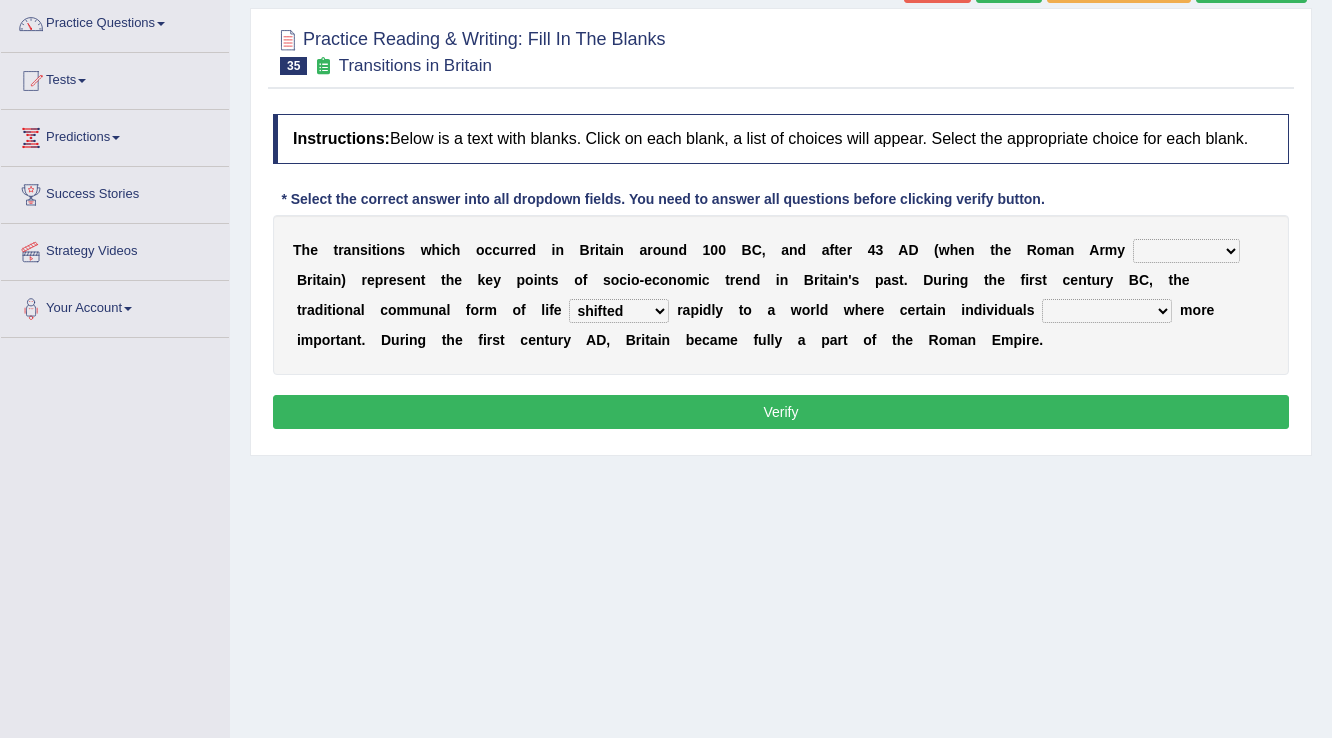 click on "withdrew shaped awarded shifted" at bounding box center [619, 311] 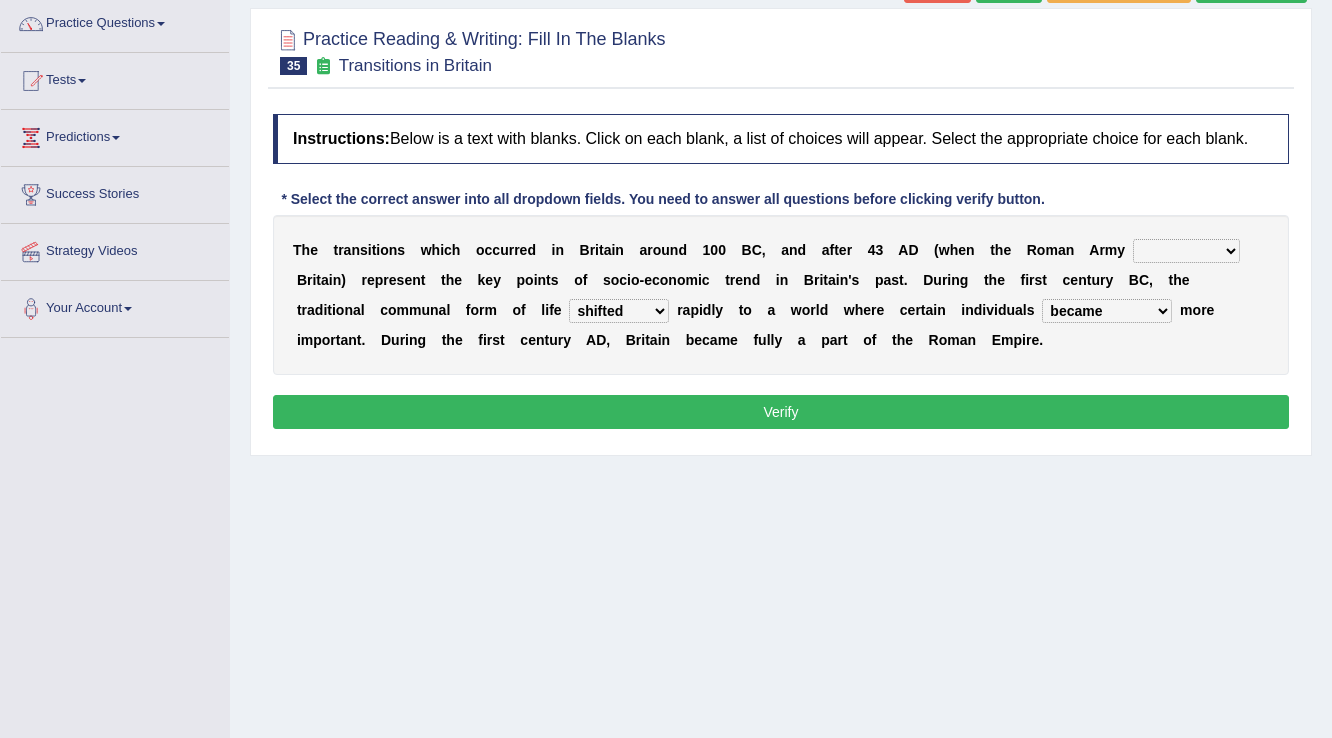 click on "became become having become becoming" at bounding box center (1107, 311) 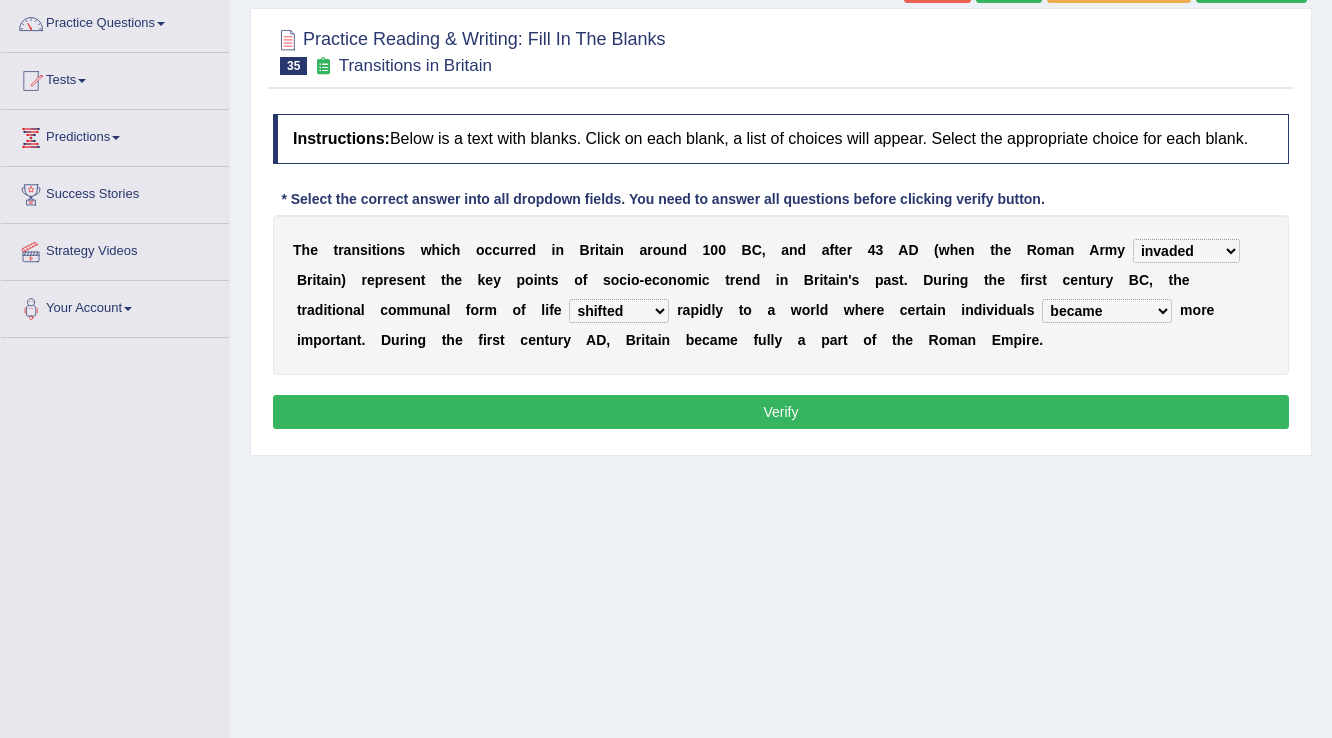 click on "purported pursued enlightened invaded" at bounding box center [1186, 251] 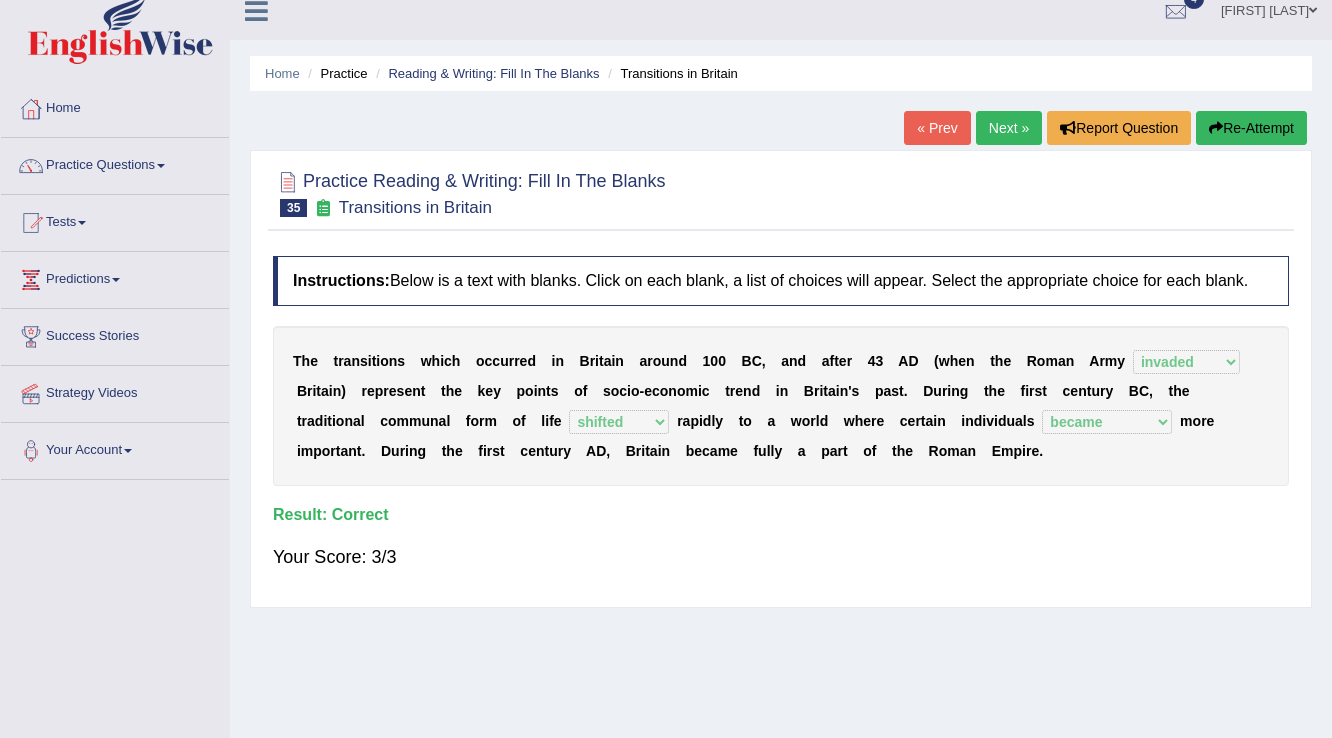 scroll, scrollTop: 0, scrollLeft: 0, axis: both 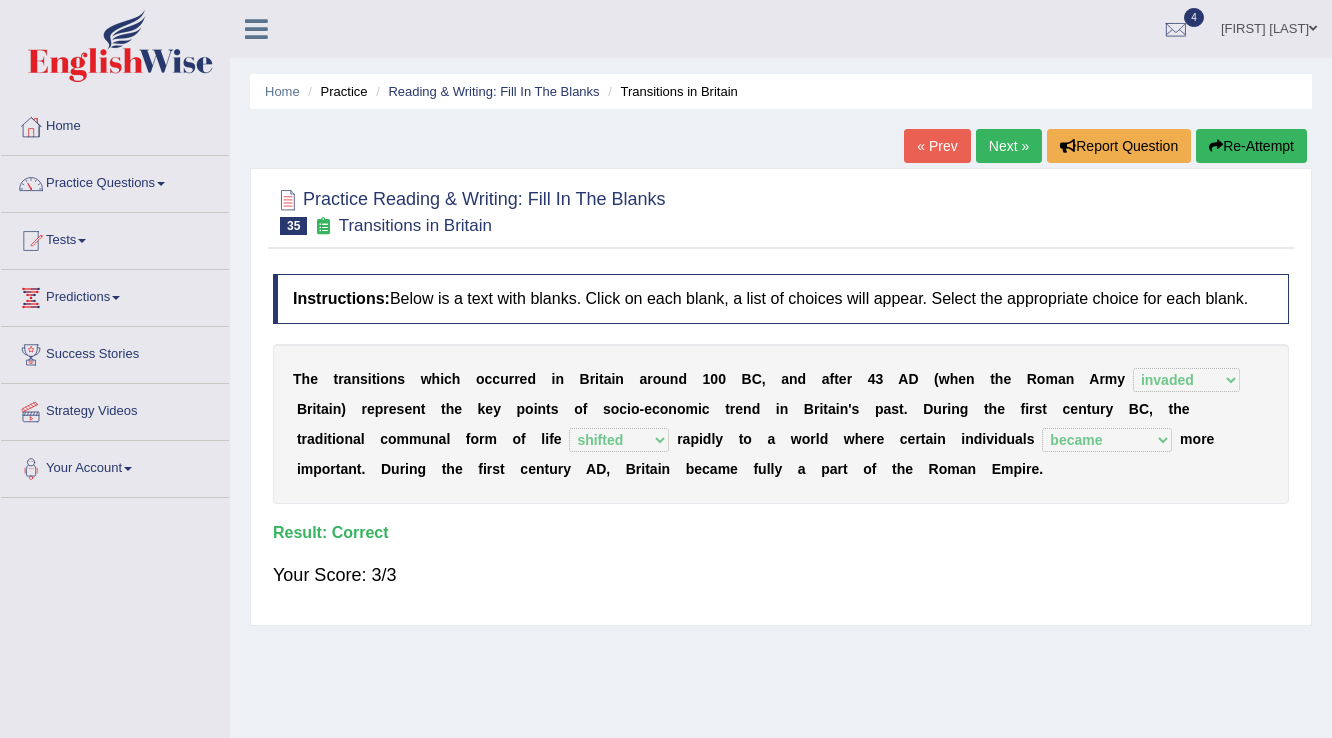 click on "Next »" at bounding box center [1009, 146] 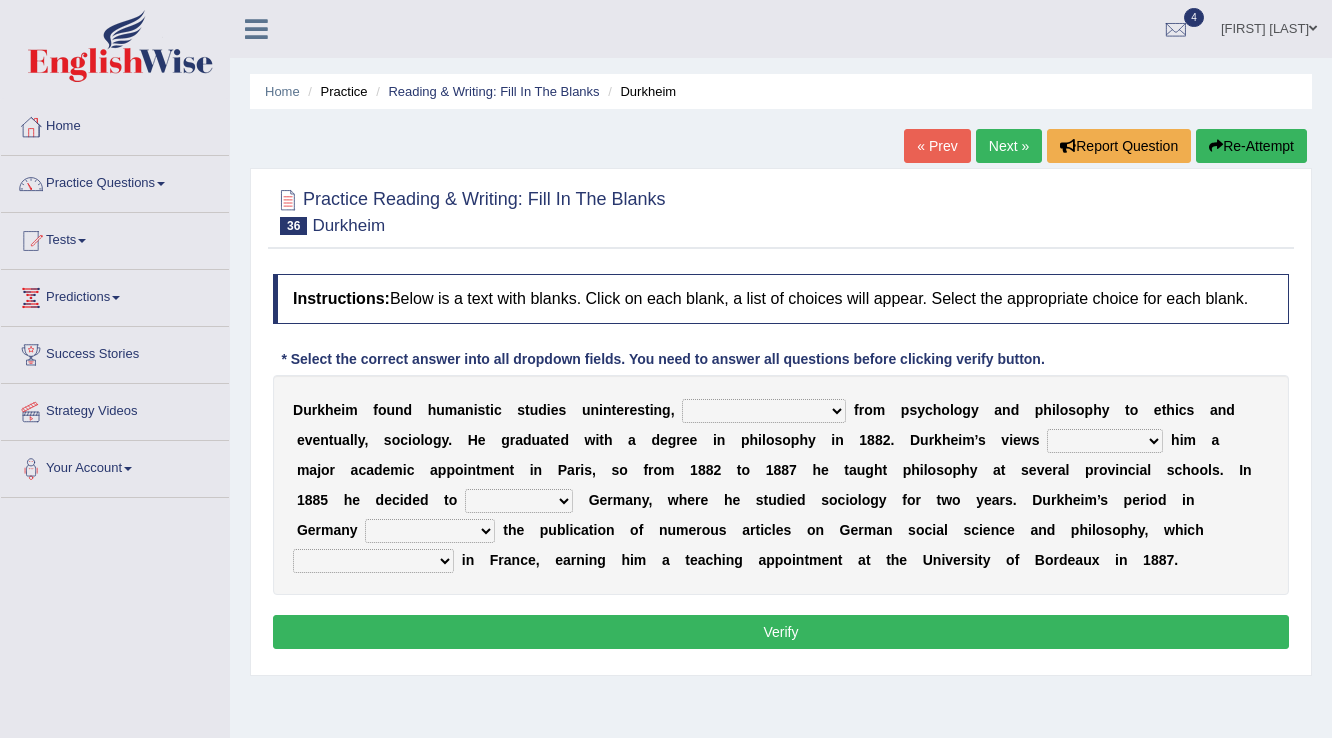 scroll, scrollTop: 0, scrollLeft: 0, axis: both 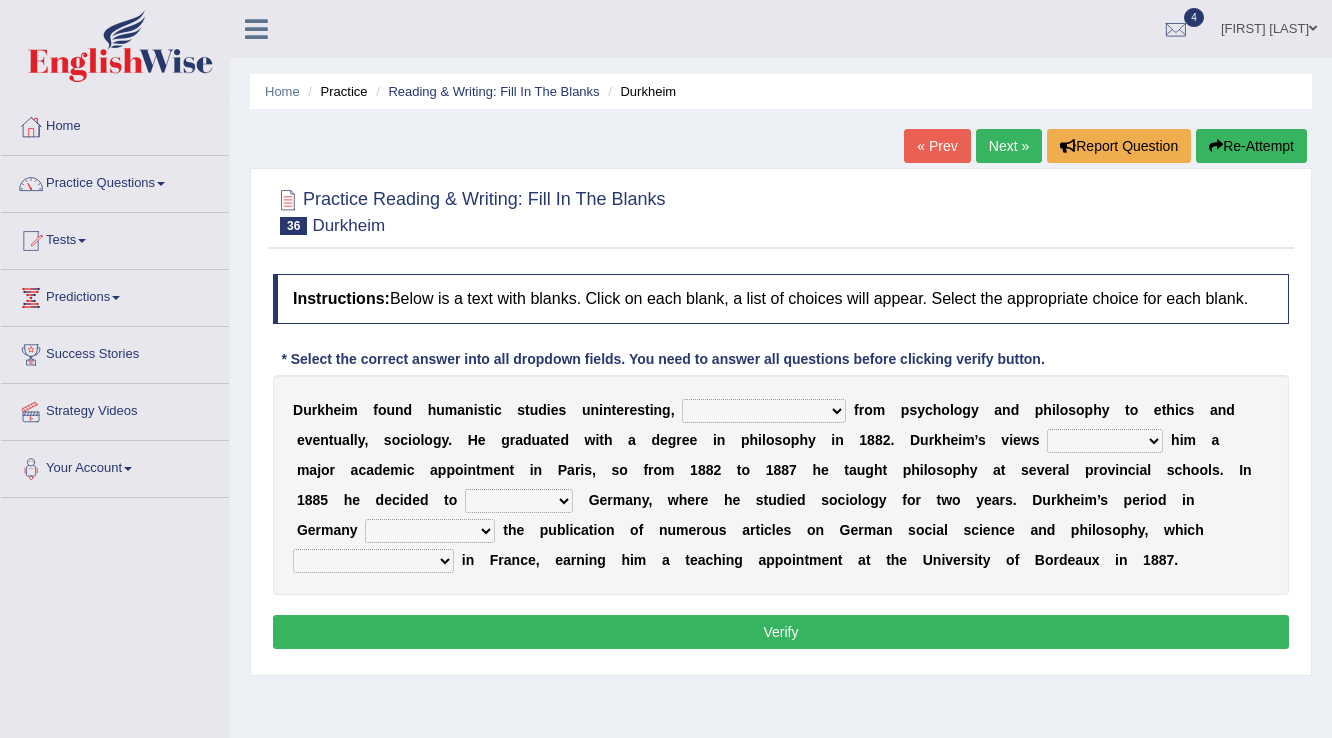 click on "moving his position alternating his mind juggling his job turning his attention" at bounding box center (764, 411) 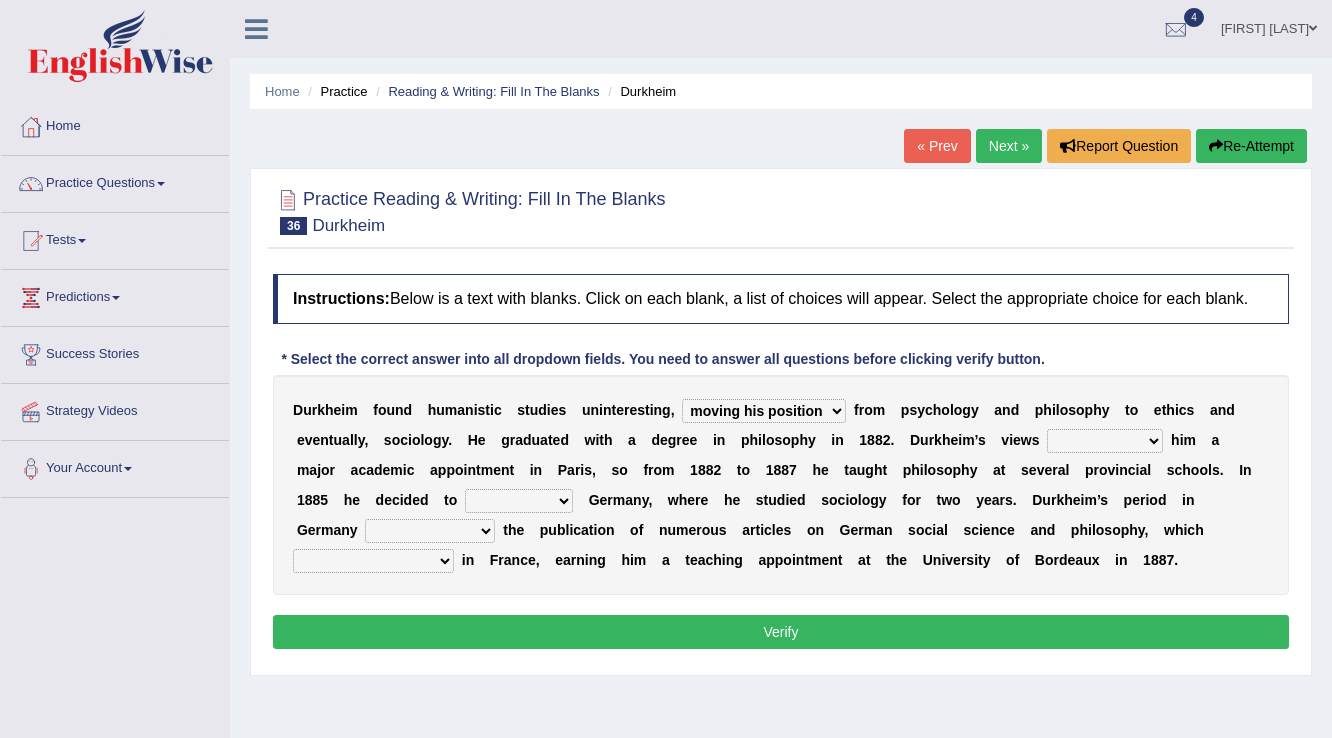 click on "moving his position alternating his mind juggling his job turning his attention" at bounding box center [764, 411] 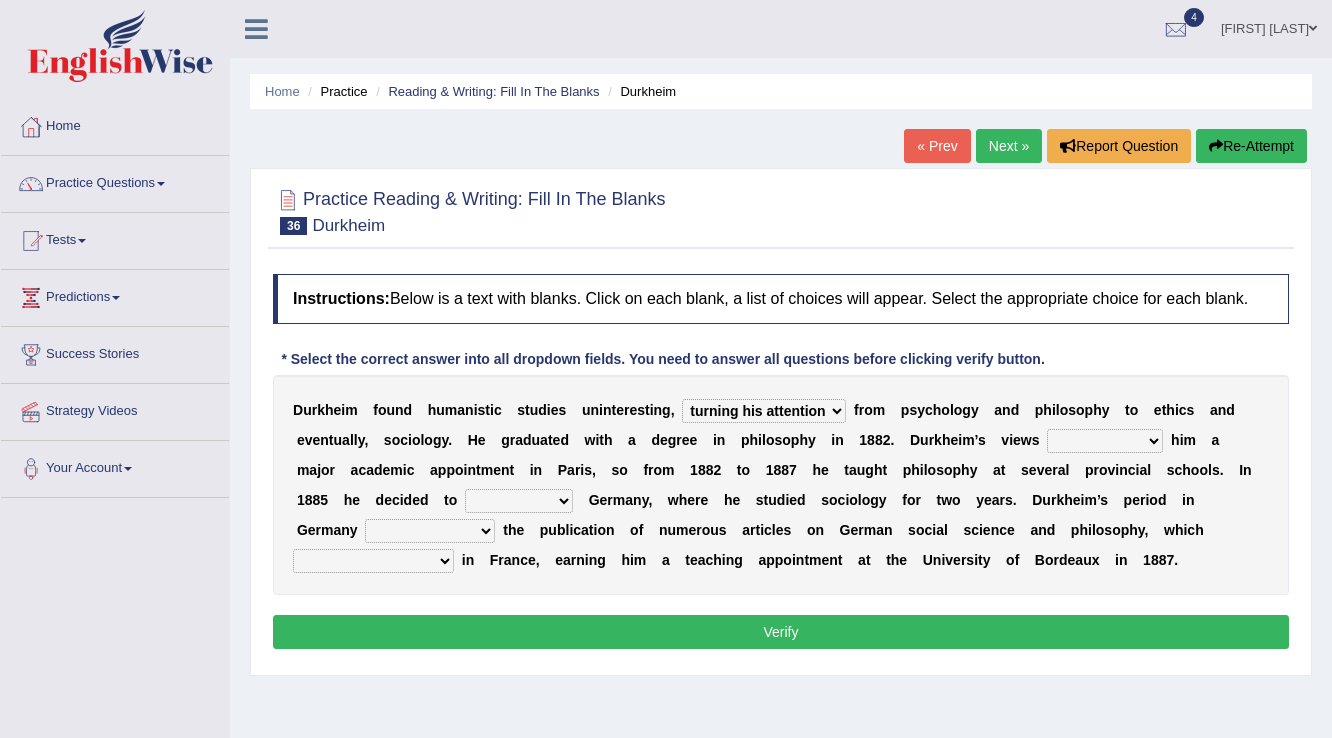 click on "moving his position alternating his mind juggling his job turning his attention" at bounding box center (764, 411) 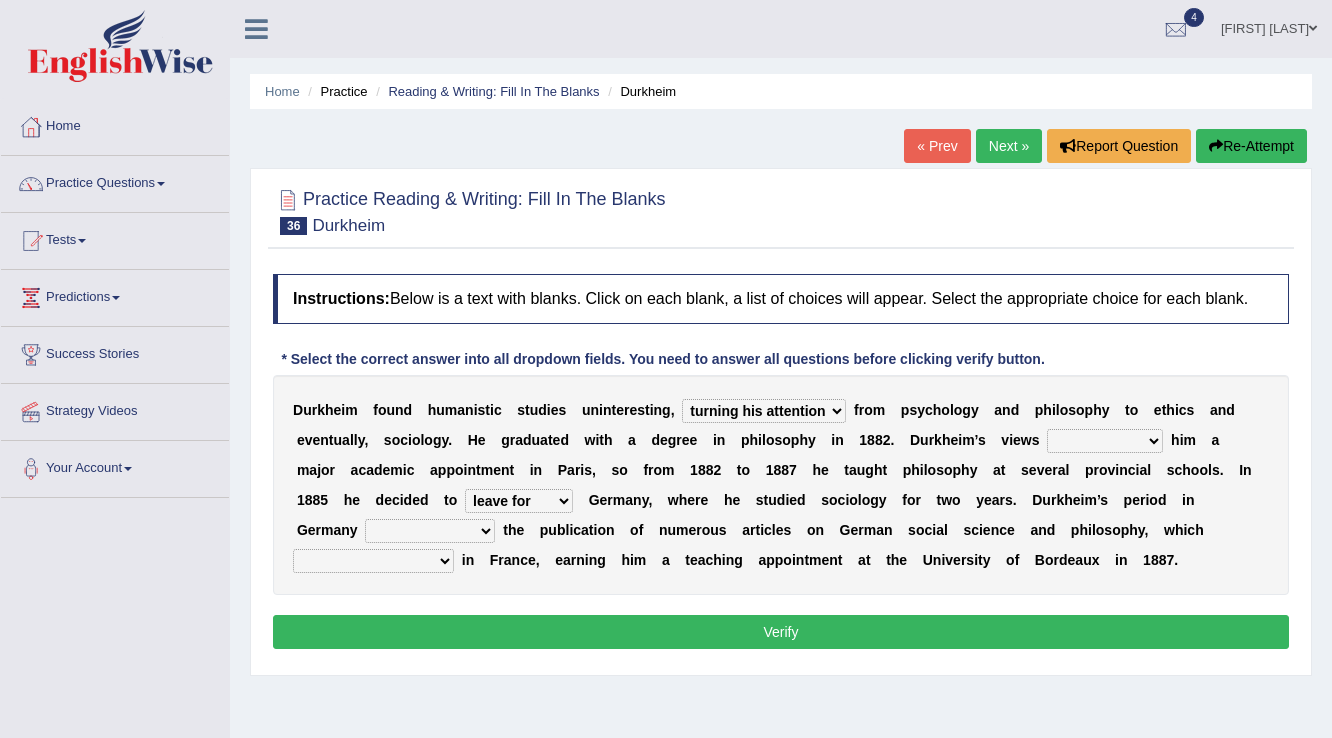 click on "resulted in flicked through was down to achieved by" at bounding box center (430, 531) 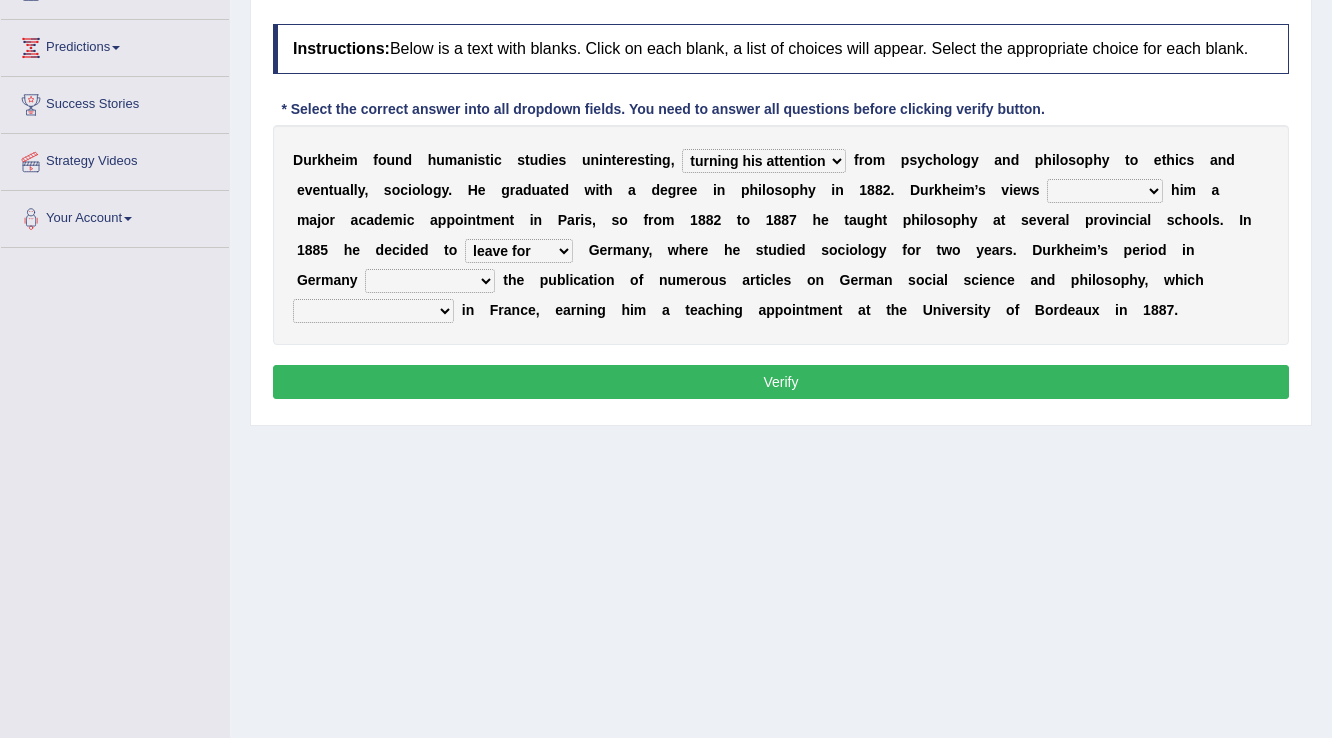 scroll, scrollTop: 152, scrollLeft: 0, axis: vertical 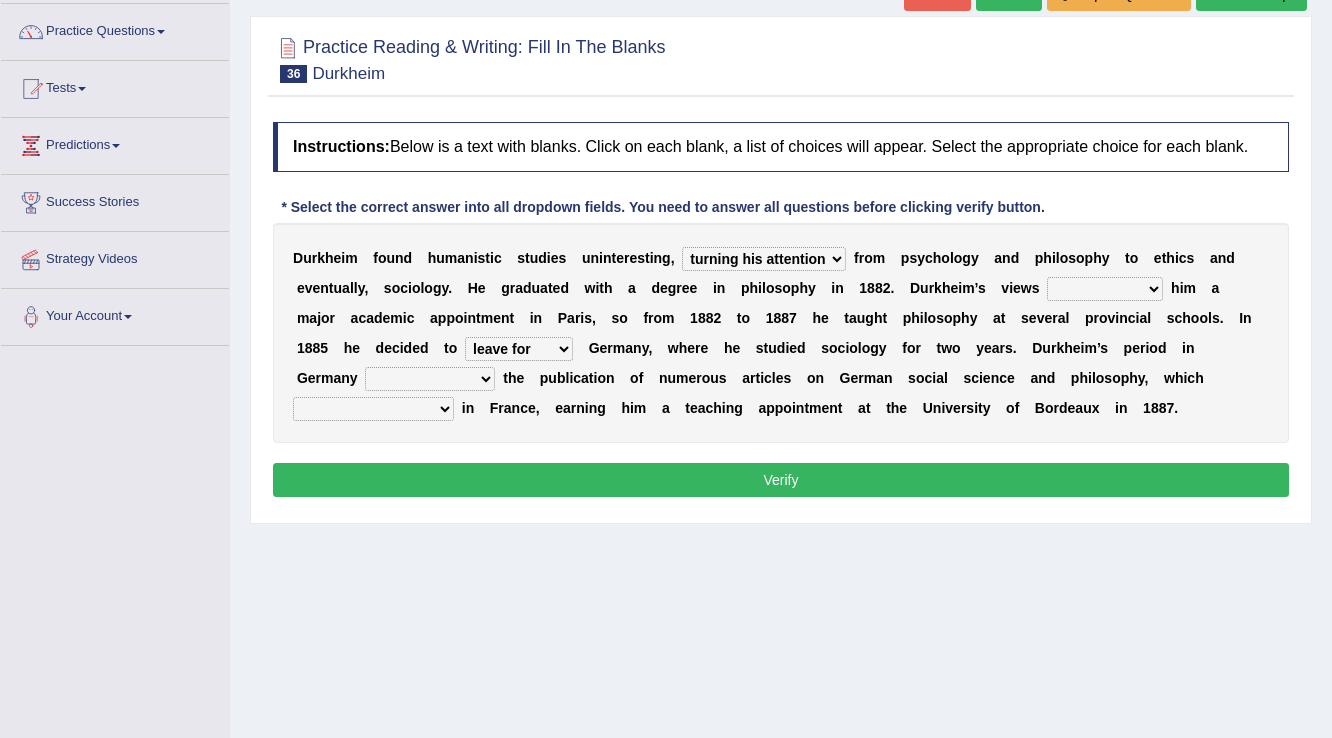 click on "hasn't got were getting can't get could not get" at bounding box center (1105, 289) 